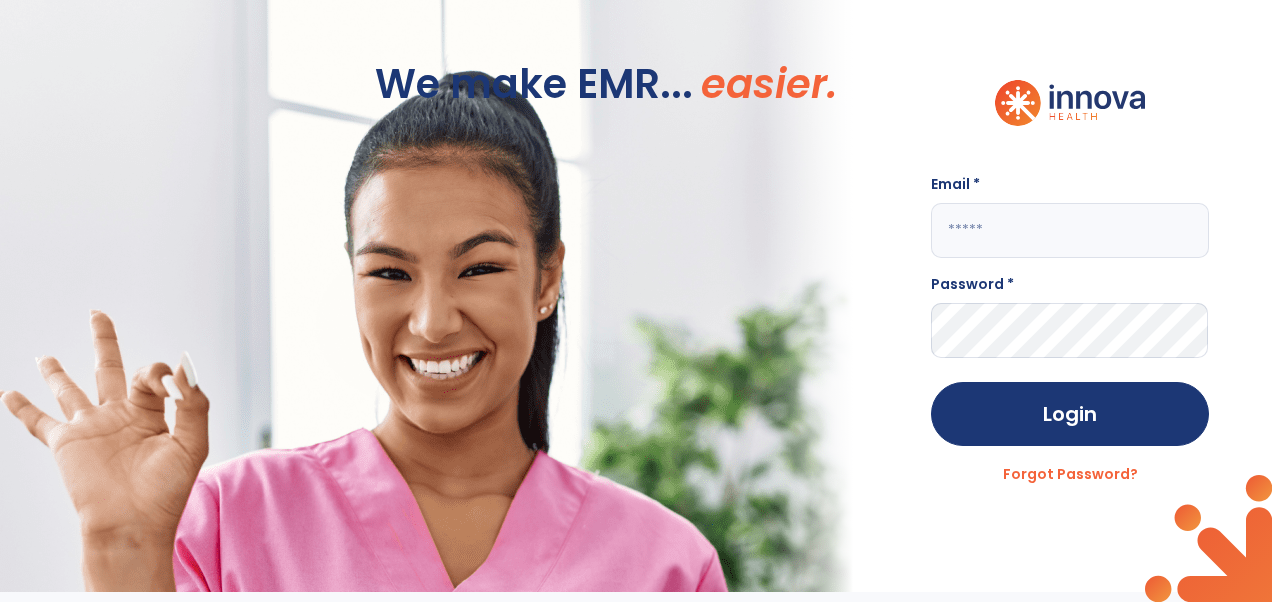 scroll, scrollTop: 0, scrollLeft: 0, axis: both 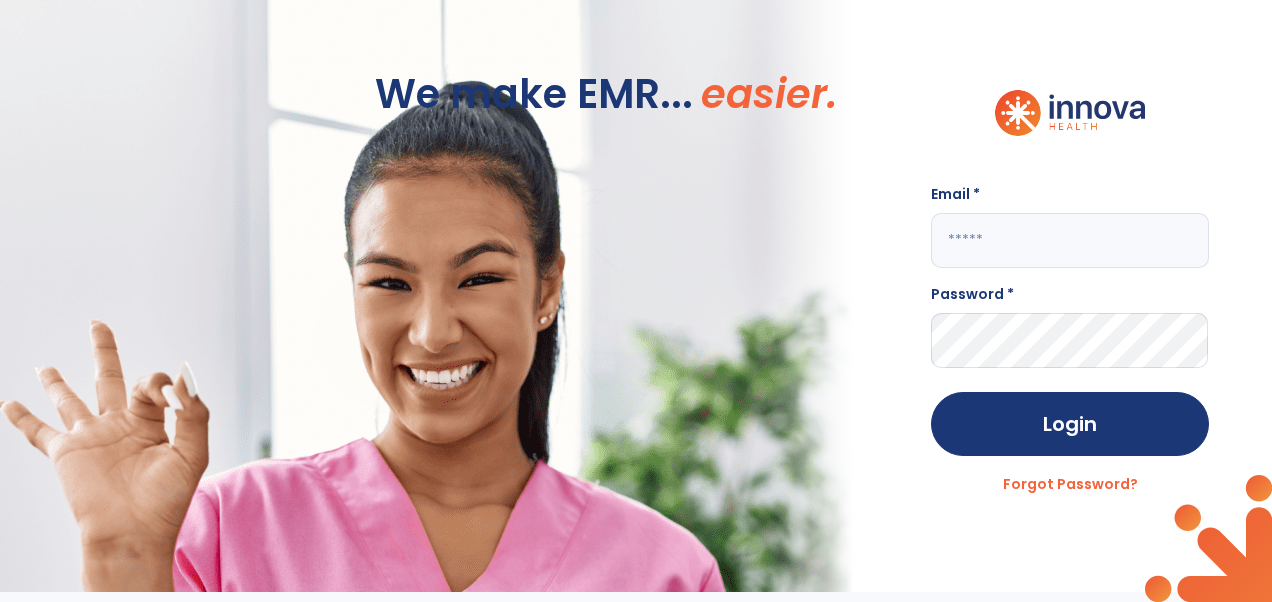 click 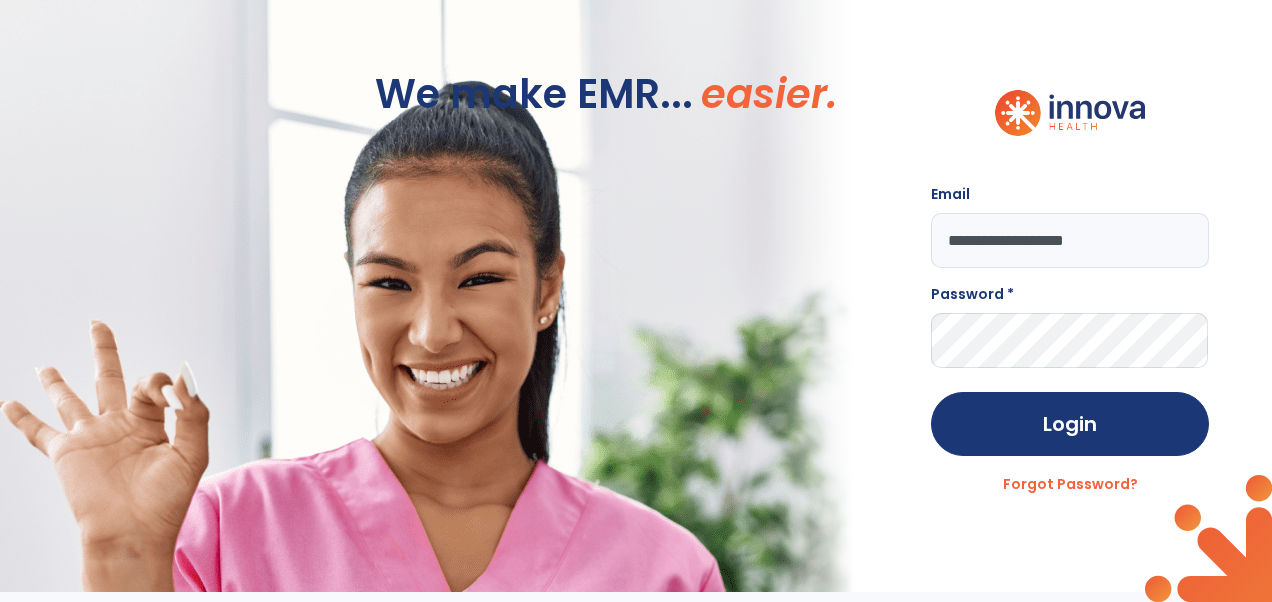 type on "**********" 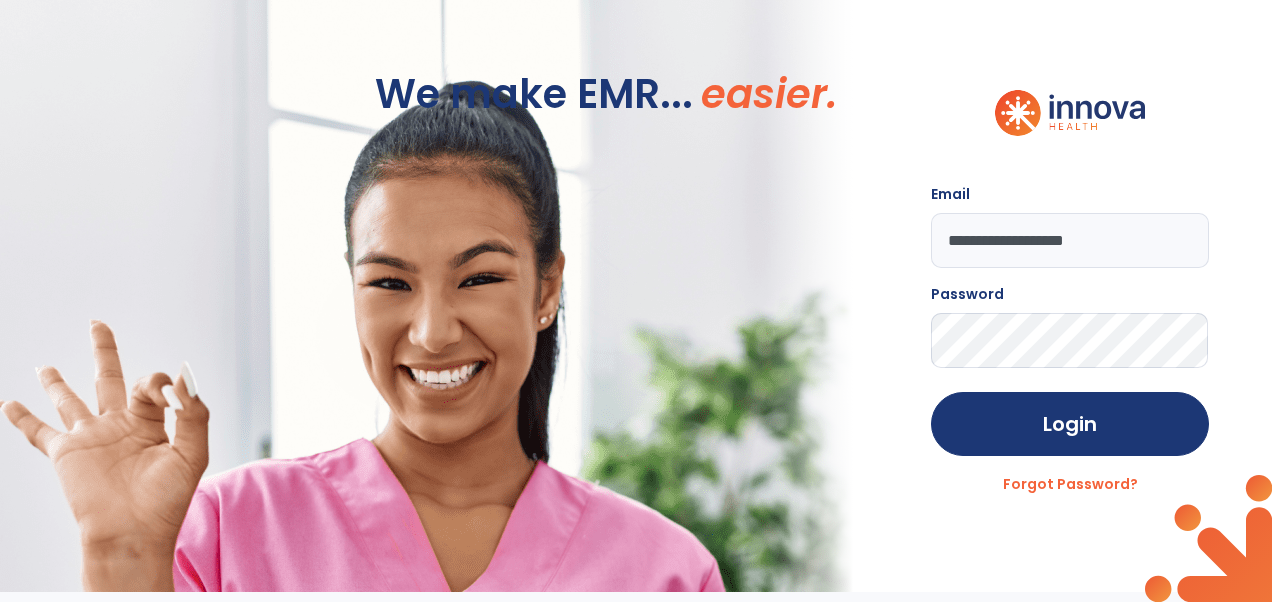 click on "Login" 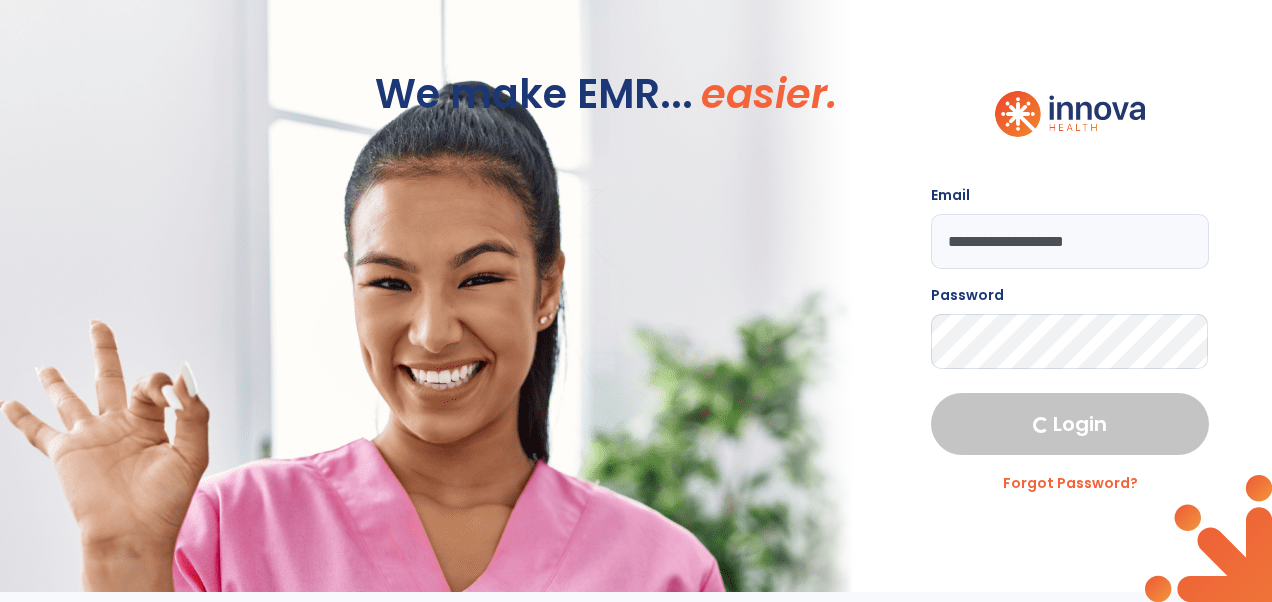 select on "****" 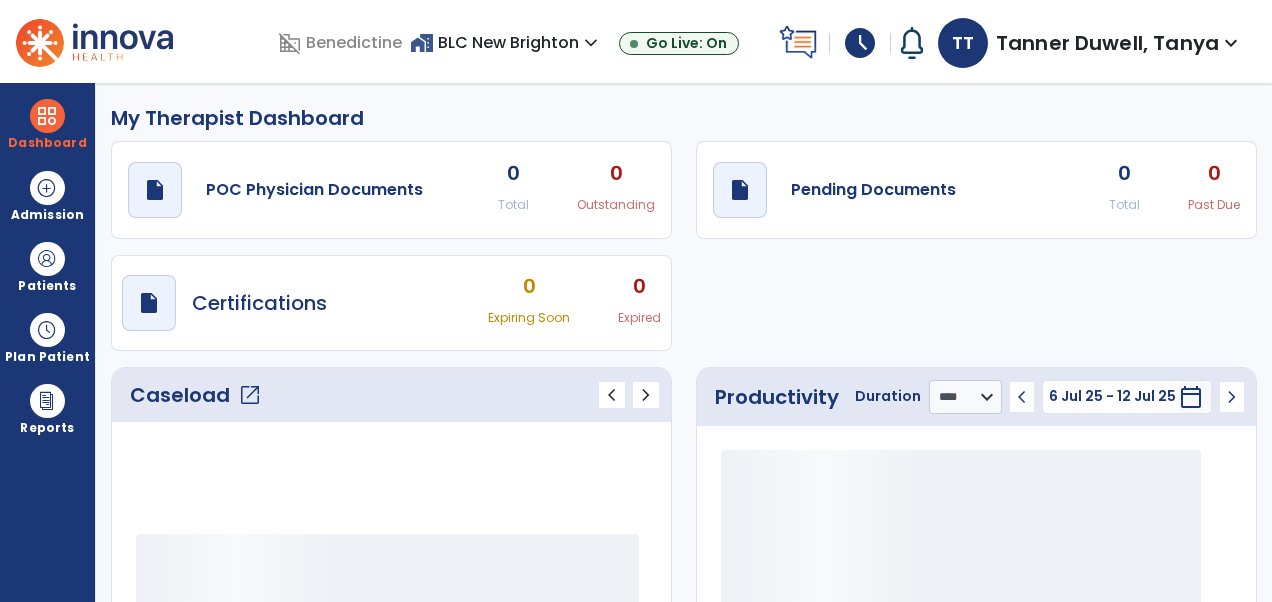 scroll, scrollTop: 0, scrollLeft: 0, axis: both 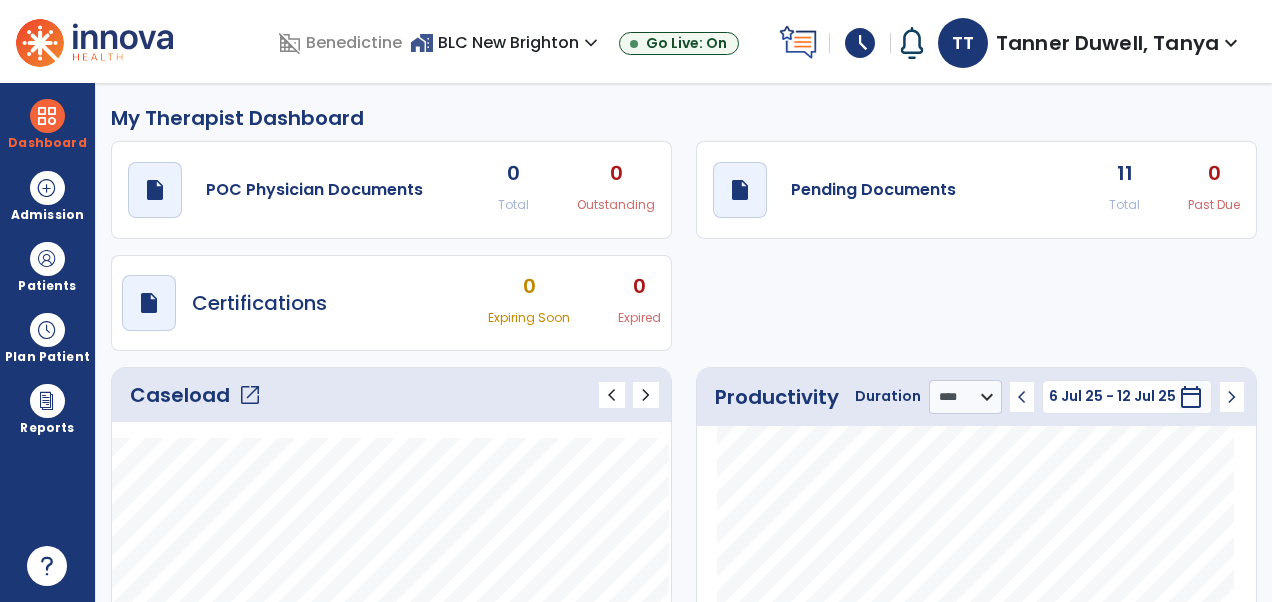 click on "open_in_new" 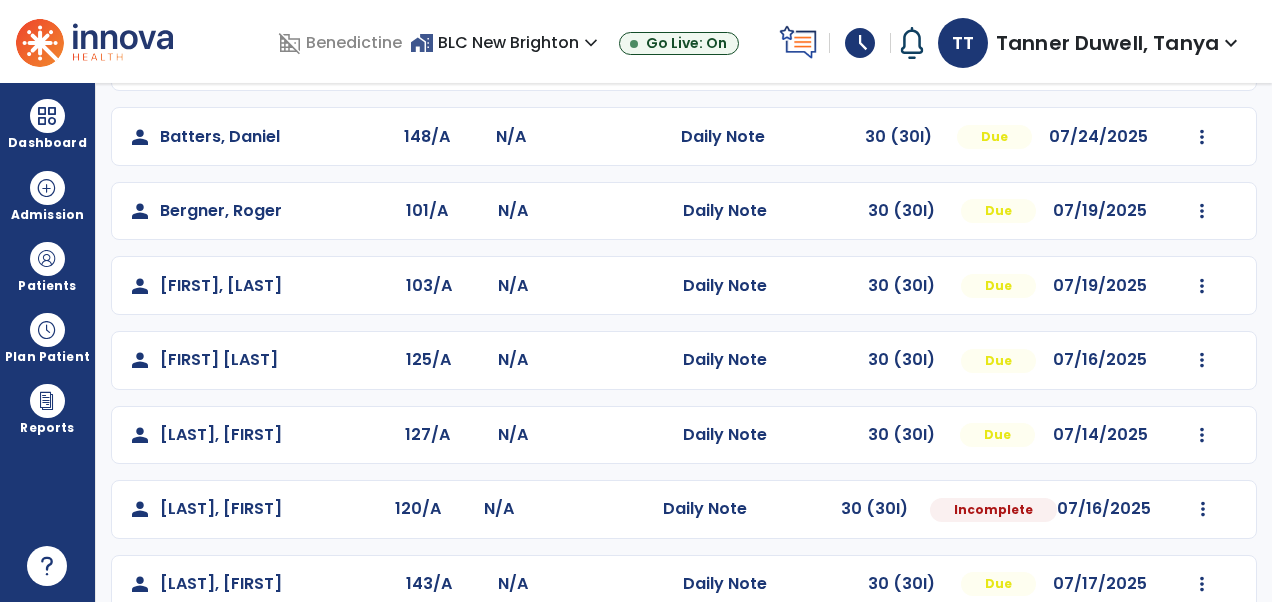scroll, scrollTop: 254, scrollLeft: 0, axis: vertical 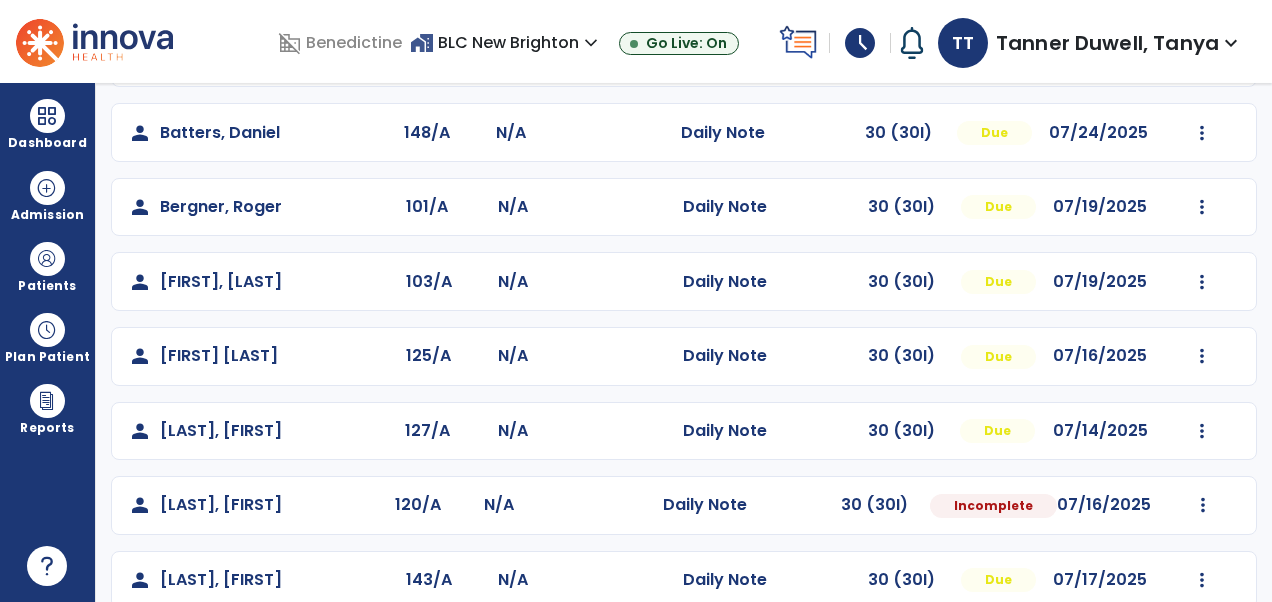 click on "Mark Visit As Complete   Reset Note   Open Document   G + C Mins" 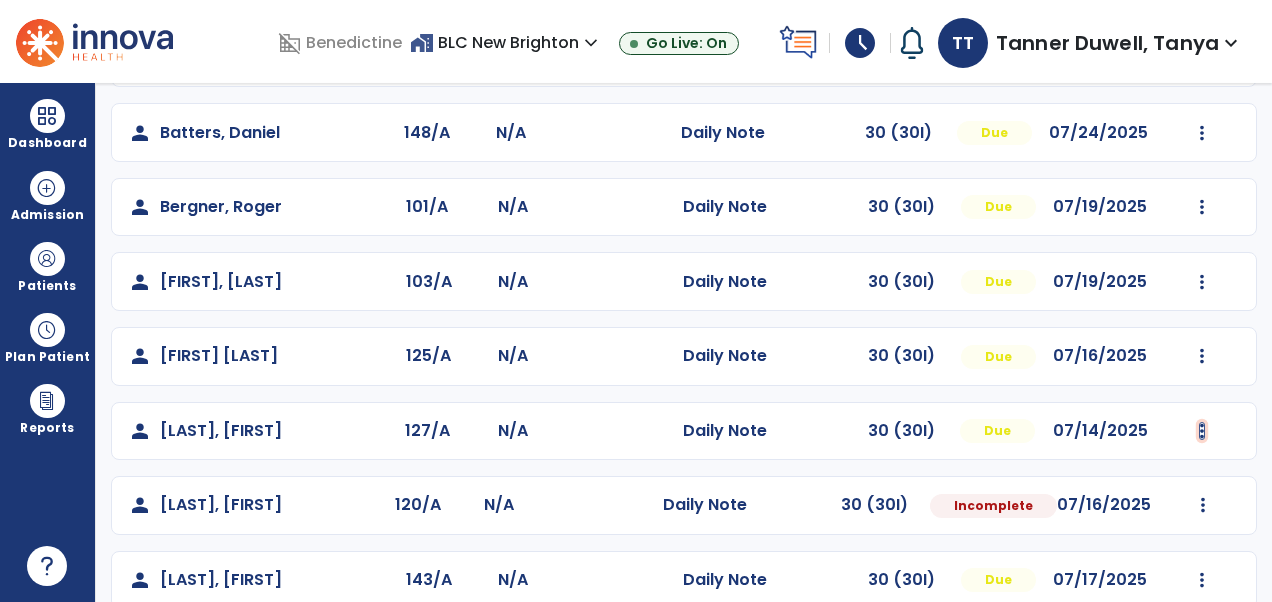 click at bounding box center (1202, 58) 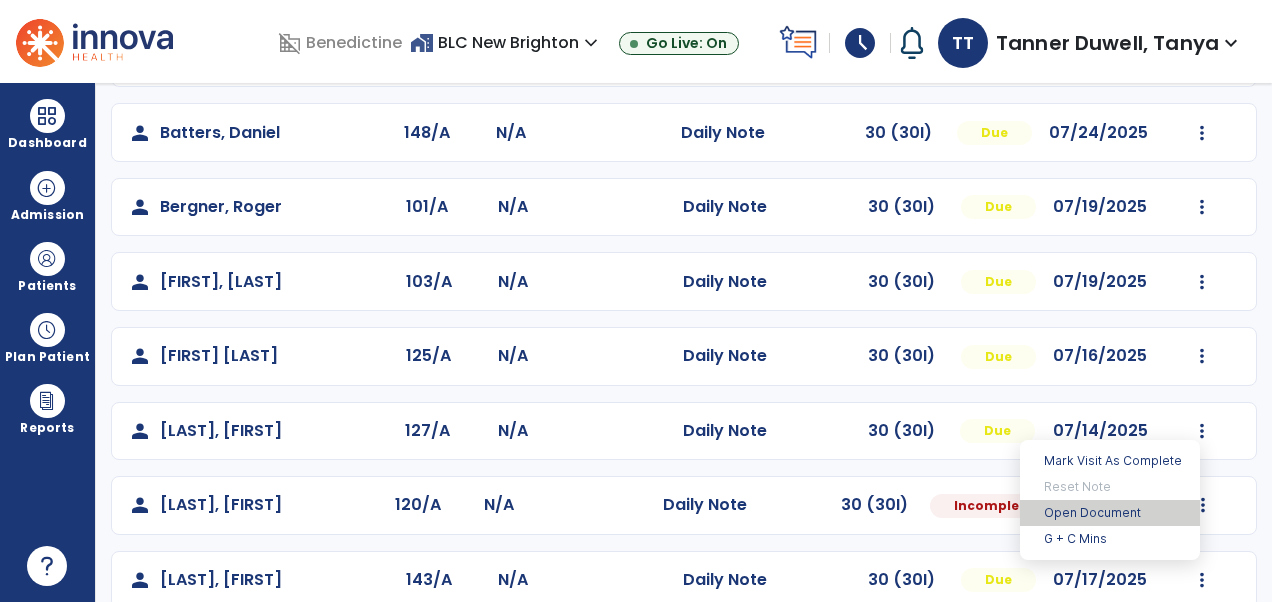 click on "Open Document" at bounding box center [1110, 513] 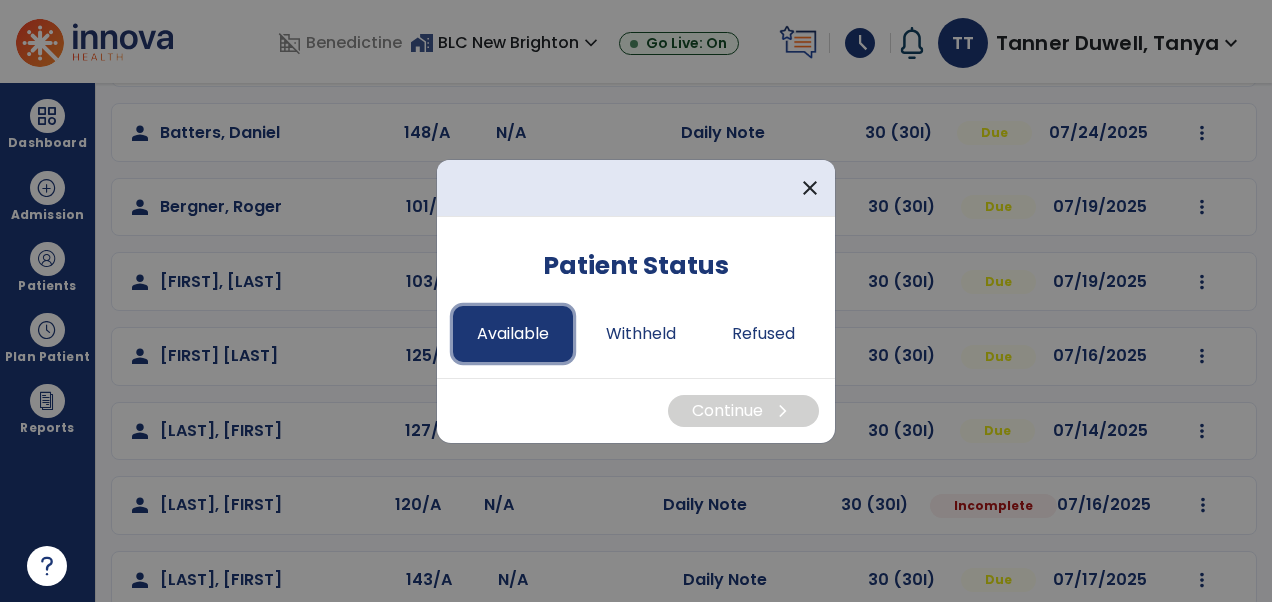 click on "Available" at bounding box center (513, 334) 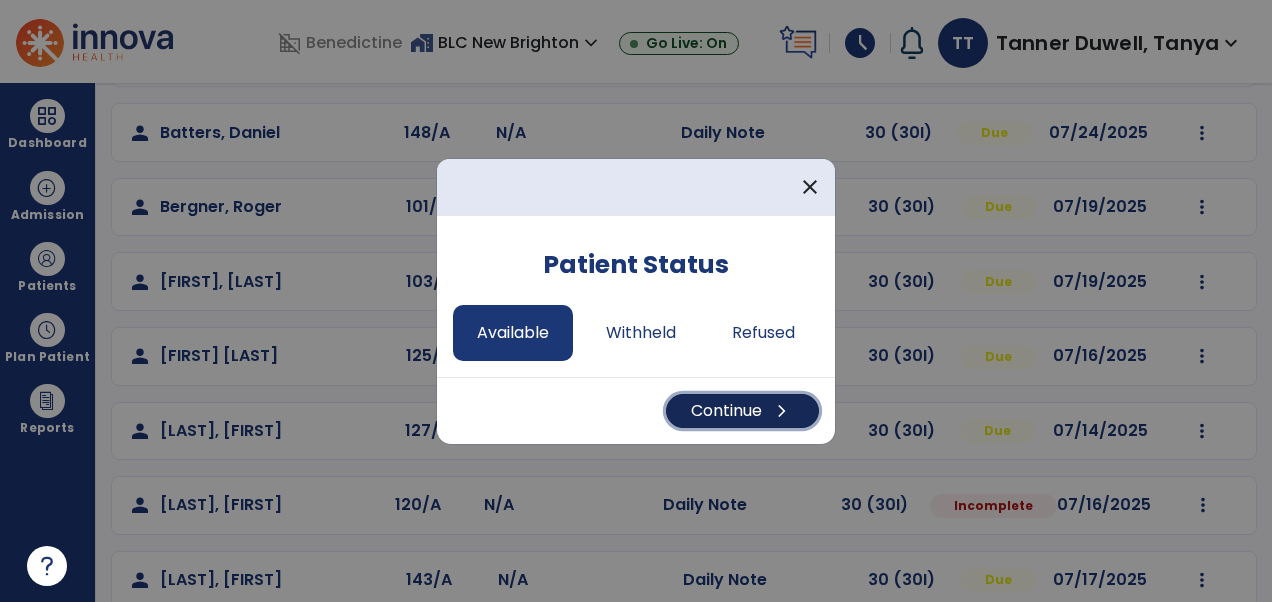 click on "Continue   chevron_right" at bounding box center (742, 411) 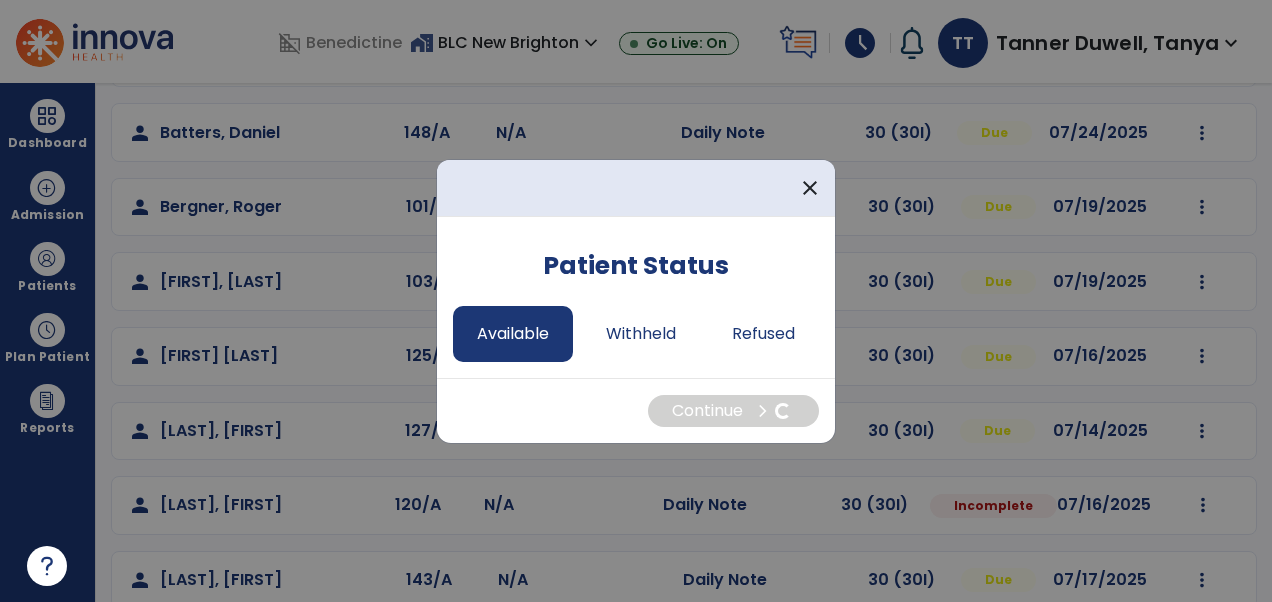 select on "*" 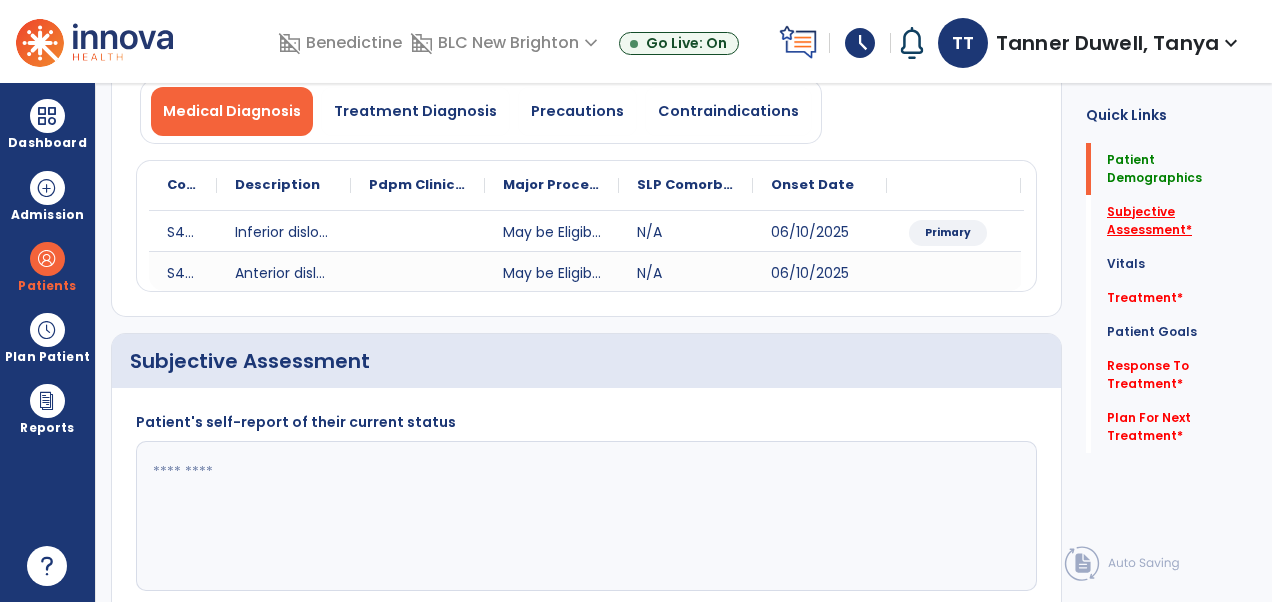 click on "Subjective Assessment   *" 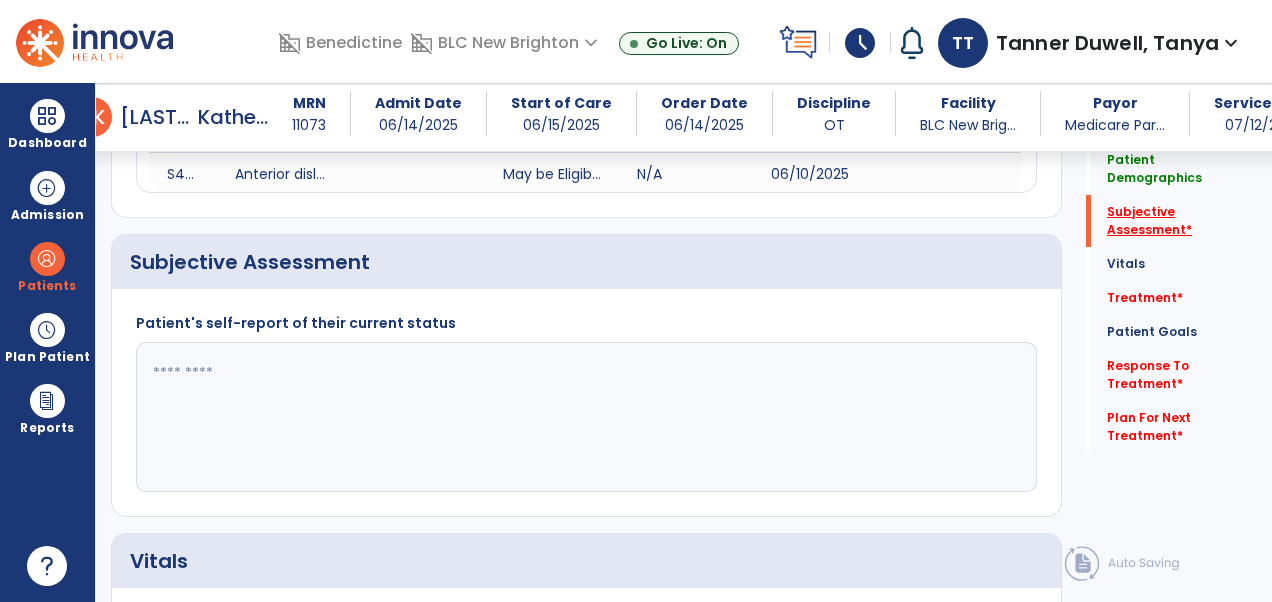 scroll, scrollTop: 384, scrollLeft: 0, axis: vertical 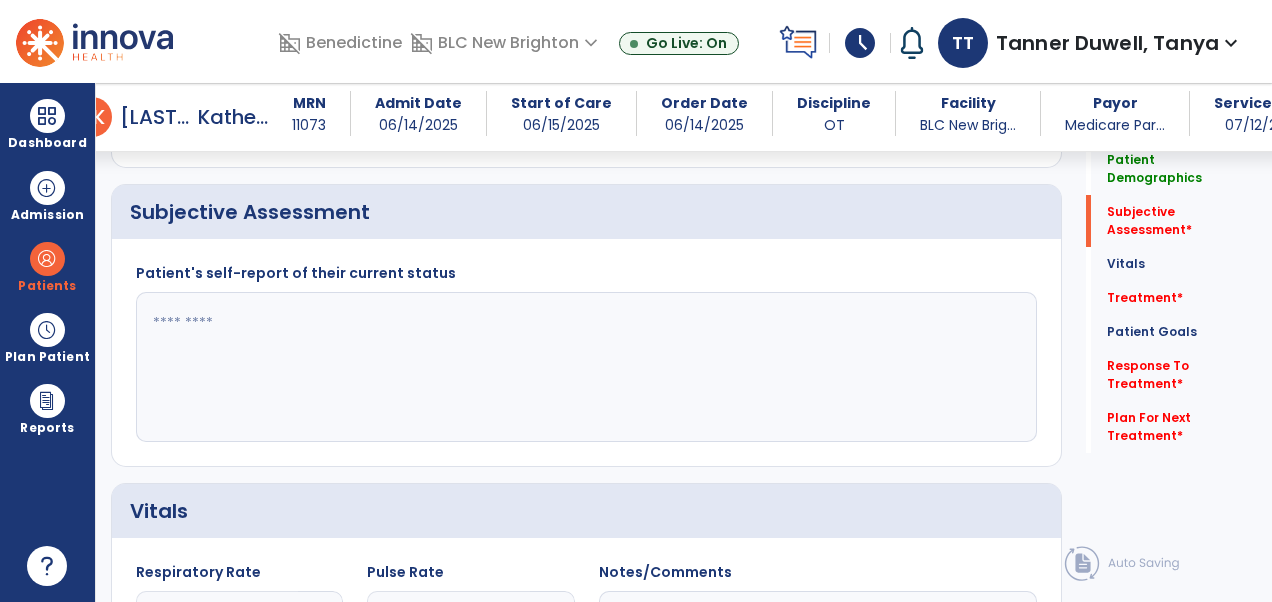 click 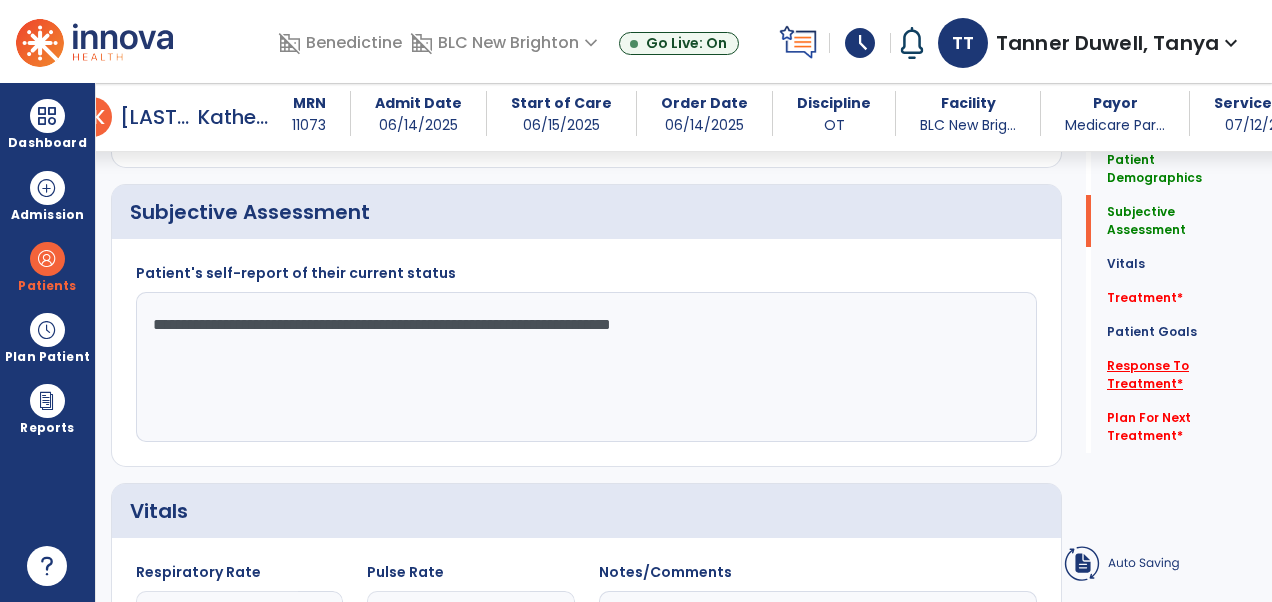 type on "**********" 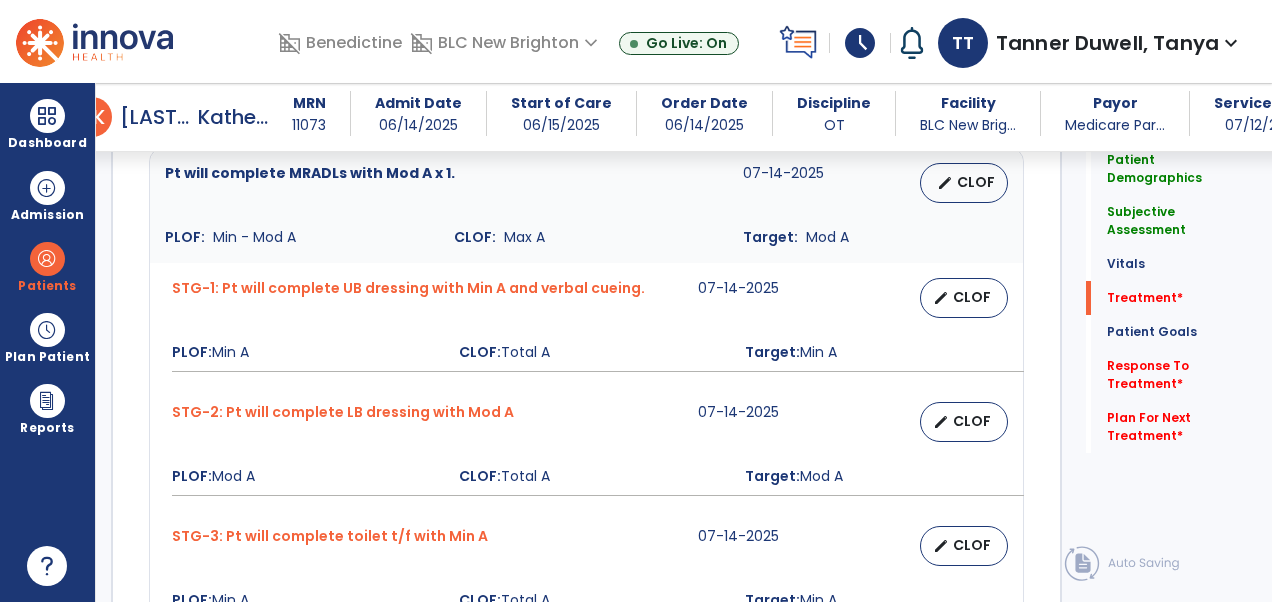 scroll, scrollTop: 2336, scrollLeft: 0, axis: vertical 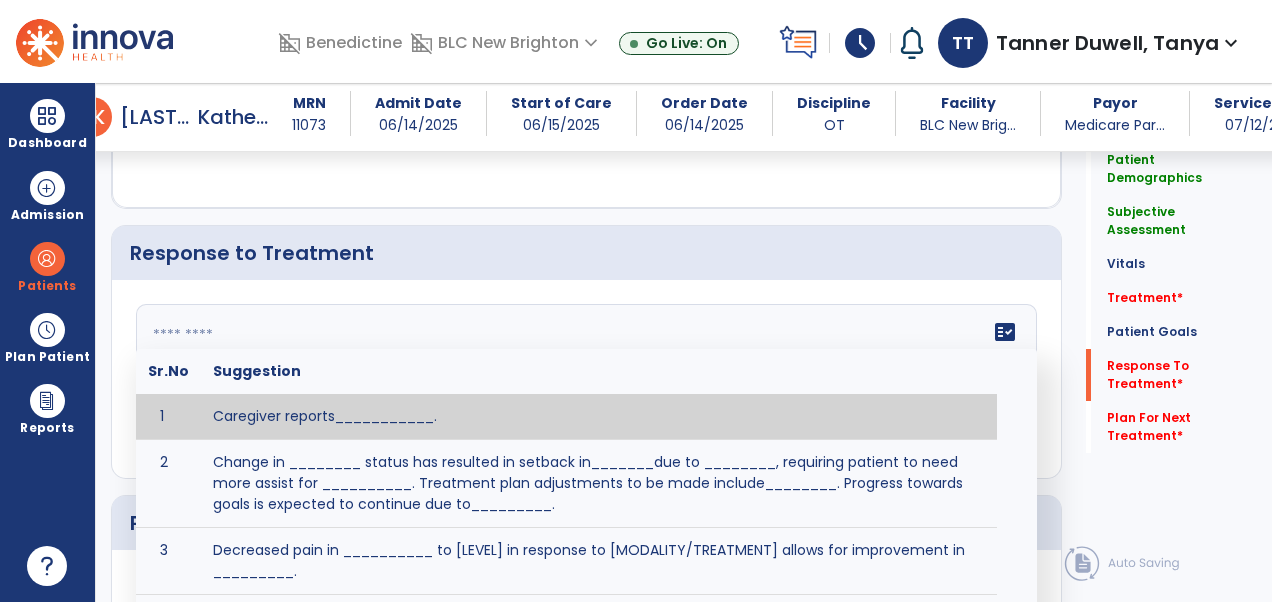 click on "fact_check  Sr.No Suggestion 1 Caregiver reports___________. 2 Change in ________ status has resulted in setback in_______due to ________, requiring patient to need more assist for __________.   Treatment plan adjustments to be made include________.  Progress towards goals is expected to continue due to_________. 3 Decreased pain in __________ to [LEVEL] in response to [MODALITY/TREATMENT] allows for improvement in _________. 4 Functional gains in _______ have impacted the patient's ability to perform_________ with a reduction in assist levels to_________. 5 Functional progress this week has been significant due to__________. 6 Gains in ________ have improved the patient's ability to perform ______with decreased levels of assist to___________. 7 Improvement in ________allows patient to tolerate higher levels of challenges in_________. 8 Pain in [AREA] has decreased to [LEVEL] in response to [TREATMENT/MODALITY], allowing fore ease in completing__________. 9 10 11 12 13 14 15 16 17 18 19 20 21" 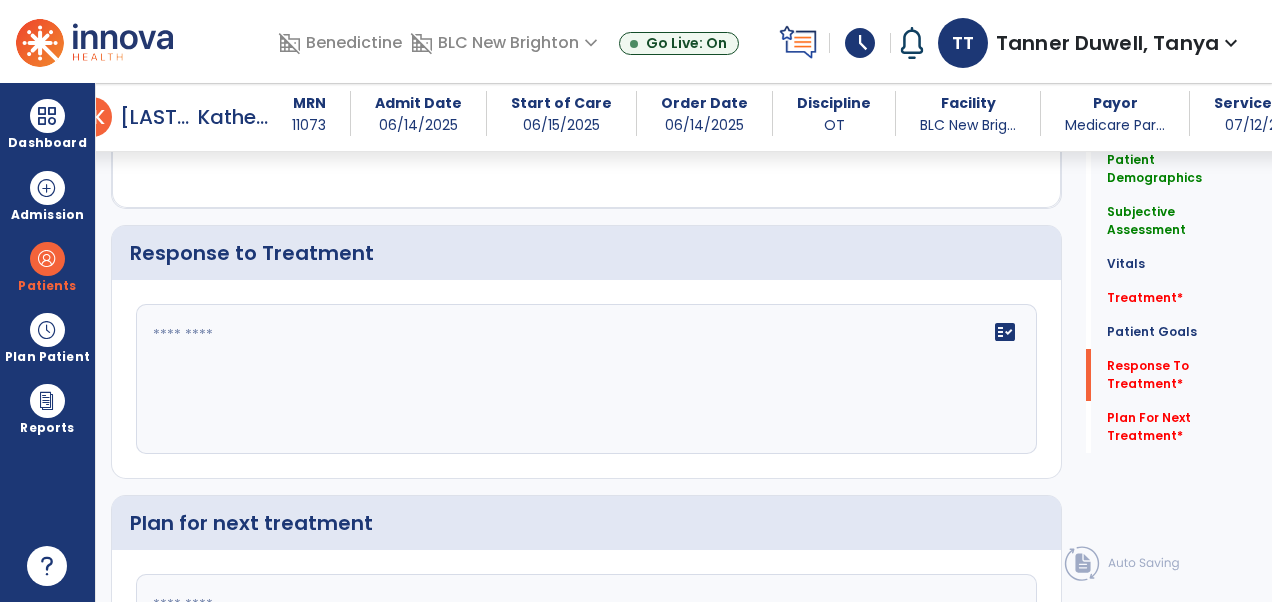 click on "fact_check" 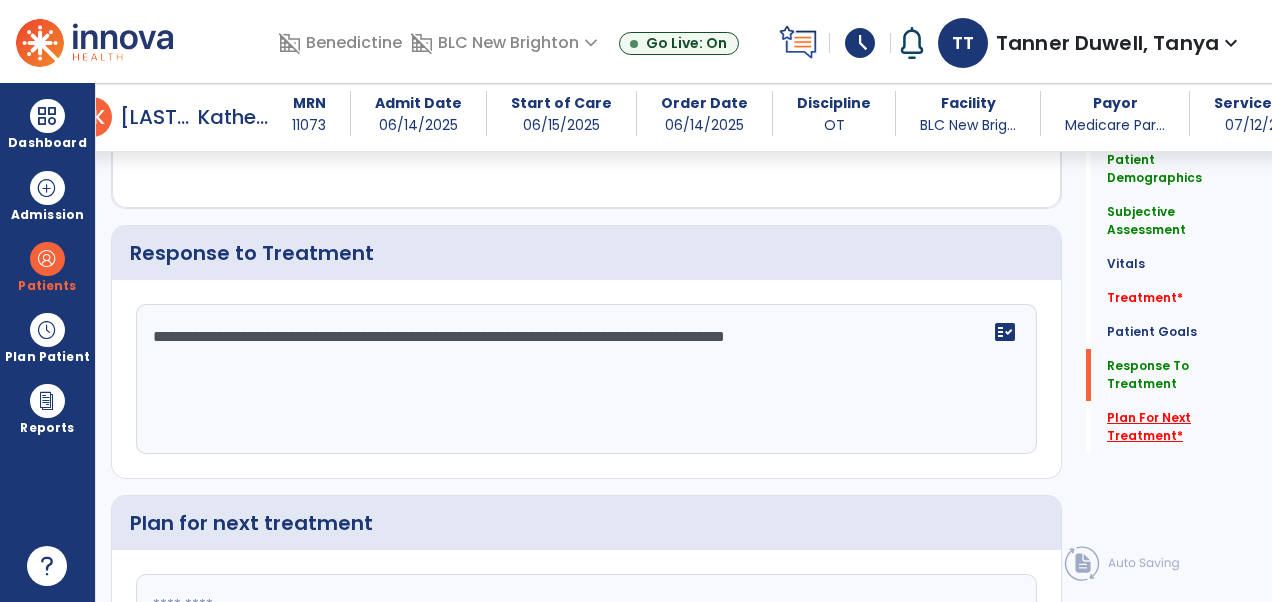 type on "**********" 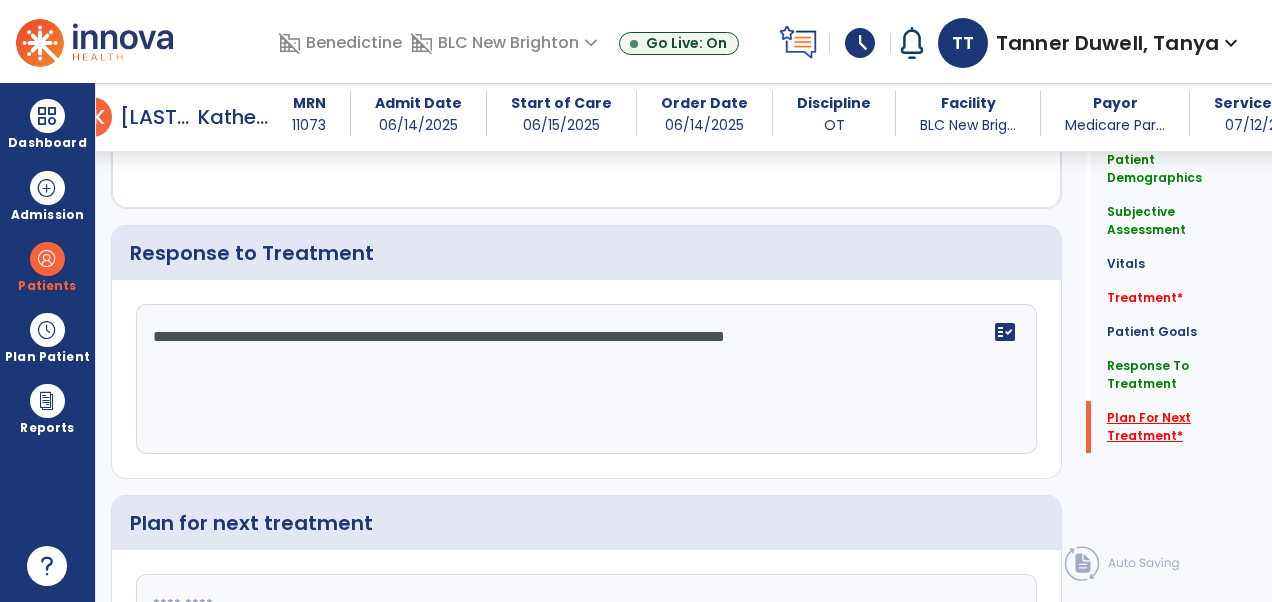 scroll, scrollTop: 2537, scrollLeft: 0, axis: vertical 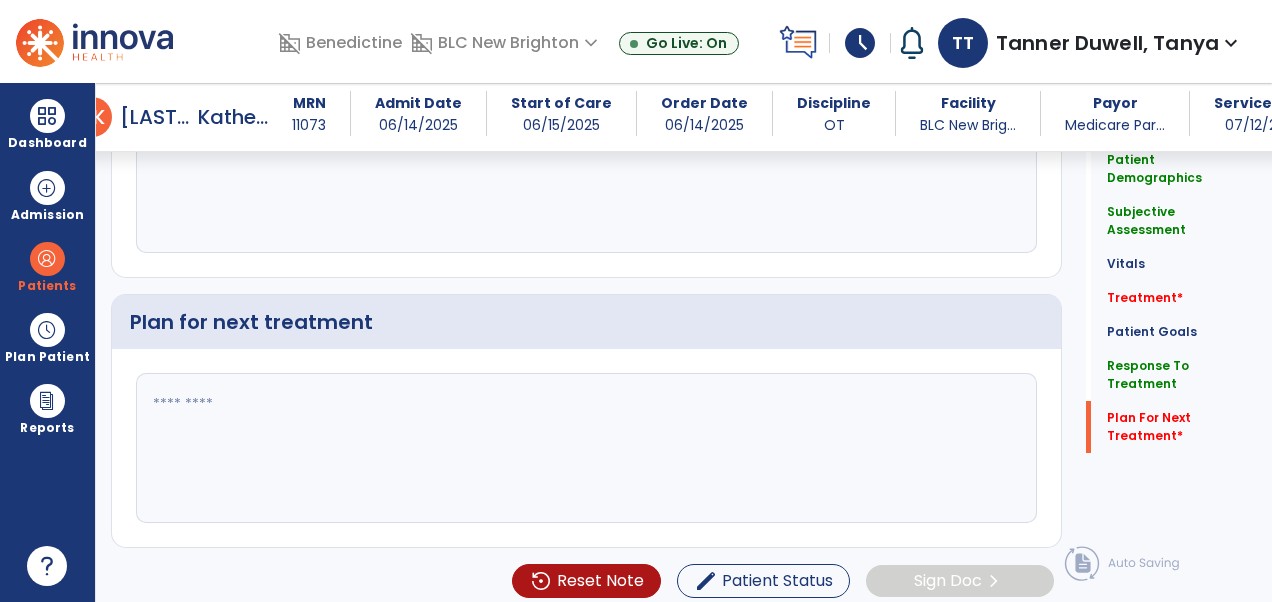 click 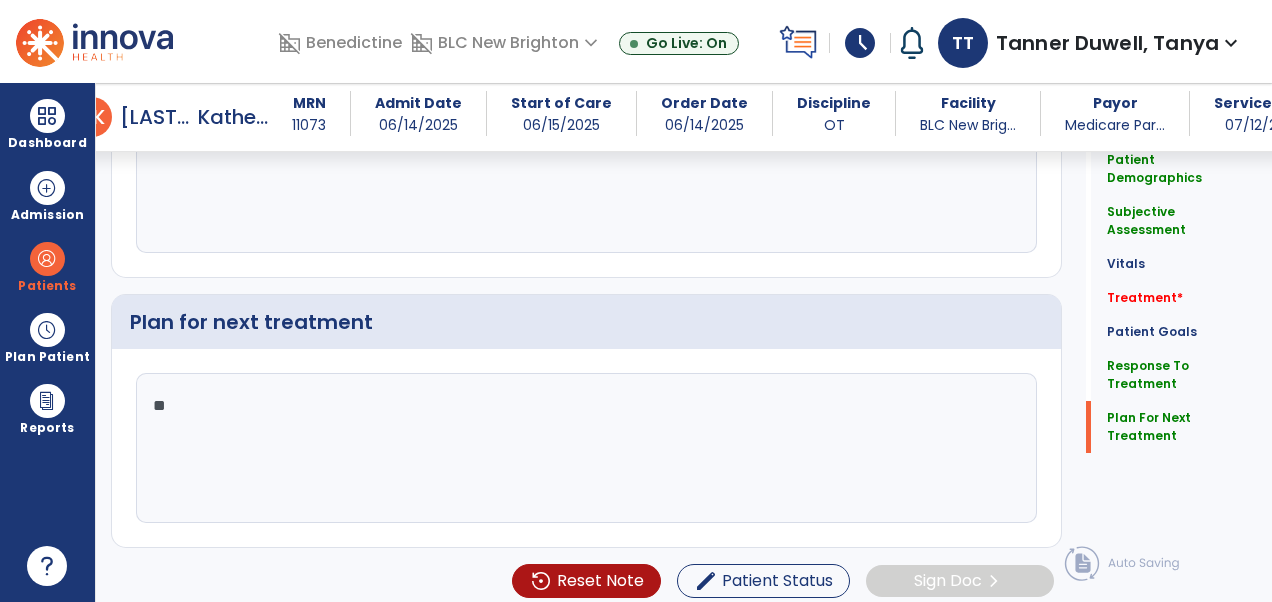type on "*" 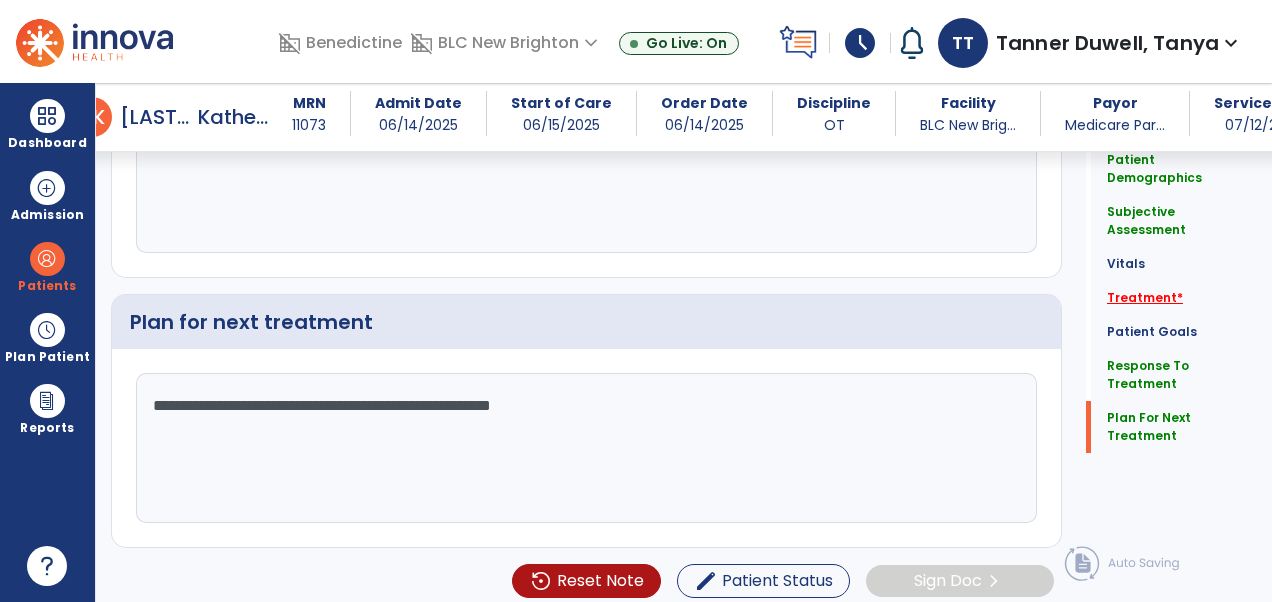 type on "**********" 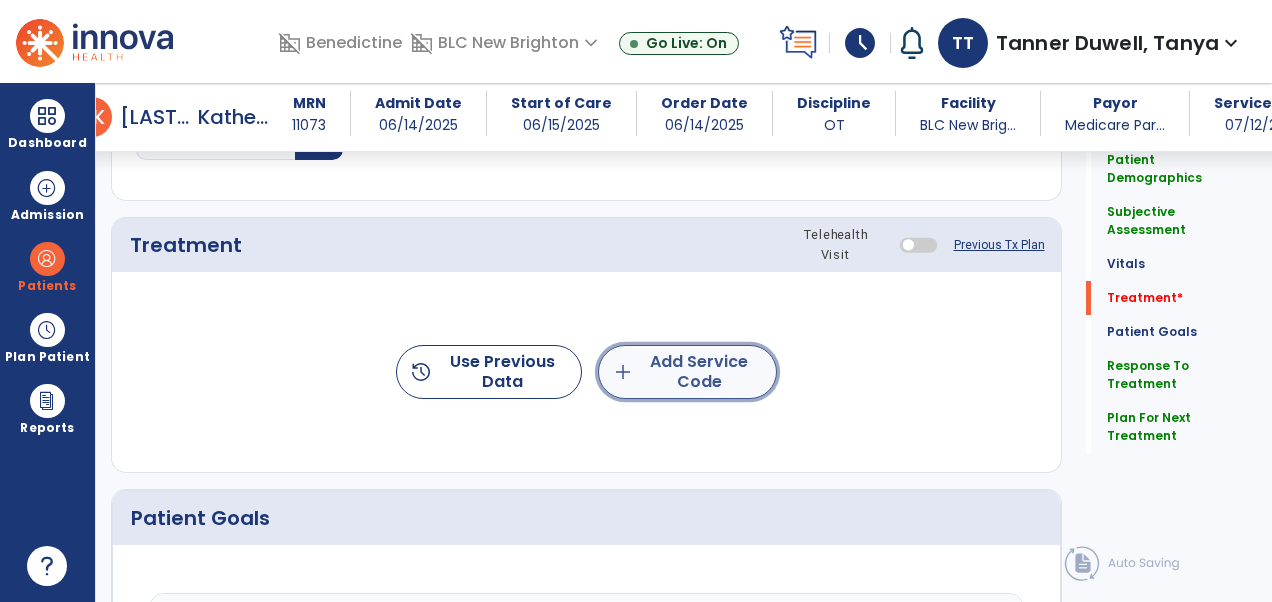 click on "add  Add Service Code" 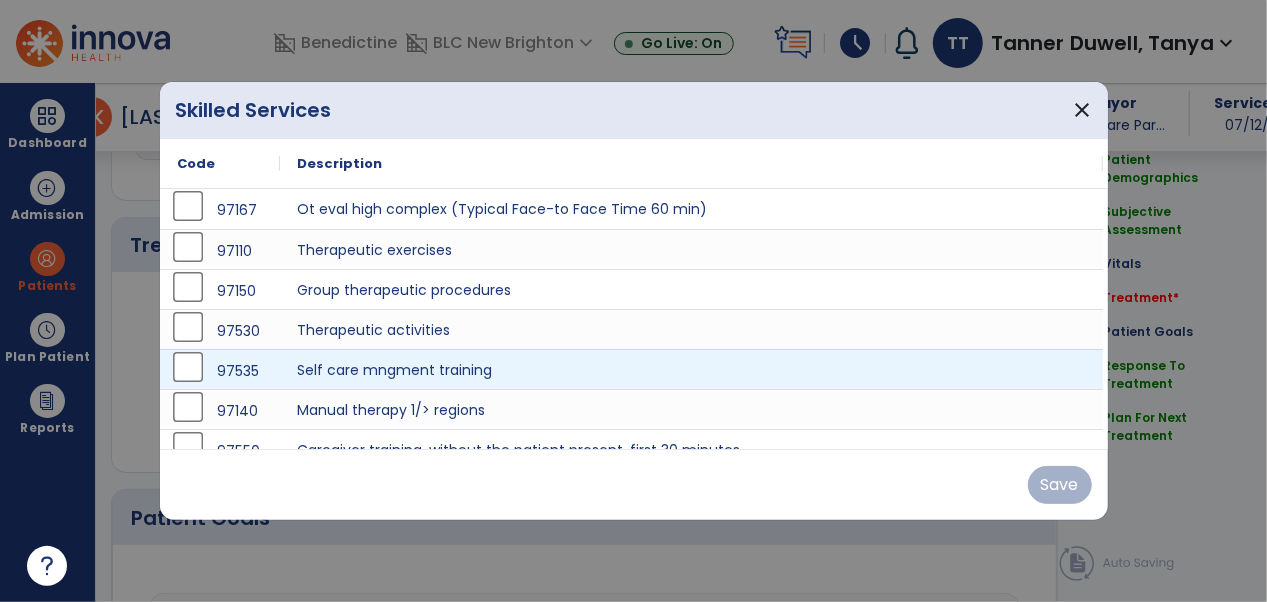 scroll, scrollTop: 1072, scrollLeft: 0, axis: vertical 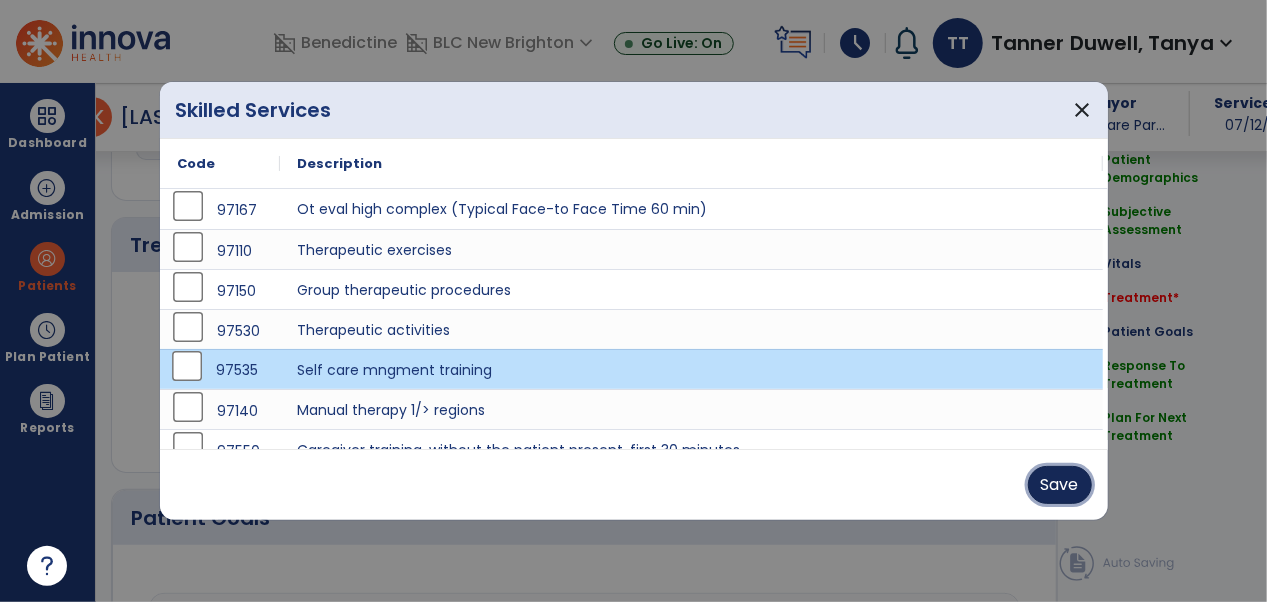 click on "Save" at bounding box center (1060, 485) 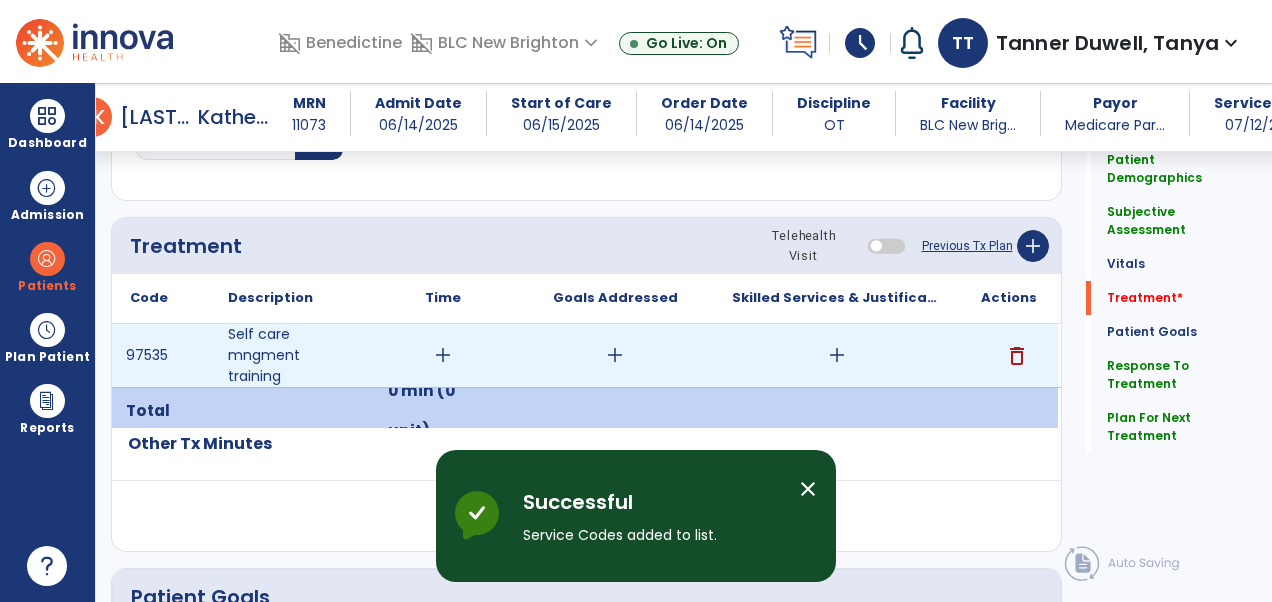 click on "add" at bounding box center [443, 355] 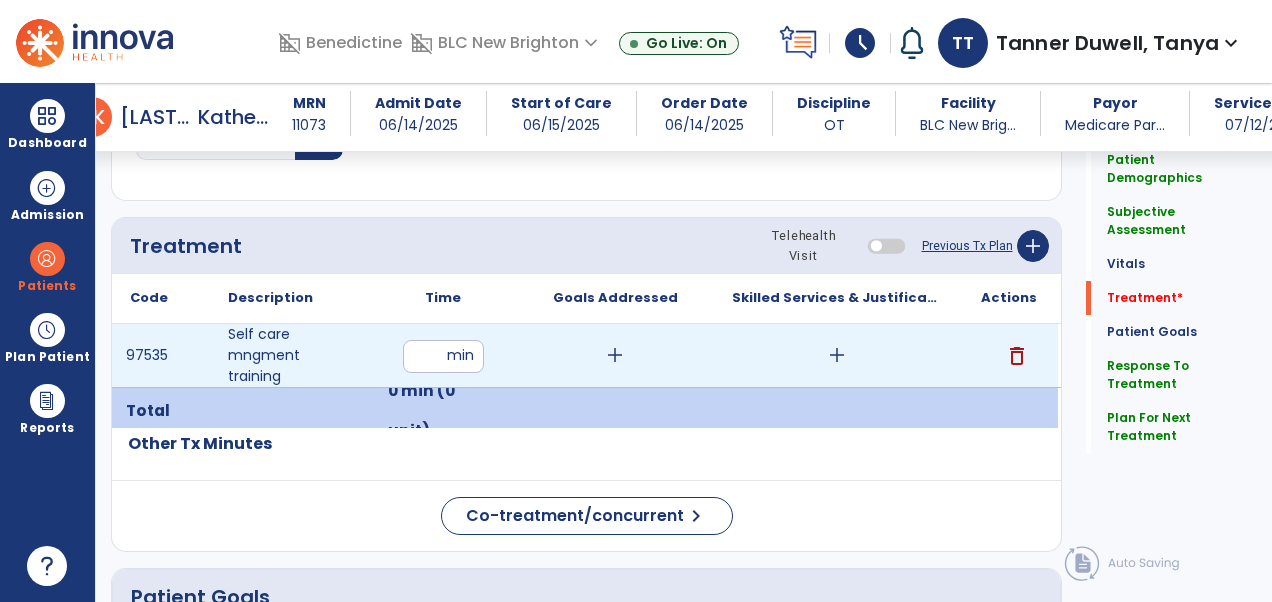 type on "**" 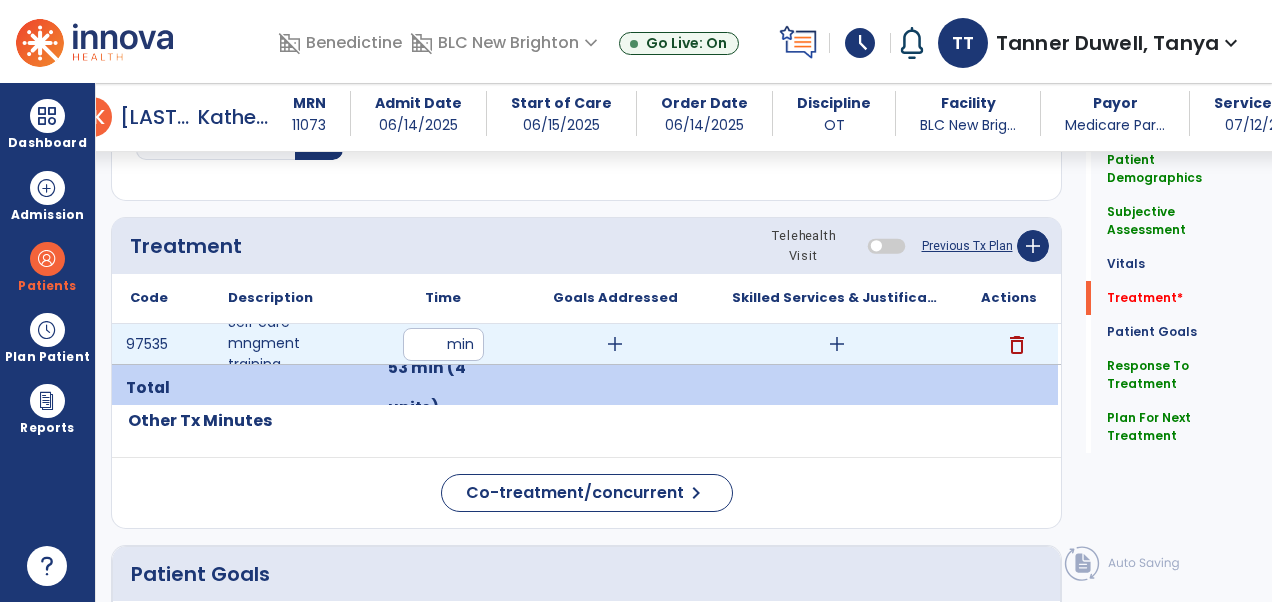 click on "add" at bounding box center [837, 344] 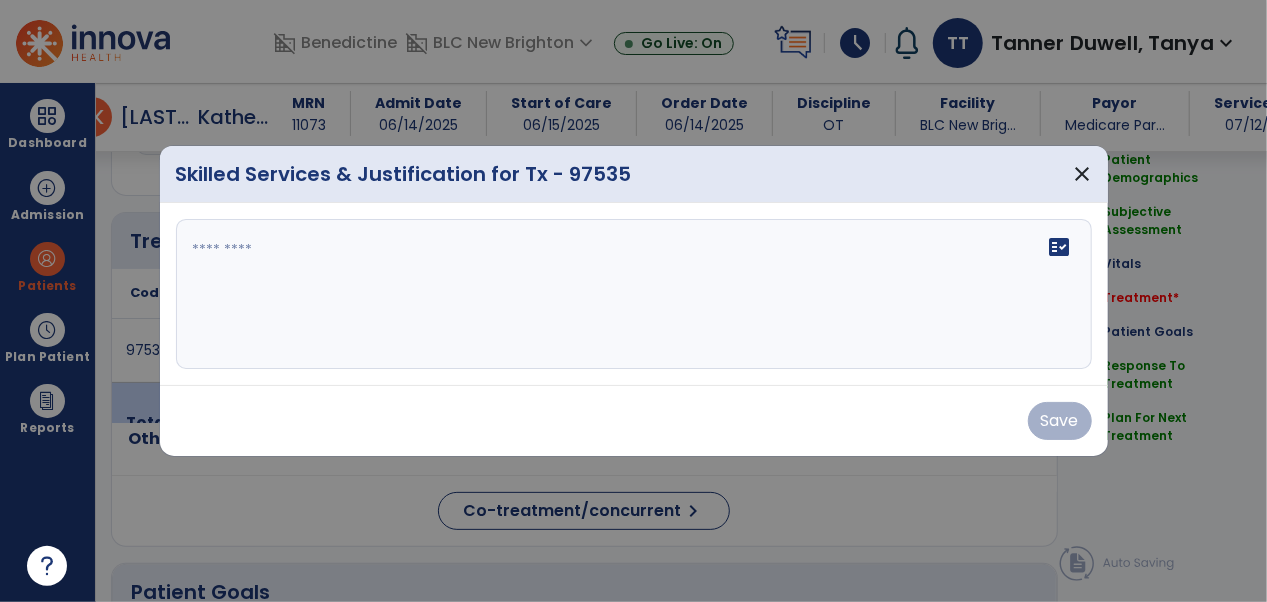 scroll, scrollTop: 1072, scrollLeft: 0, axis: vertical 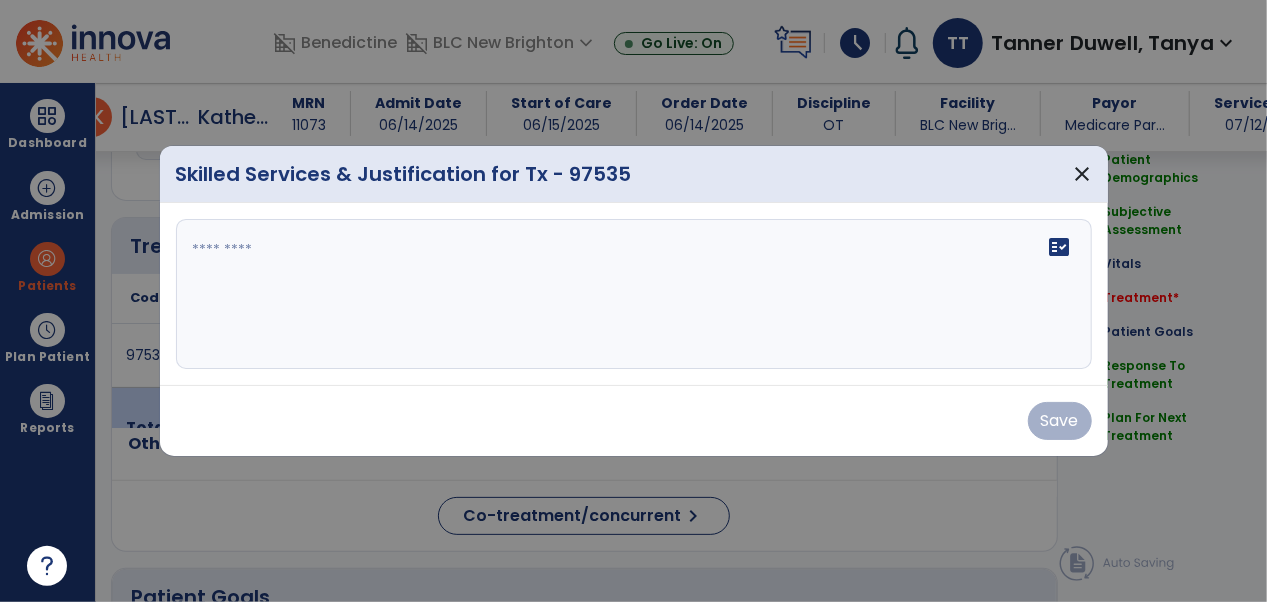 click on "fact_check" at bounding box center (634, 294) 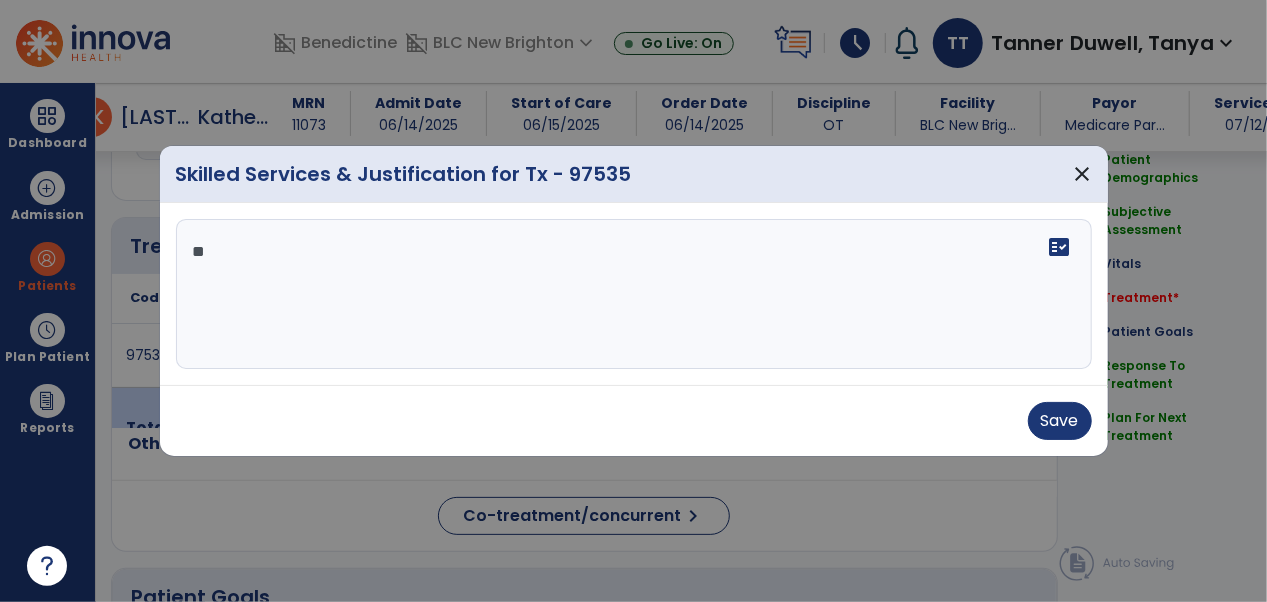 type on "*" 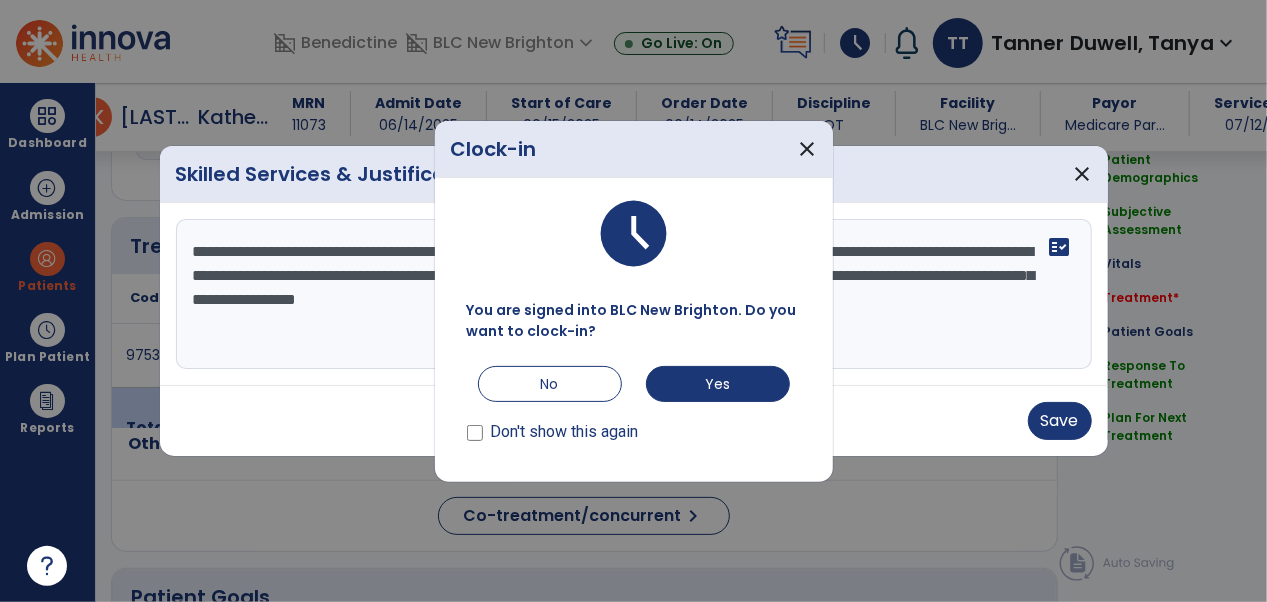 click on "You are signed into BLC New Brighton. Do you want to clock-in?   No   Yes      Don't show this again" at bounding box center [634, 373] 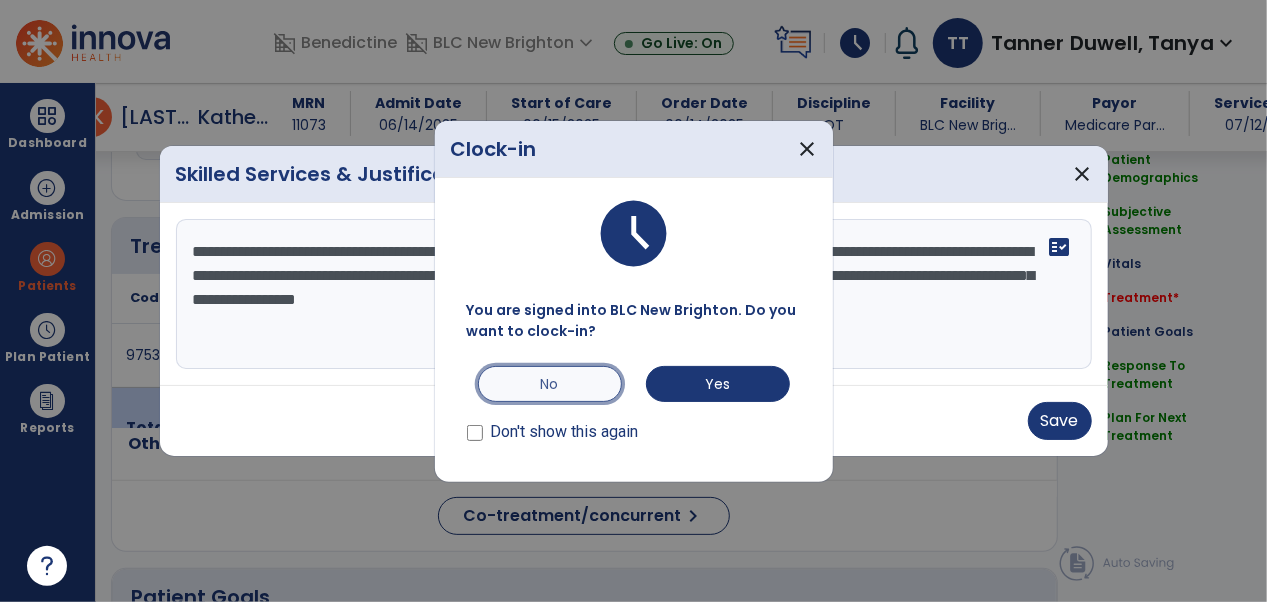 click on "No" at bounding box center (550, 384) 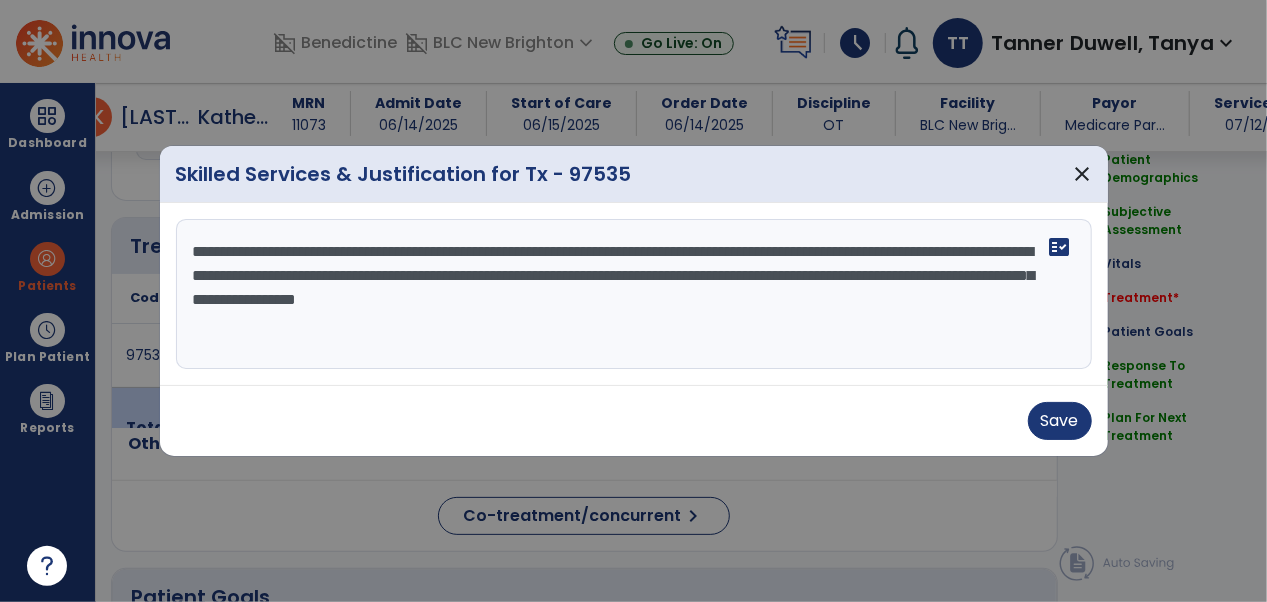 click on "**********" at bounding box center (634, 294) 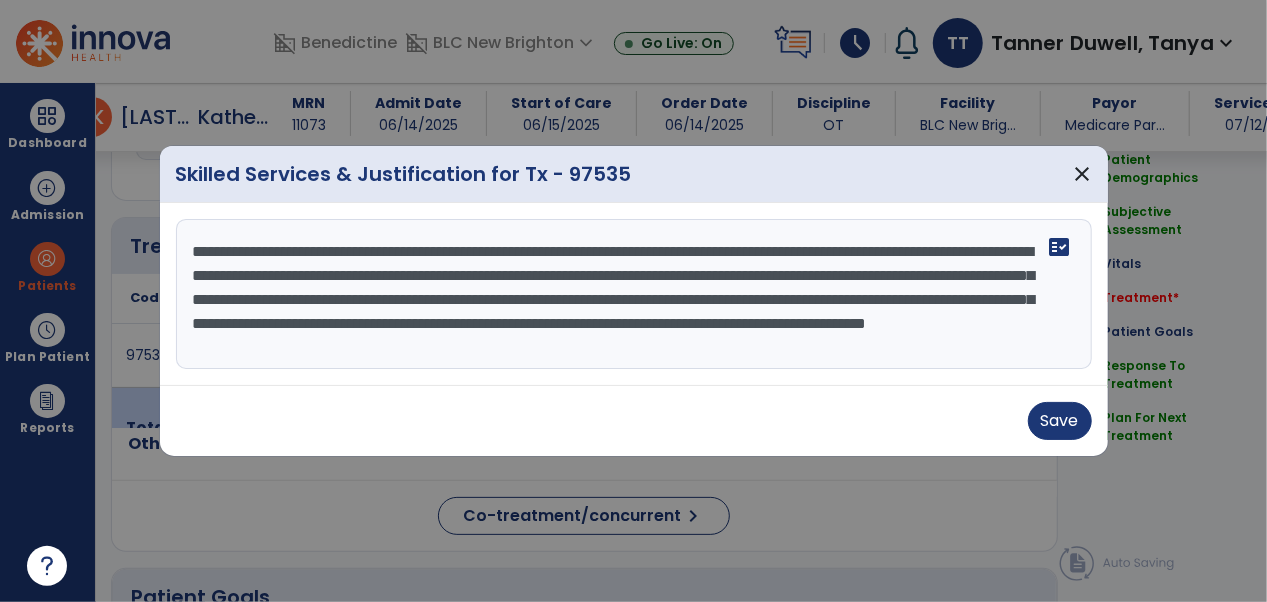 scroll, scrollTop: 14, scrollLeft: 0, axis: vertical 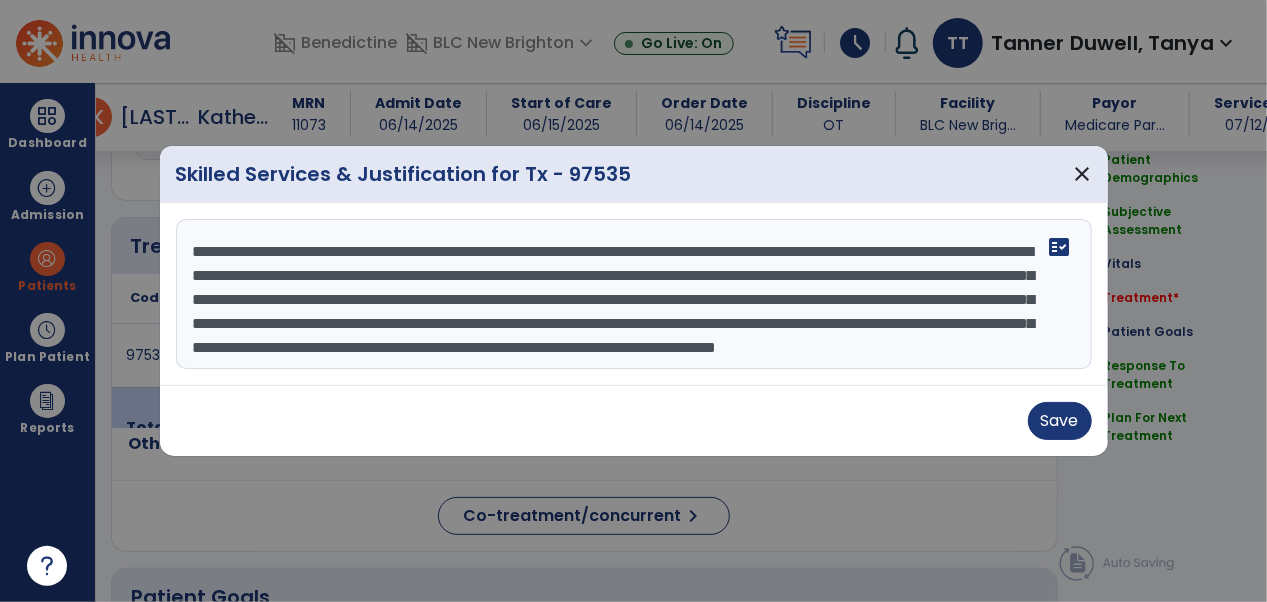 click on "**********" at bounding box center [634, 294] 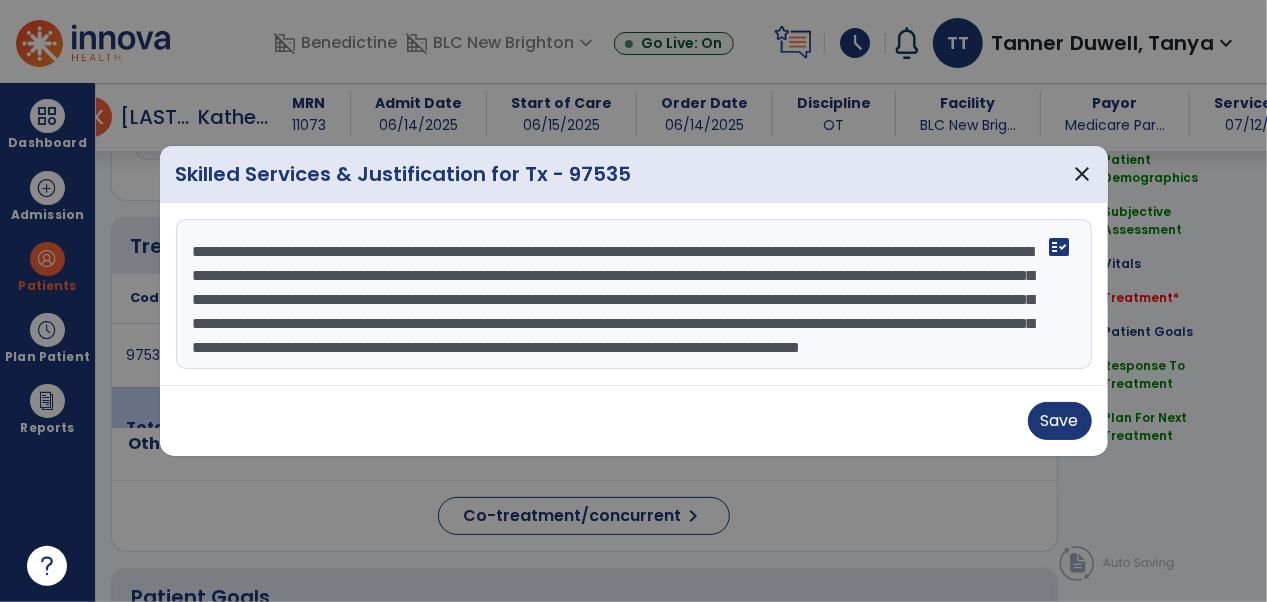 scroll, scrollTop: 48, scrollLeft: 0, axis: vertical 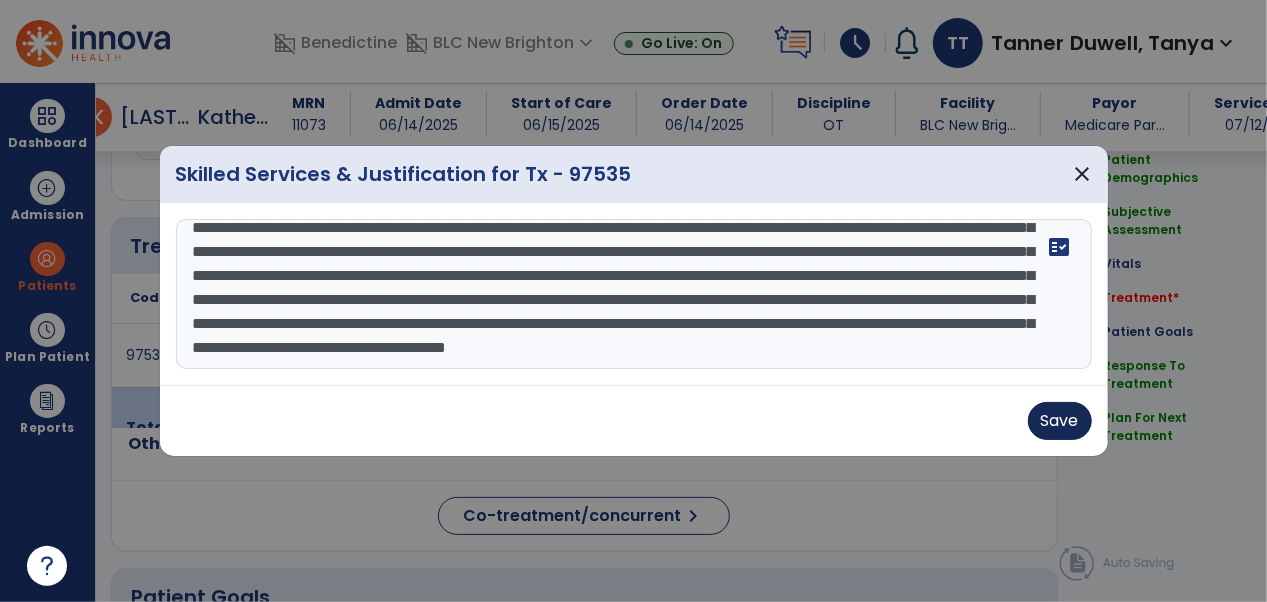 type on "**********" 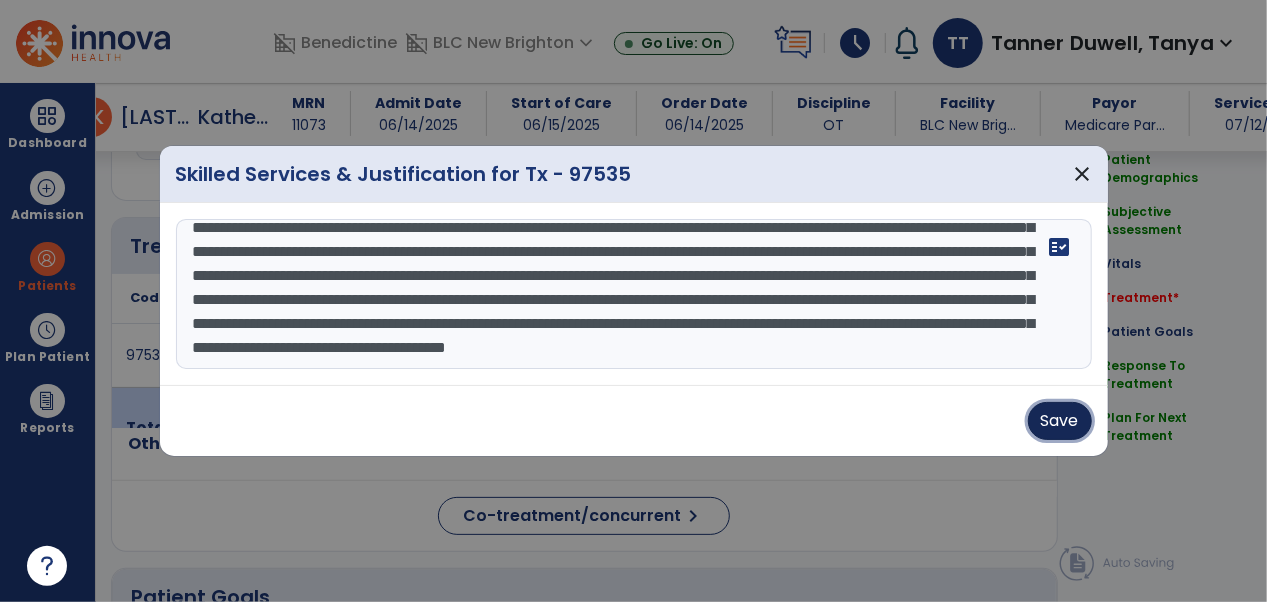 click on "Save" at bounding box center (1060, 421) 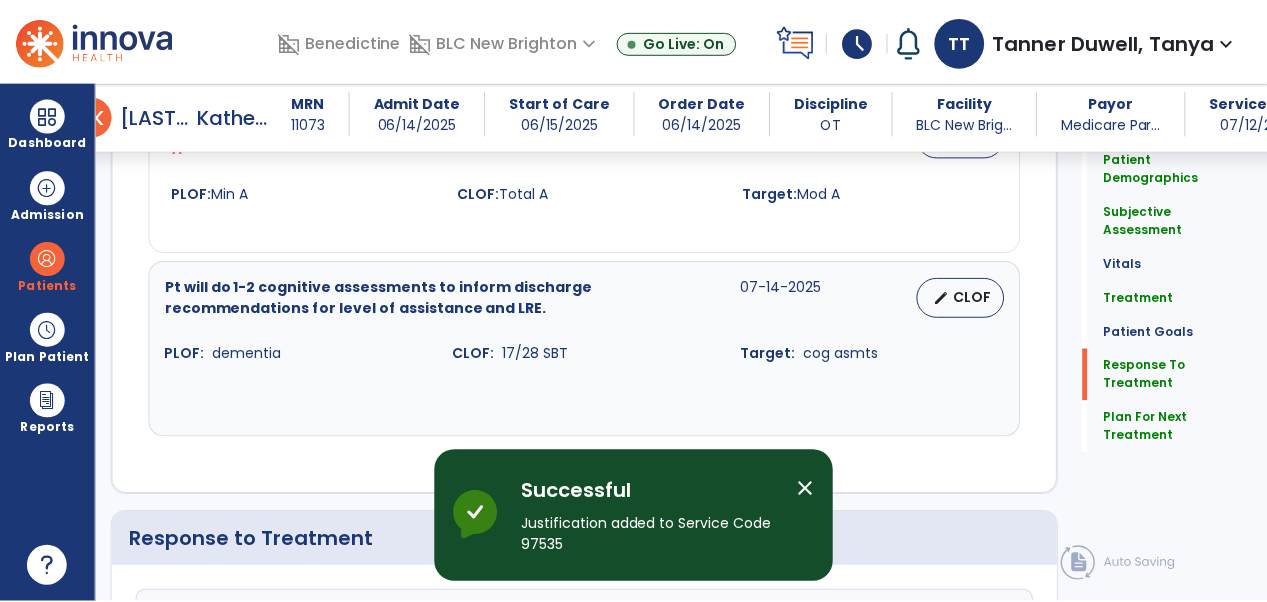 scroll, scrollTop: 2636, scrollLeft: 0, axis: vertical 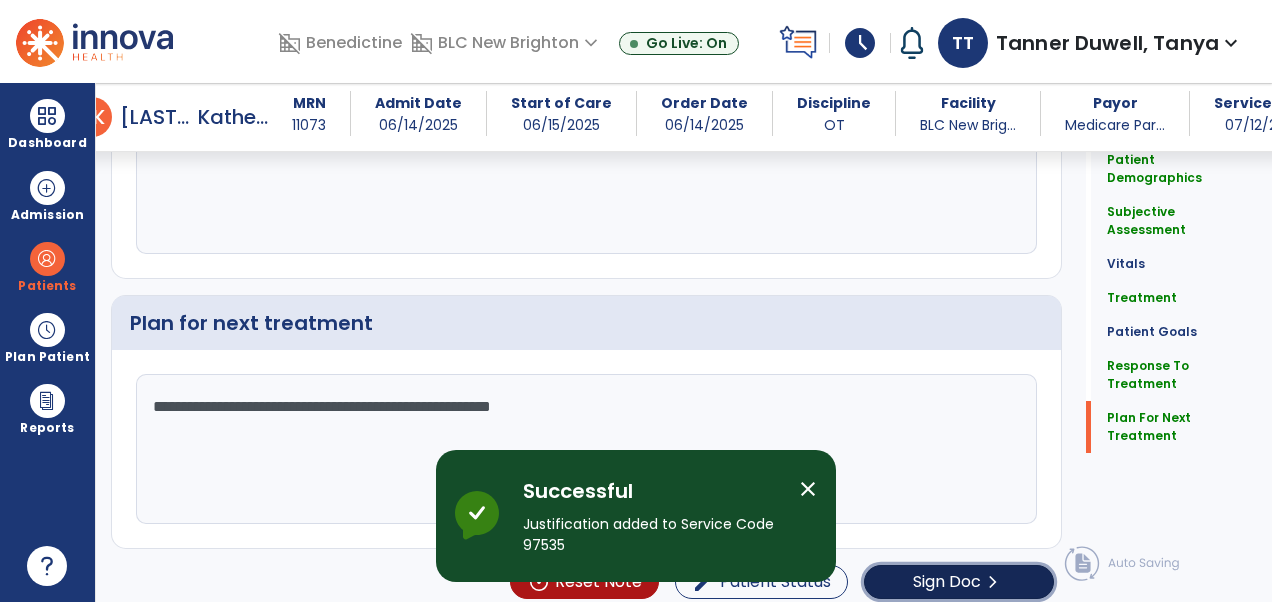 click on "Sign Doc" 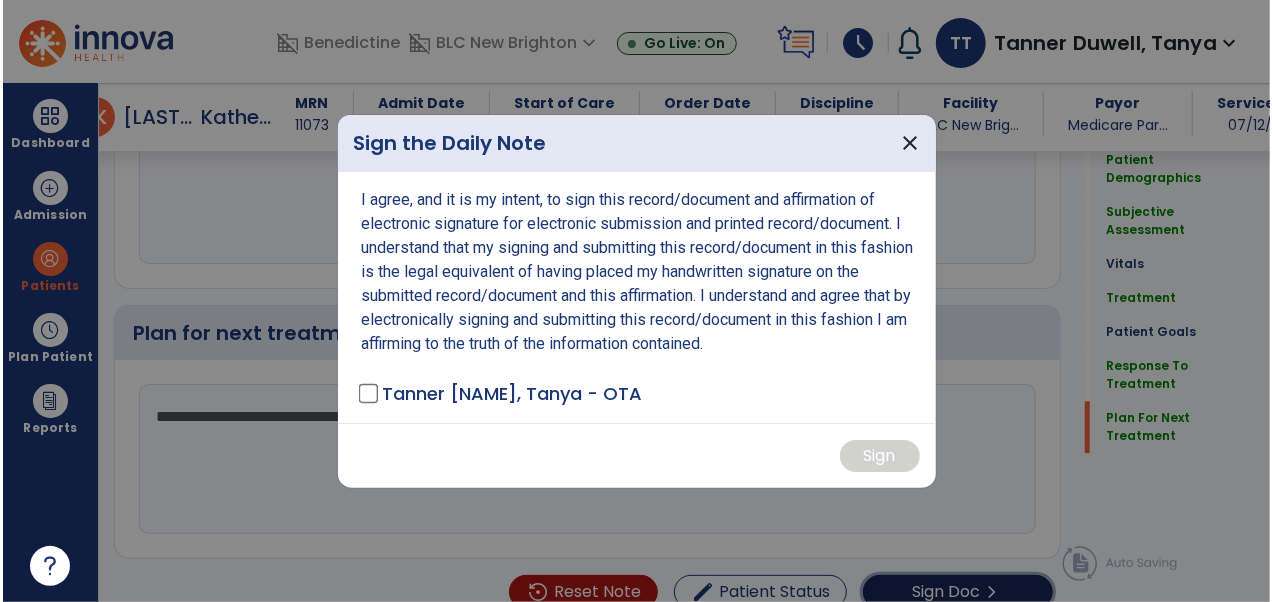 scroll, scrollTop: 2636, scrollLeft: 0, axis: vertical 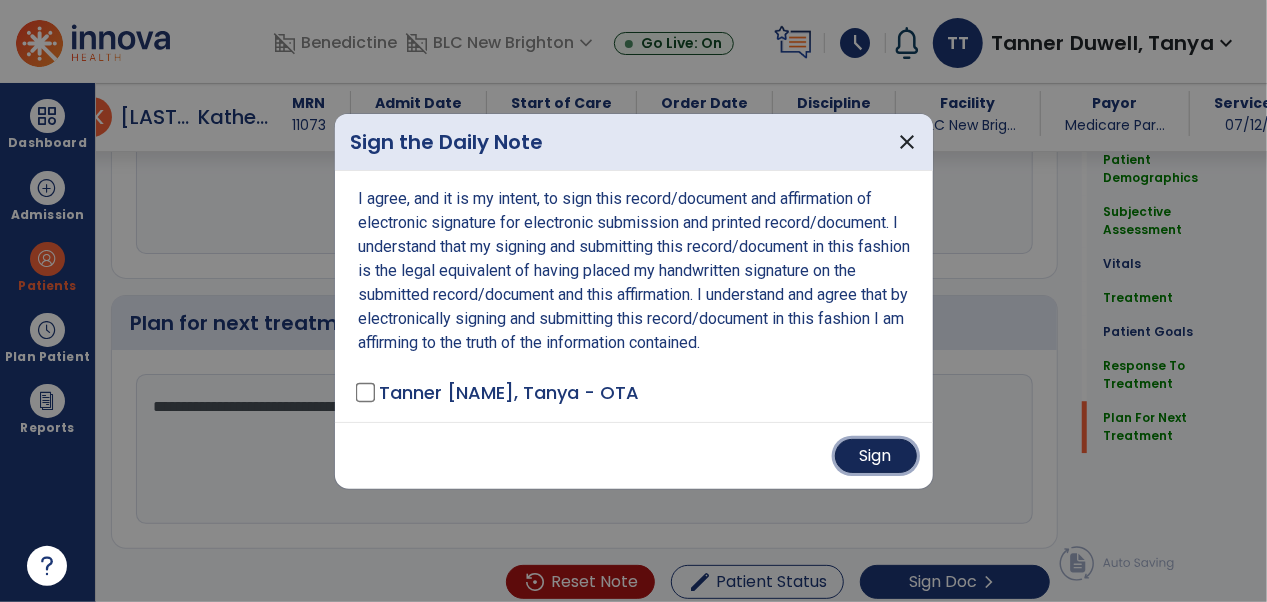 click on "Sign" at bounding box center (876, 456) 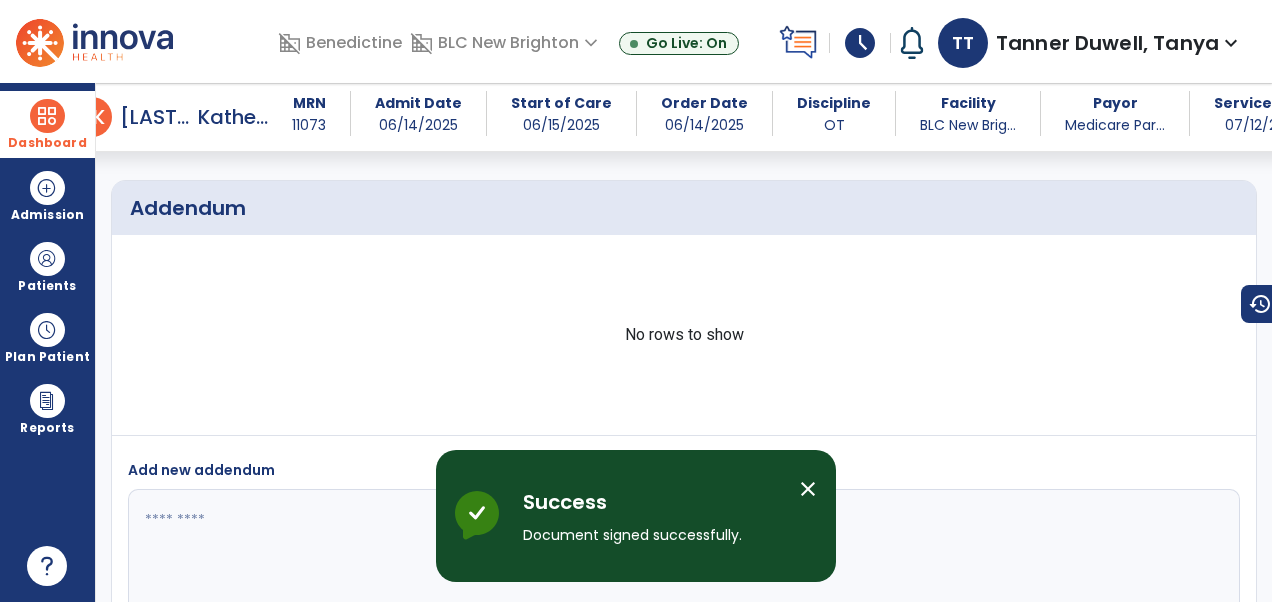 click at bounding box center (47, 116) 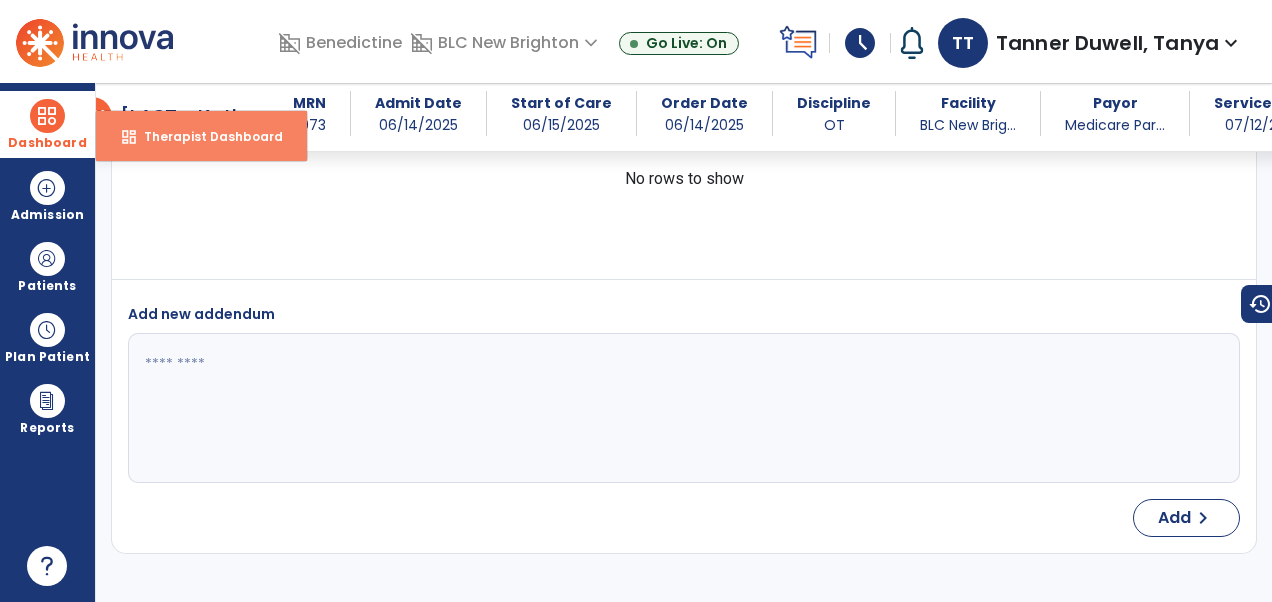 click on "dashboard  Therapist Dashboard" at bounding box center (201, 136) 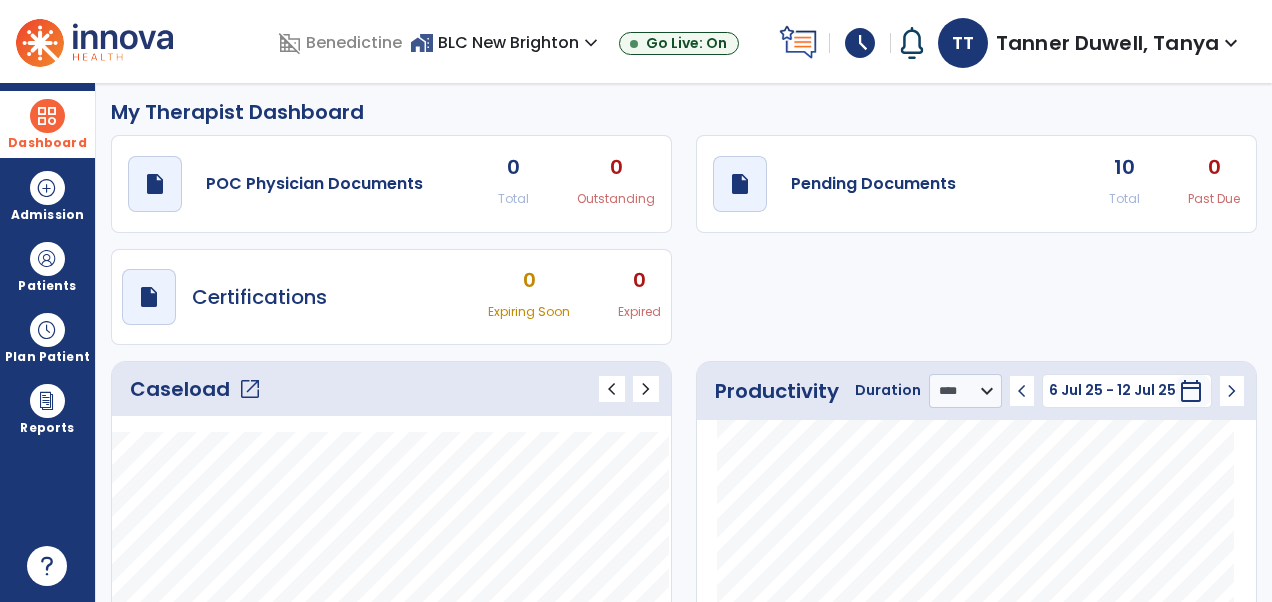 scroll, scrollTop: 6, scrollLeft: 0, axis: vertical 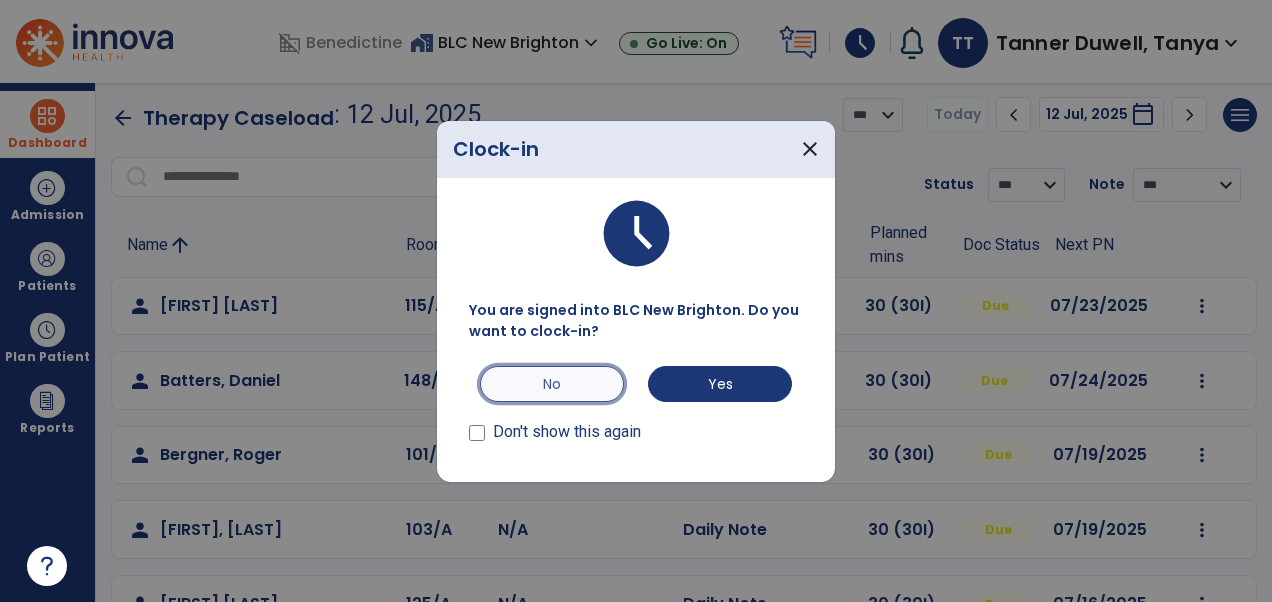 click on "No" at bounding box center [552, 384] 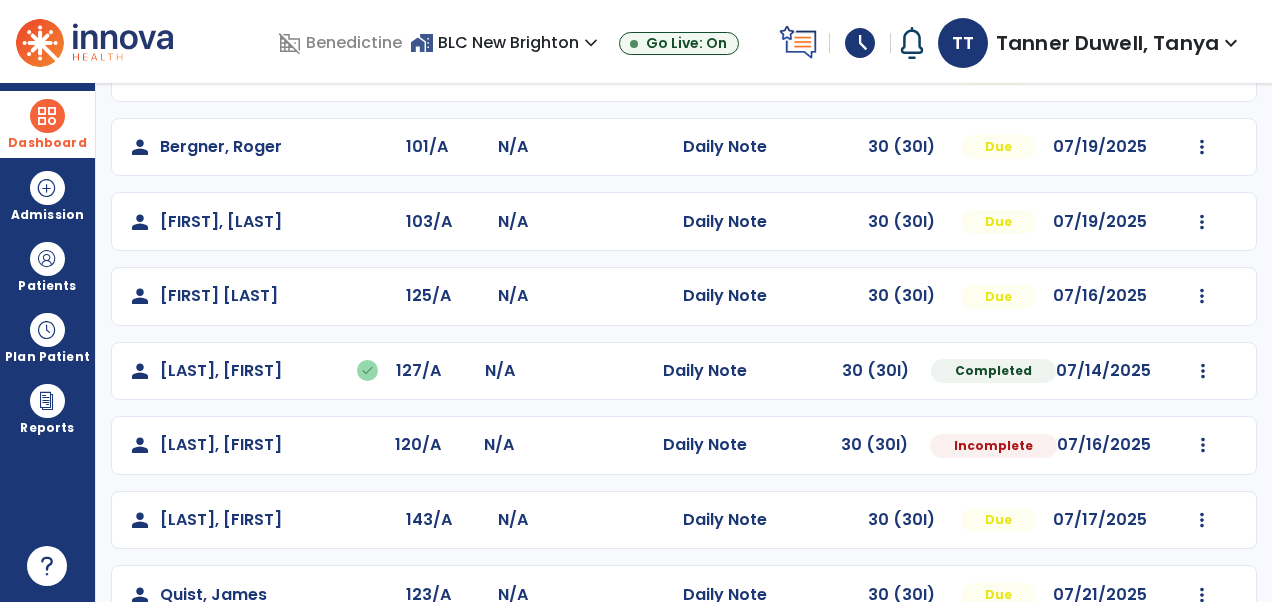 scroll, scrollTop: 316, scrollLeft: 0, axis: vertical 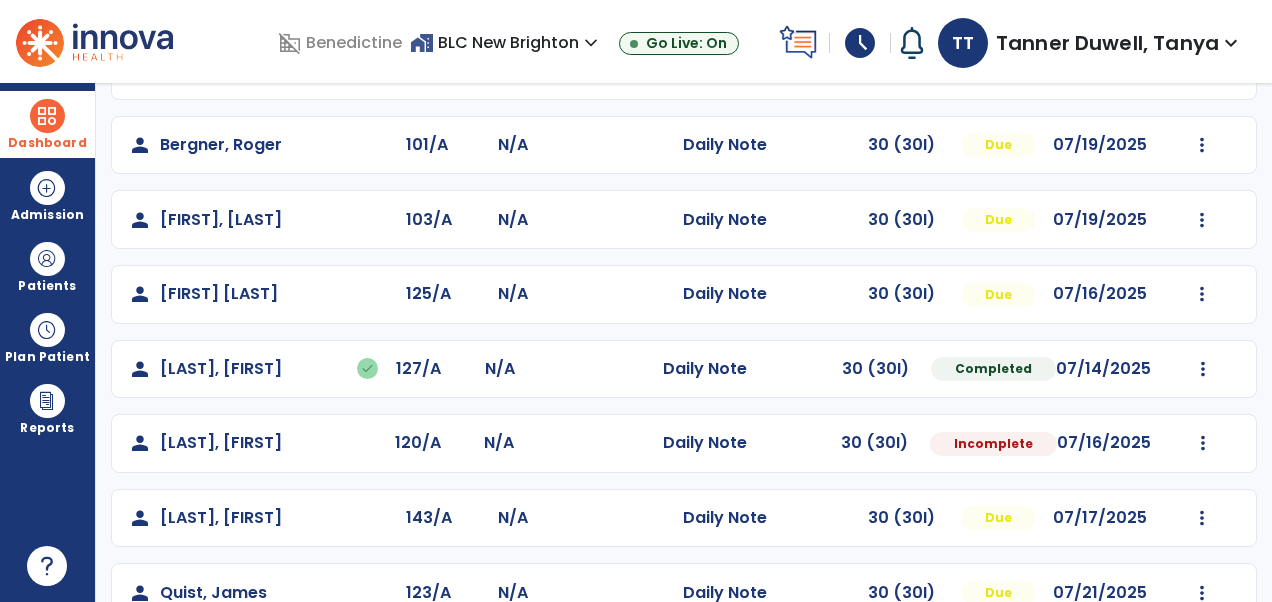 click on "Mark Visit As Complete   Reset Note   Open Document   G + C Mins" 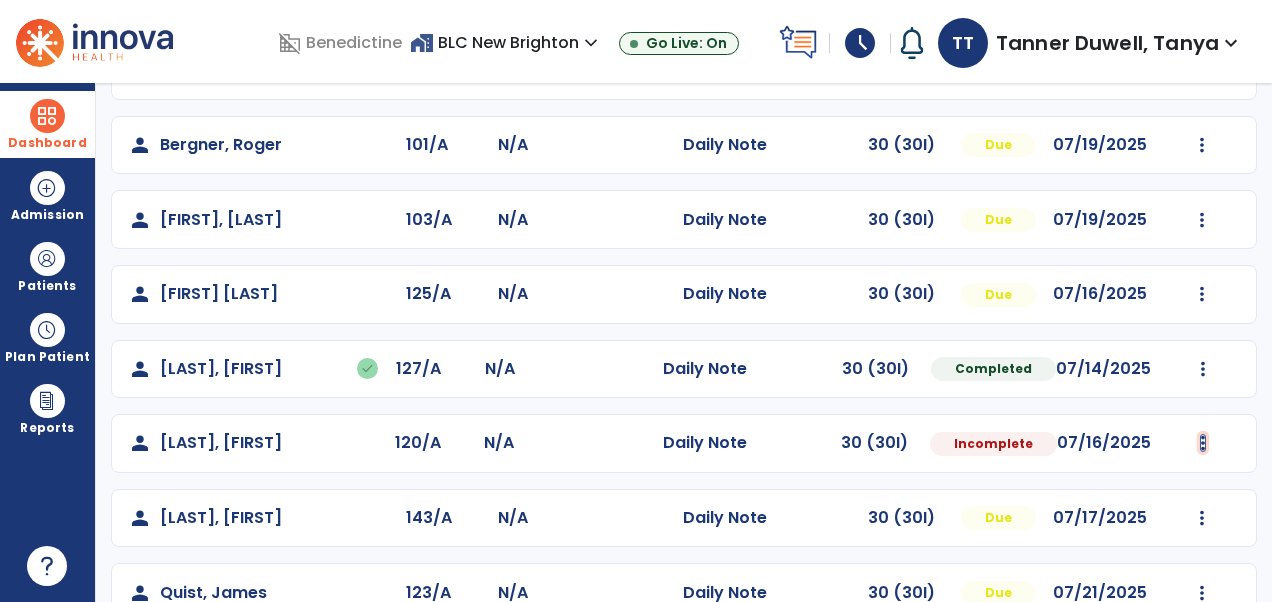 click at bounding box center (1202, -4) 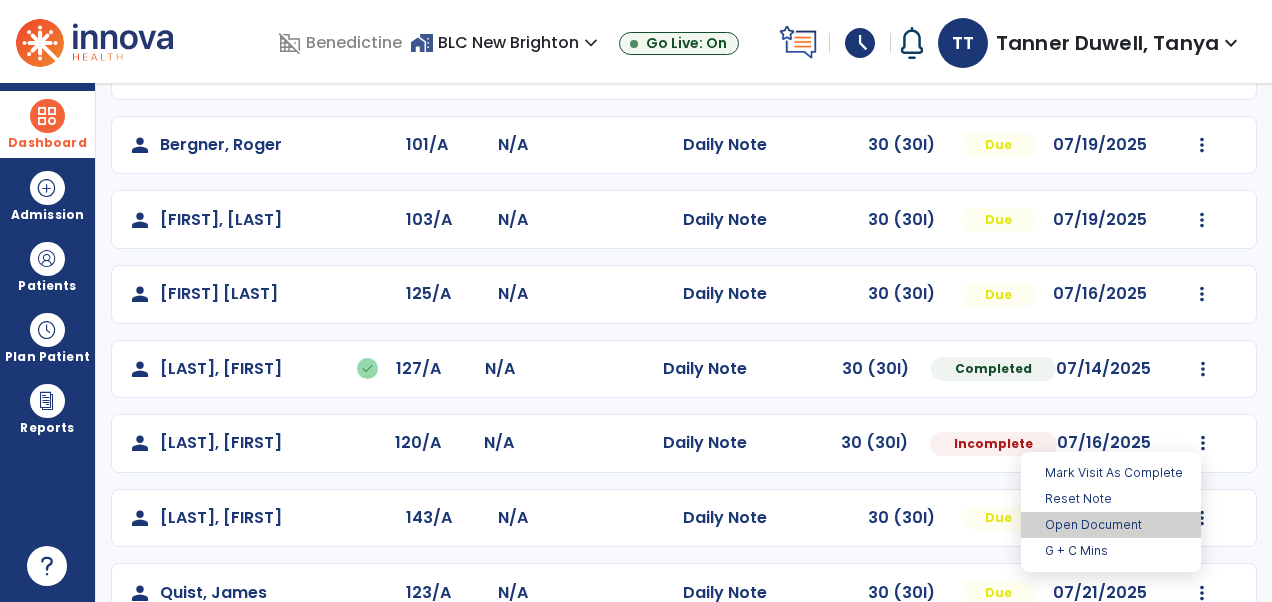 click on "Open Document" at bounding box center [1111, 525] 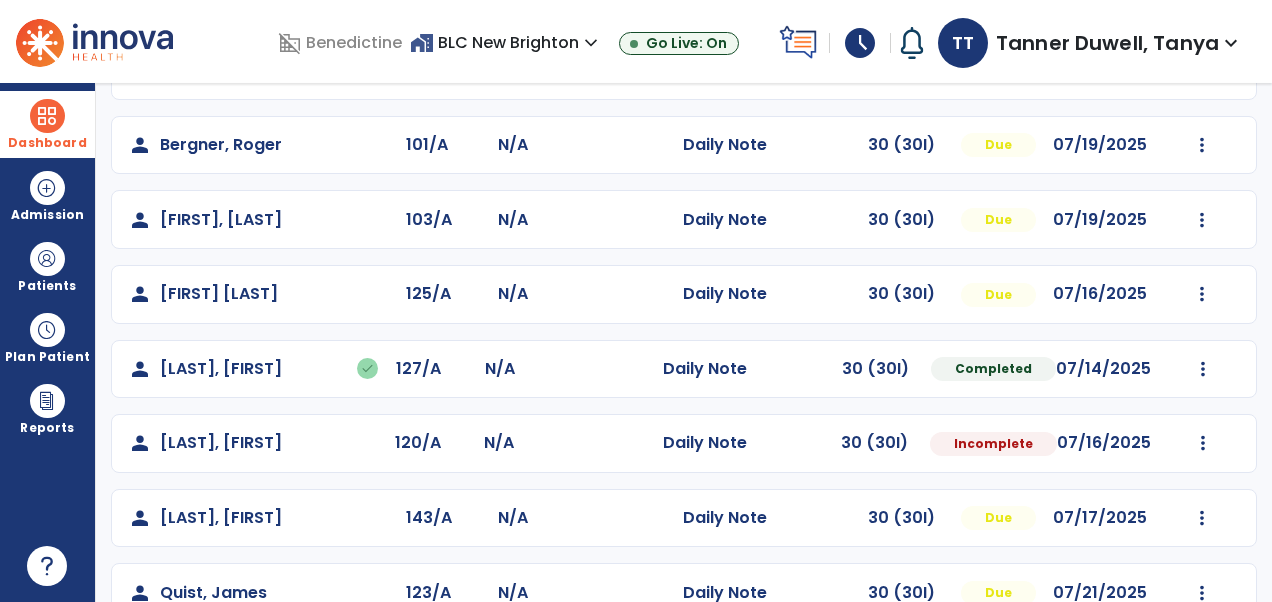 select on "*" 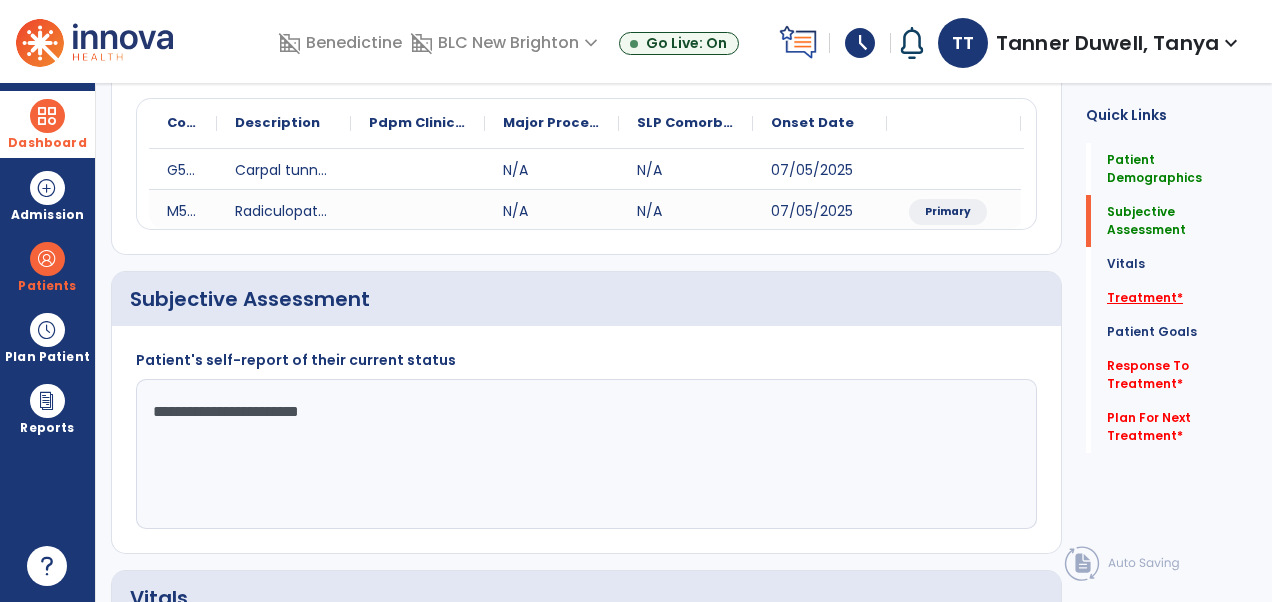 click on "Treatment   *" 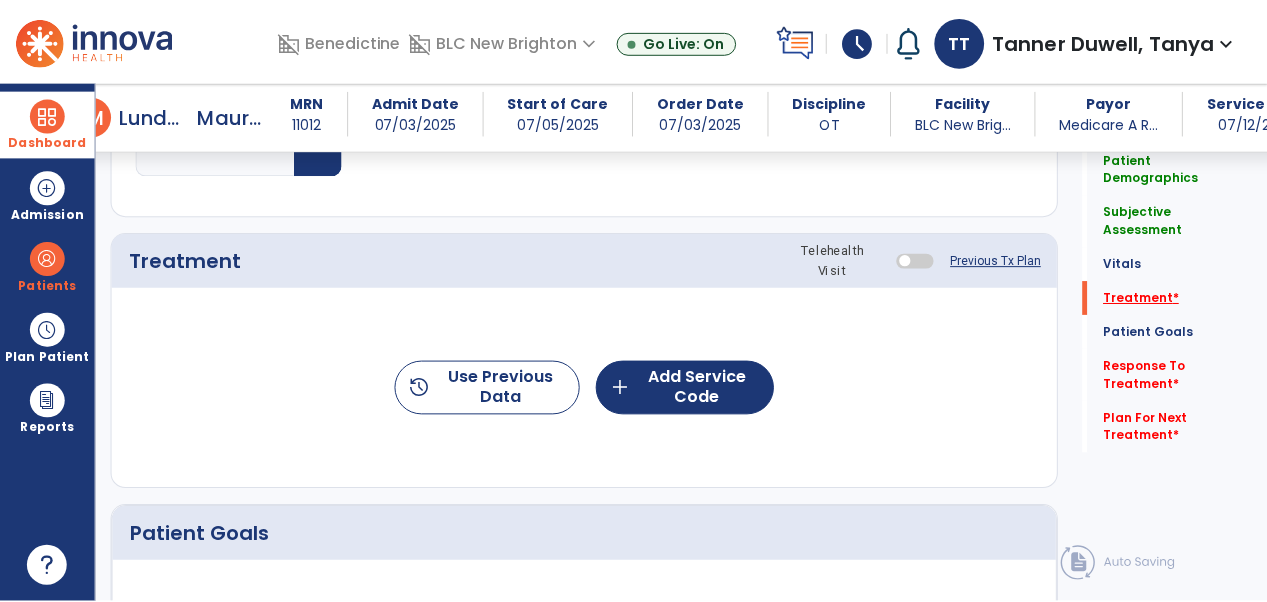 scroll, scrollTop: 1091, scrollLeft: 0, axis: vertical 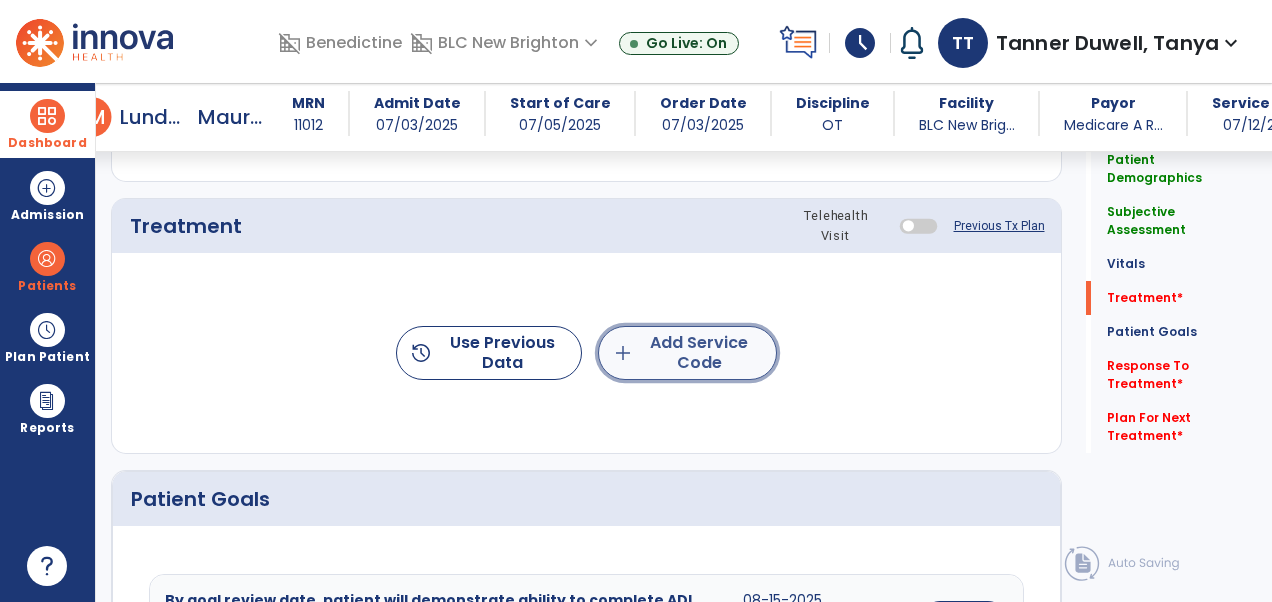 click on "add  Add Service Code" 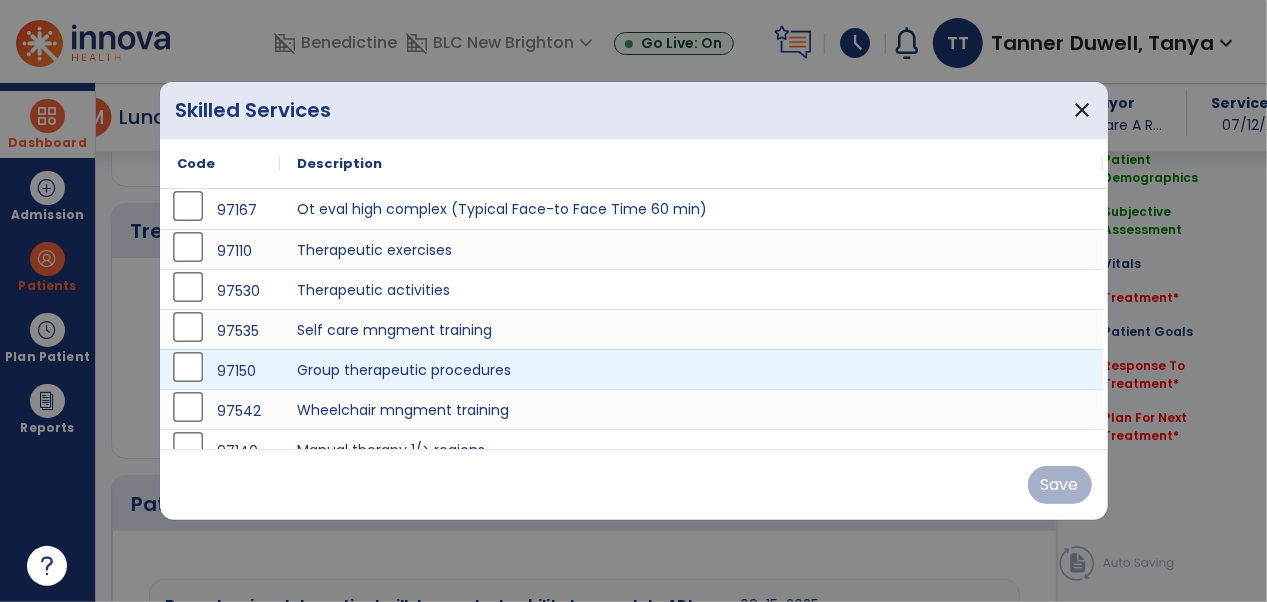 scroll, scrollTop: 1091, scrollLeft: 0, axis: vertical 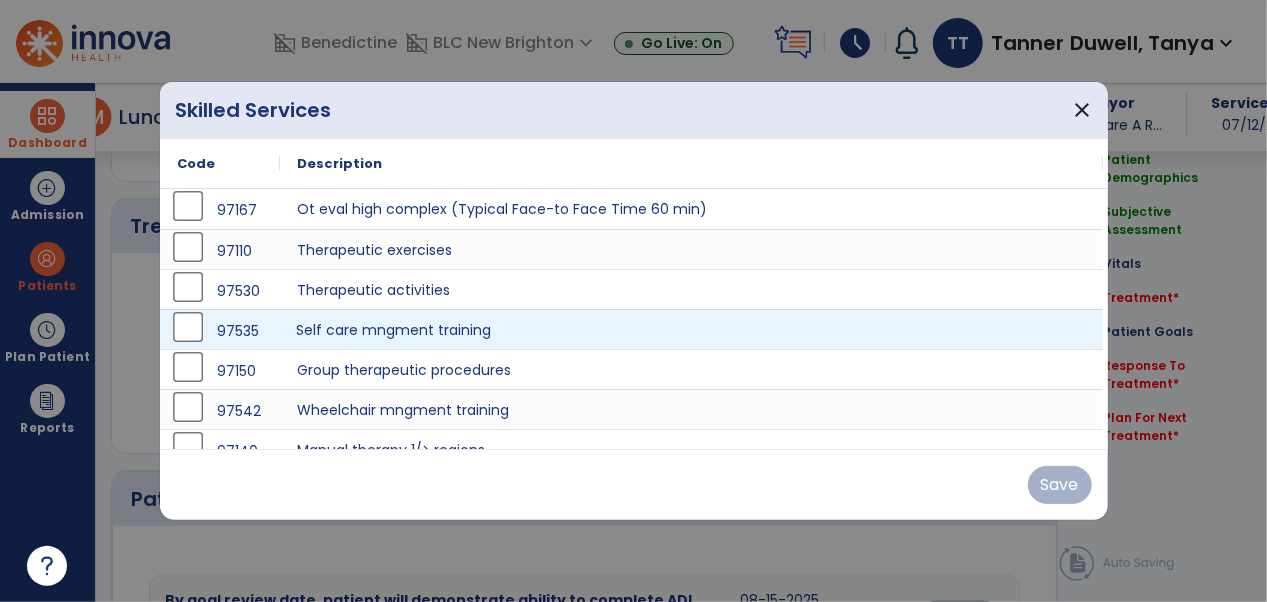click on "Self care mngment training" at bounding box center [692, 329] 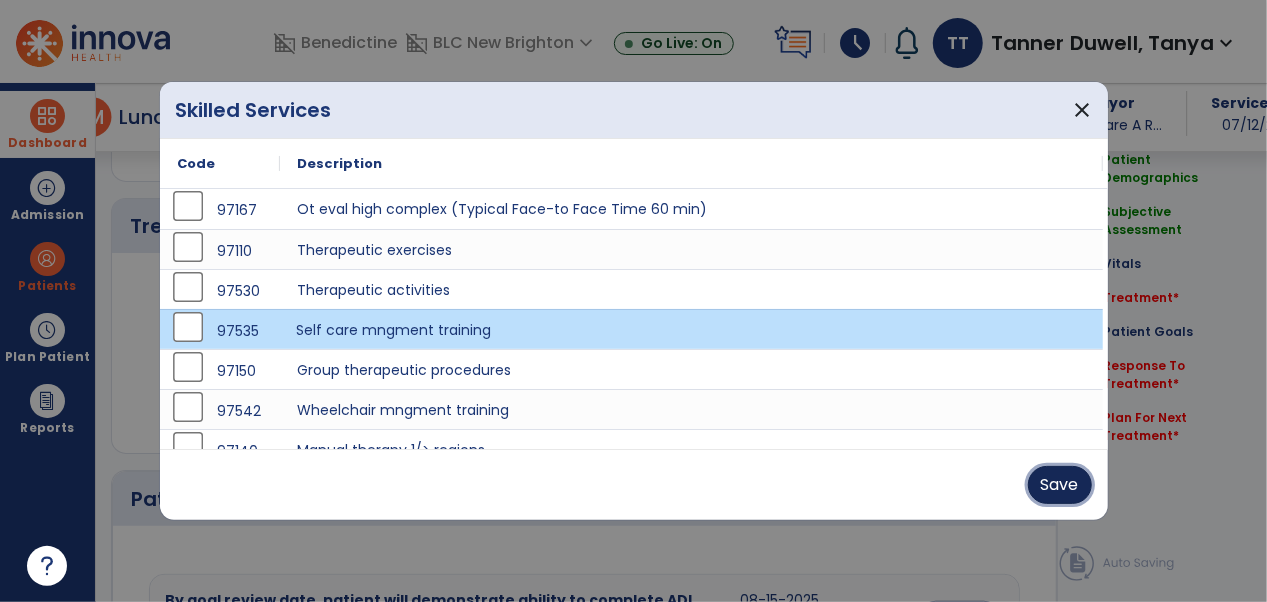 click on "Save" at bounding box center [1060, 485] 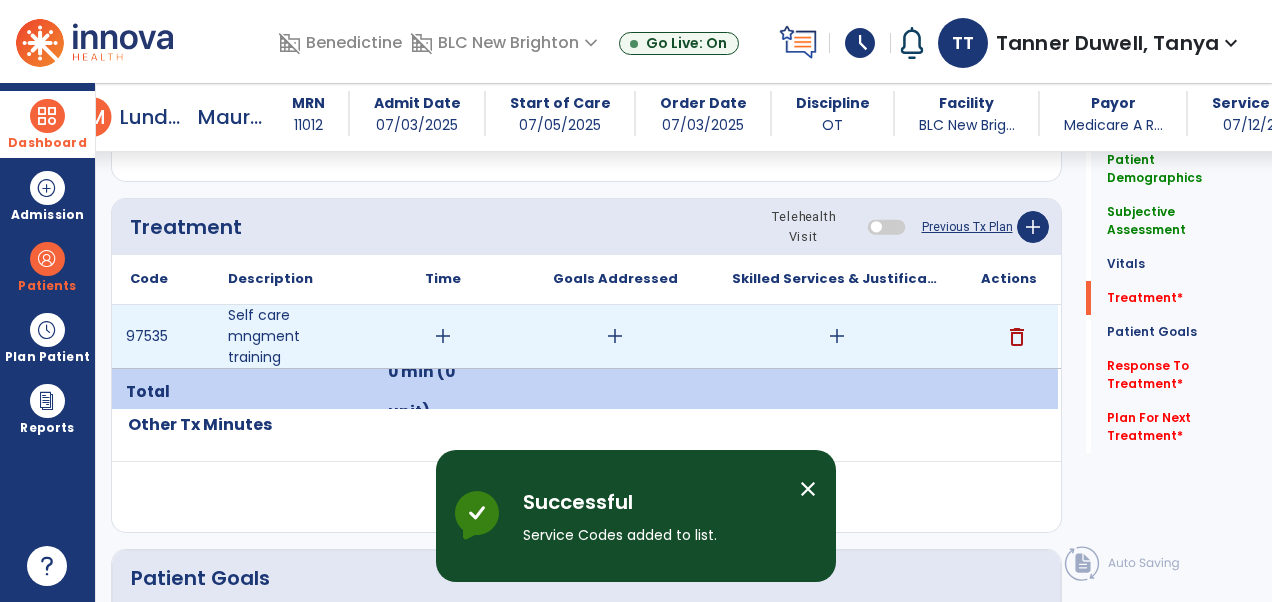 click on "add" at bounding box center [443, 336] 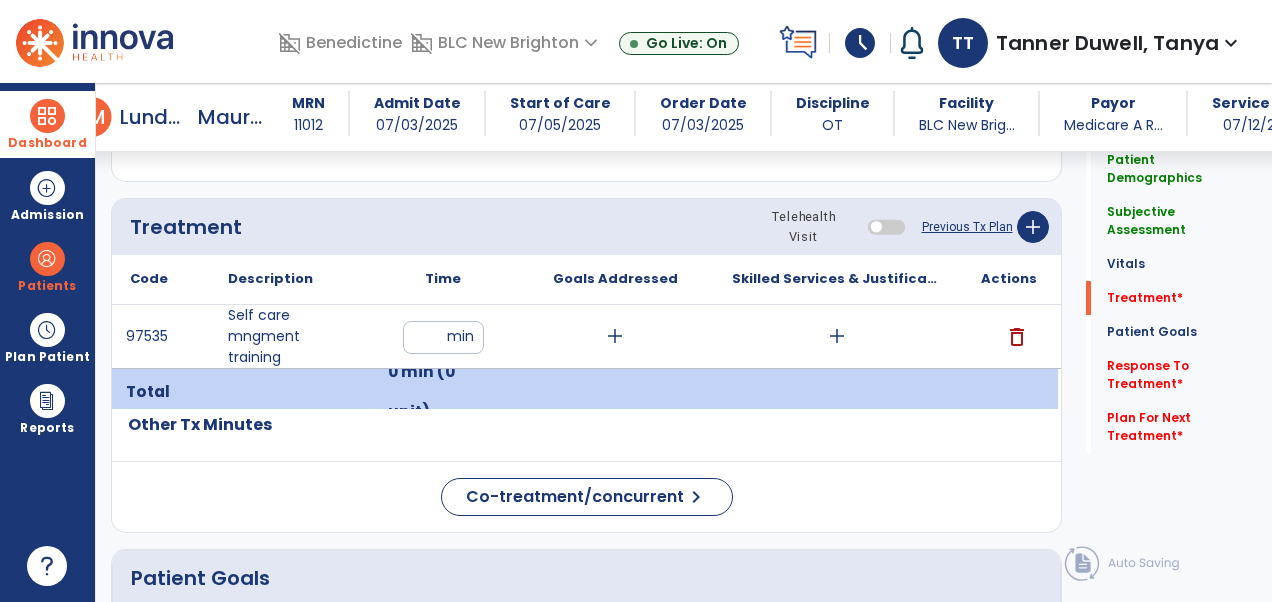 type on "**" 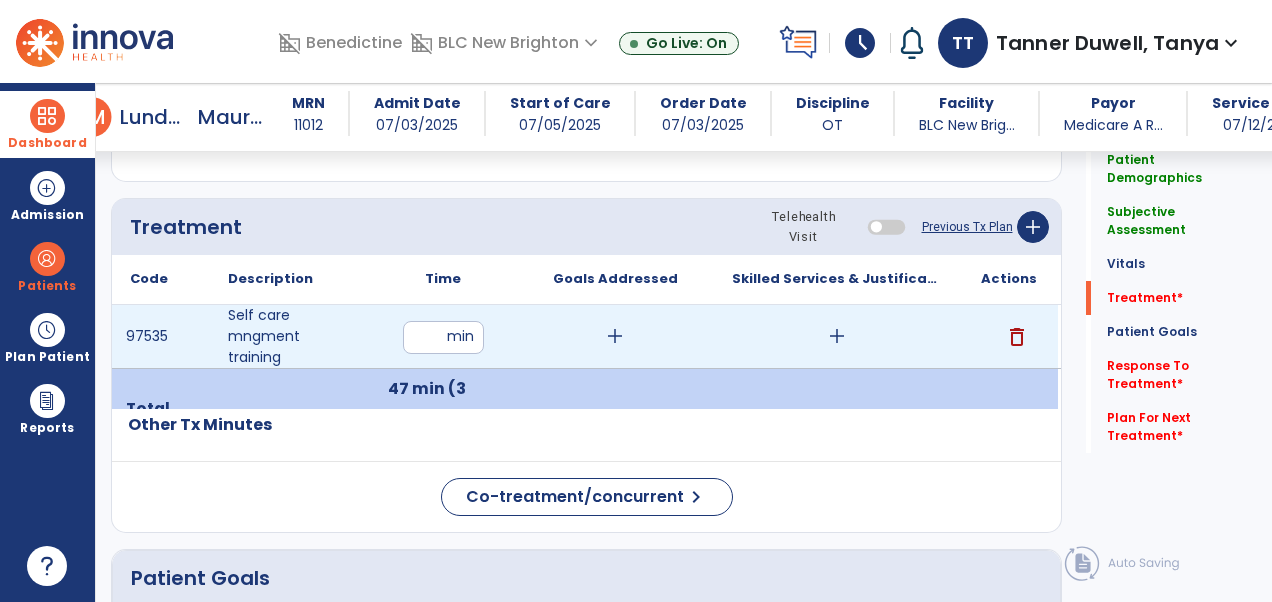 click on "add" at bounding box center (837, 336) 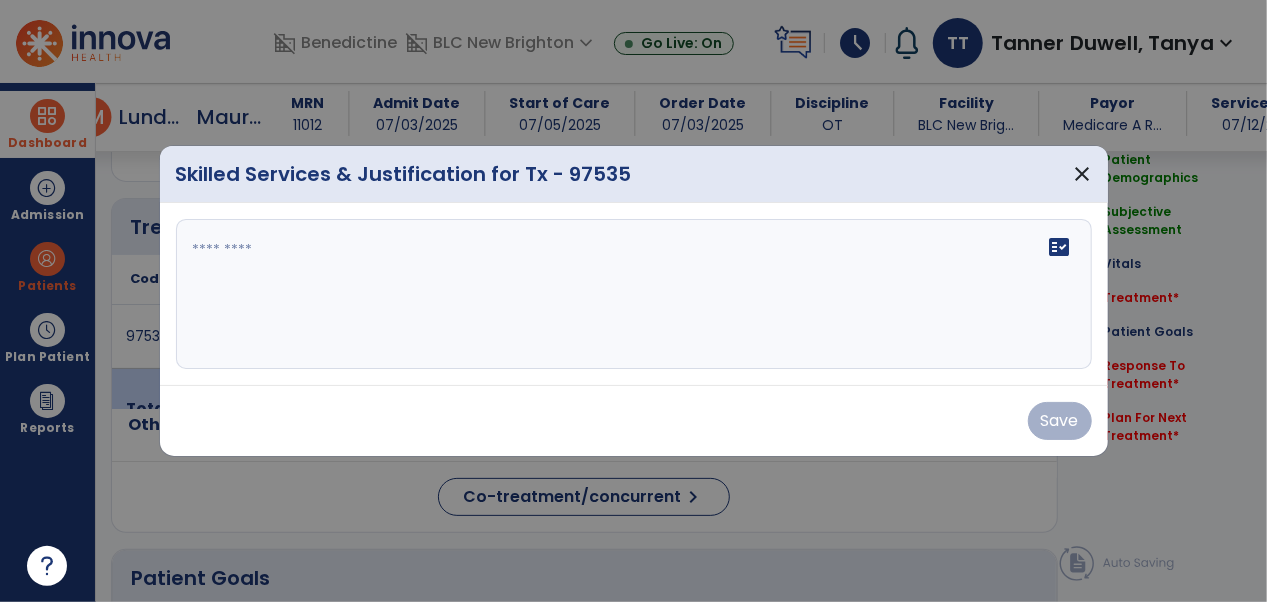 scroll, scrollTop: 1091, scrollLeft: 0, axis: vertical 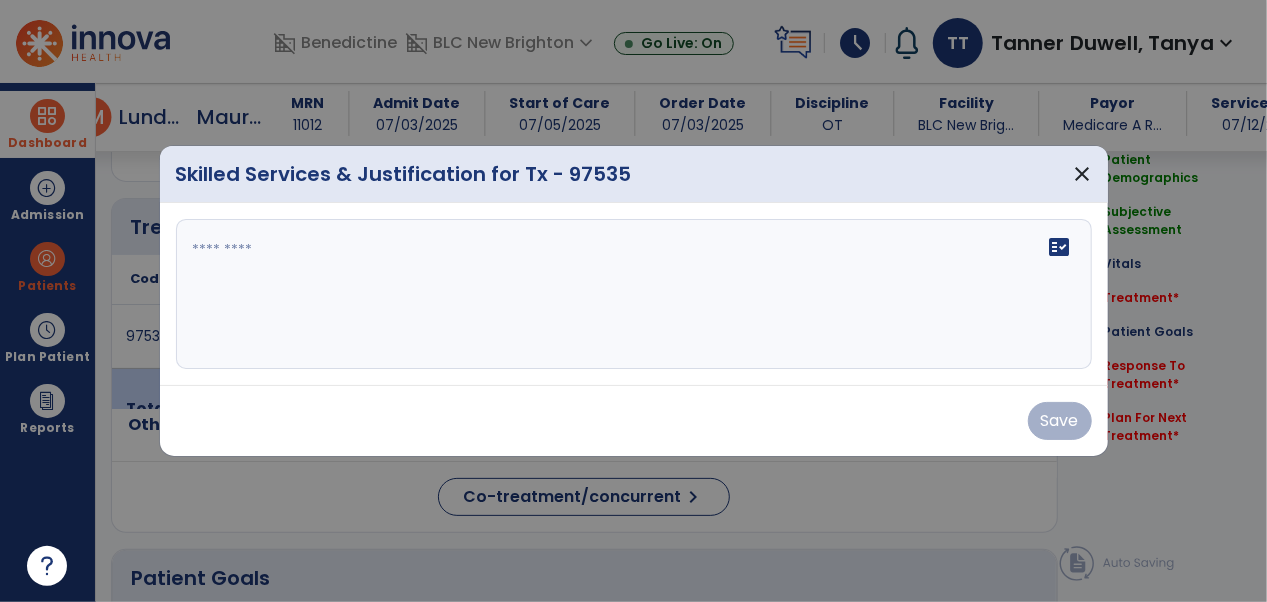 click on "fact_check" at bounding box center [634, 294] 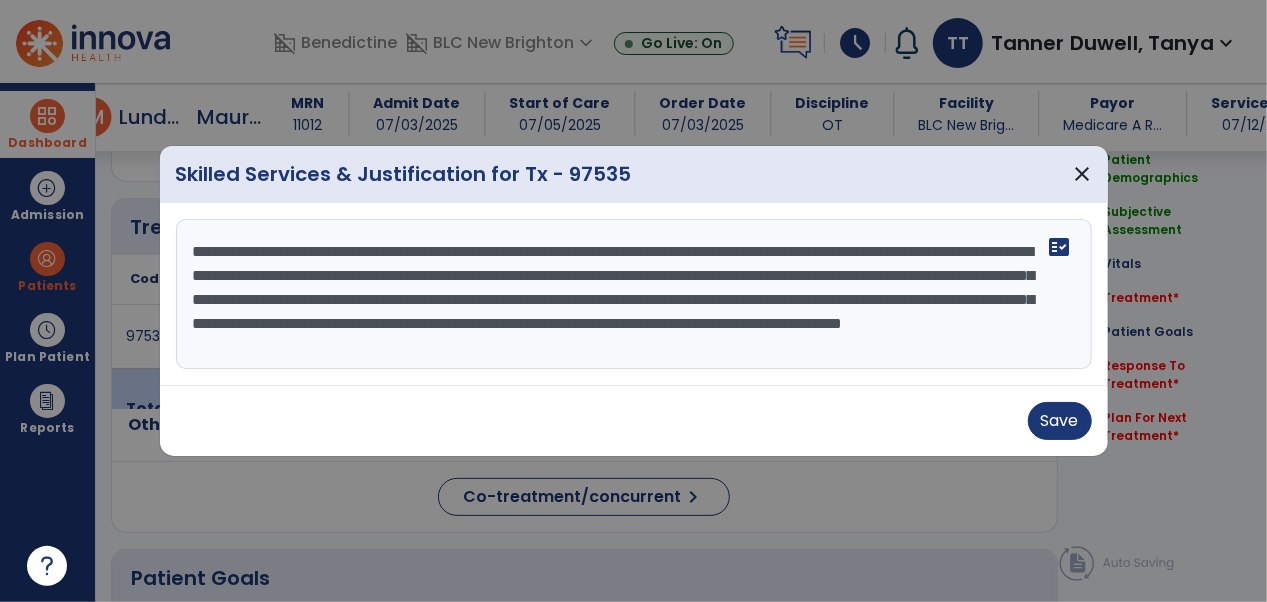 scroll, scrollTop: 14, scrollLeft: 0, axis: vertical 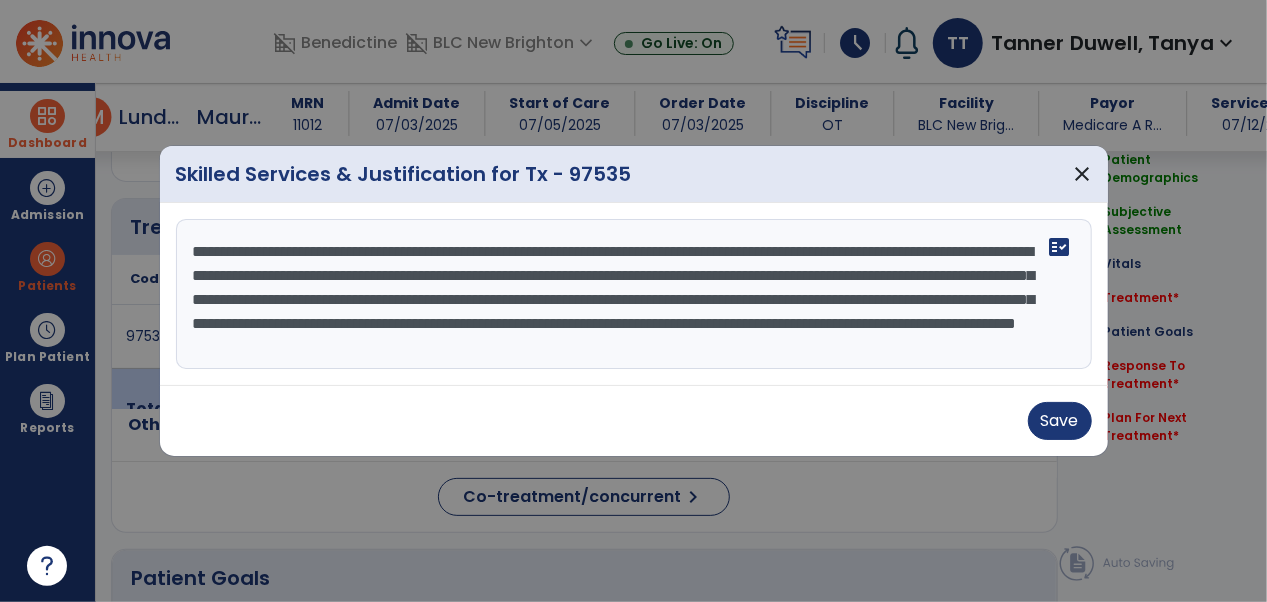 click on "**********" at bounding box center [634, 294] 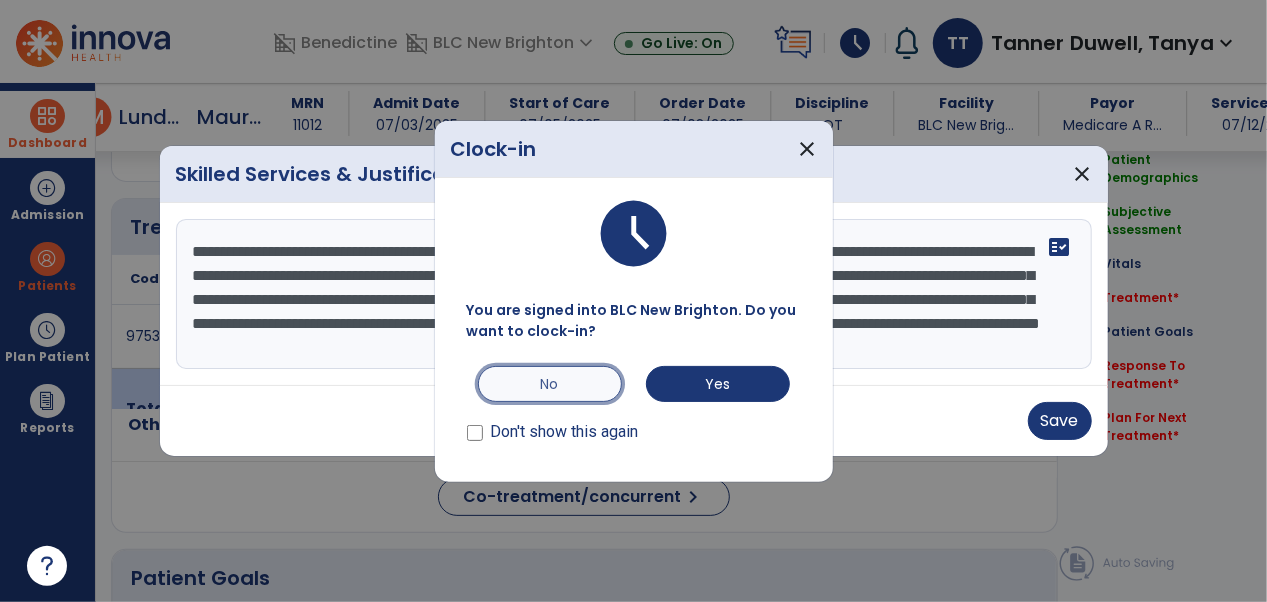 click on "No" at bounding box center [550, 384] 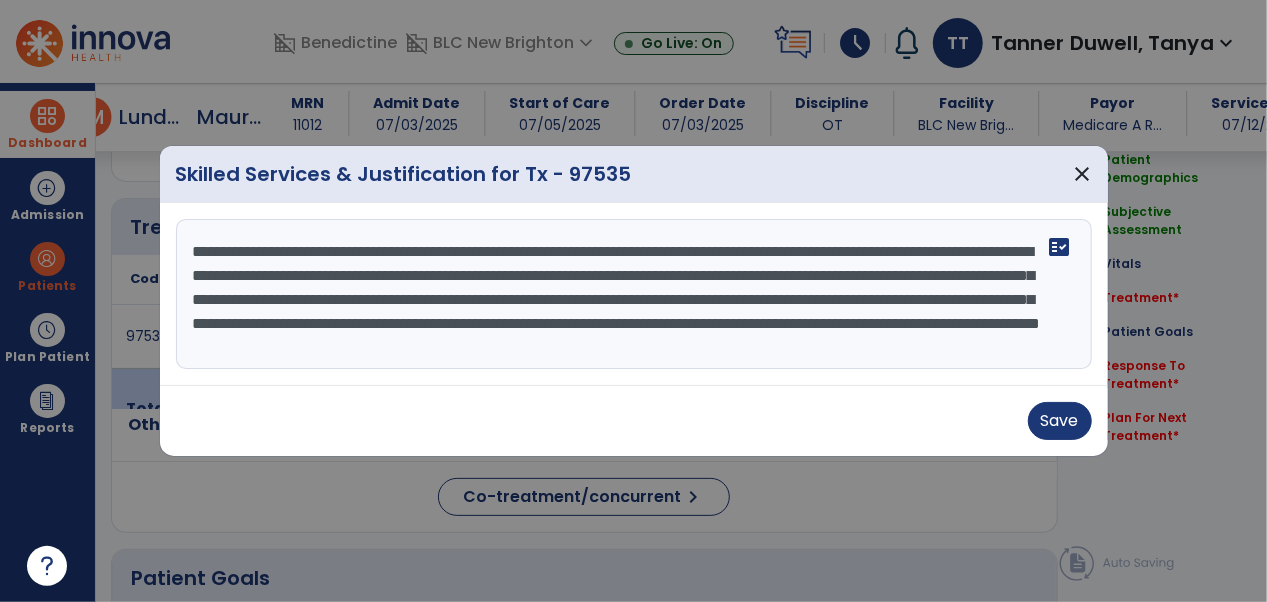 click on "**********" at bounding box center (634, 294) 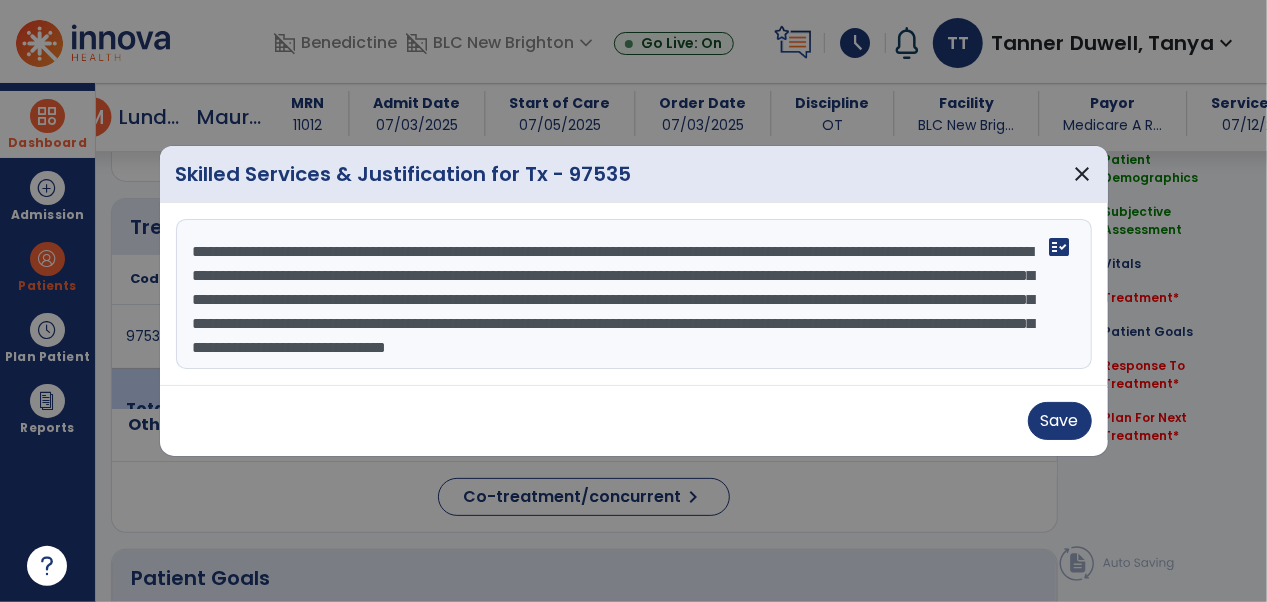 scroll, scrollTop: 24, scrollLeft: 0, axis: vertical 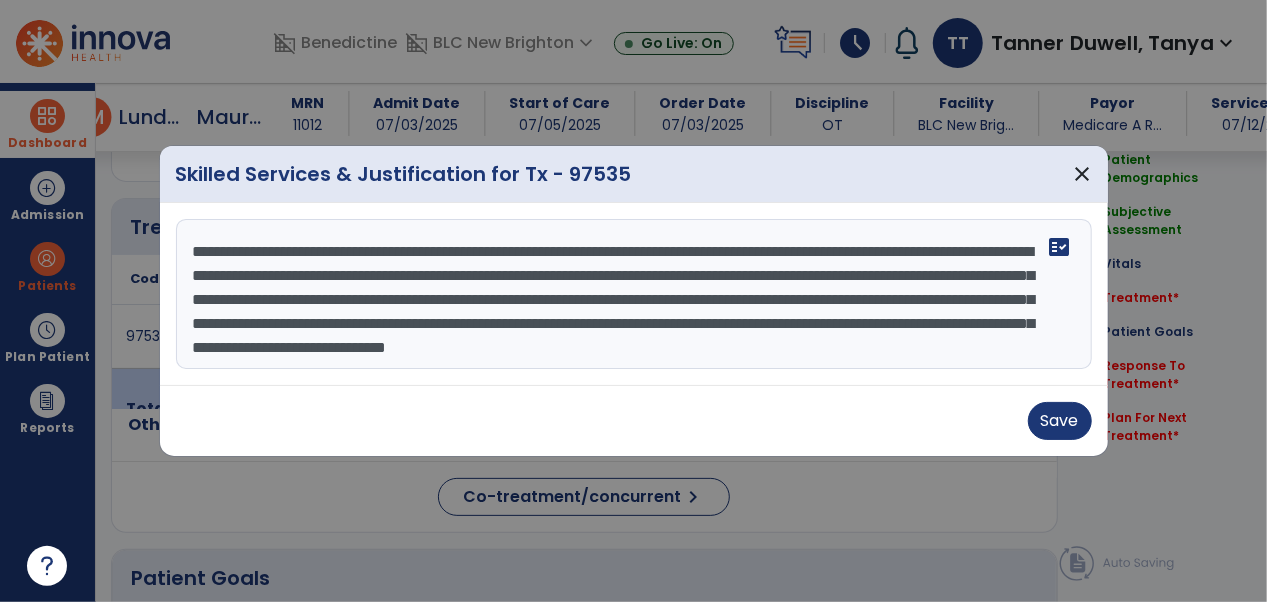 click on "**********" at bounding box center [634, 294] 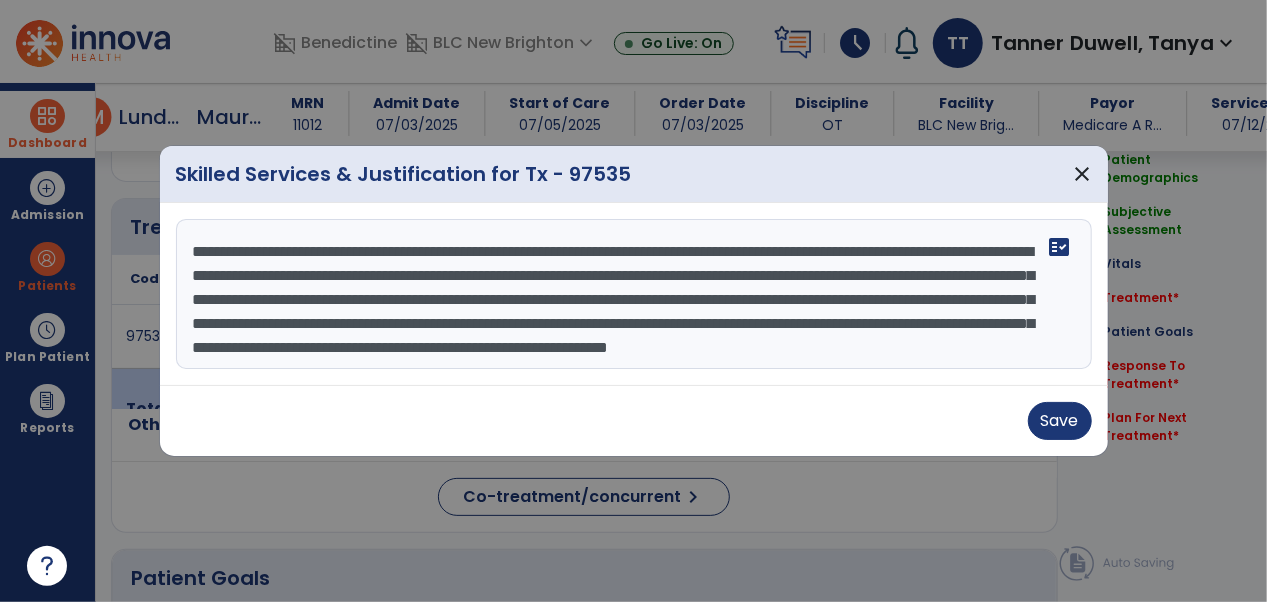scroll, scrollTop: 38, scrollLeft: 0, axis: vertical 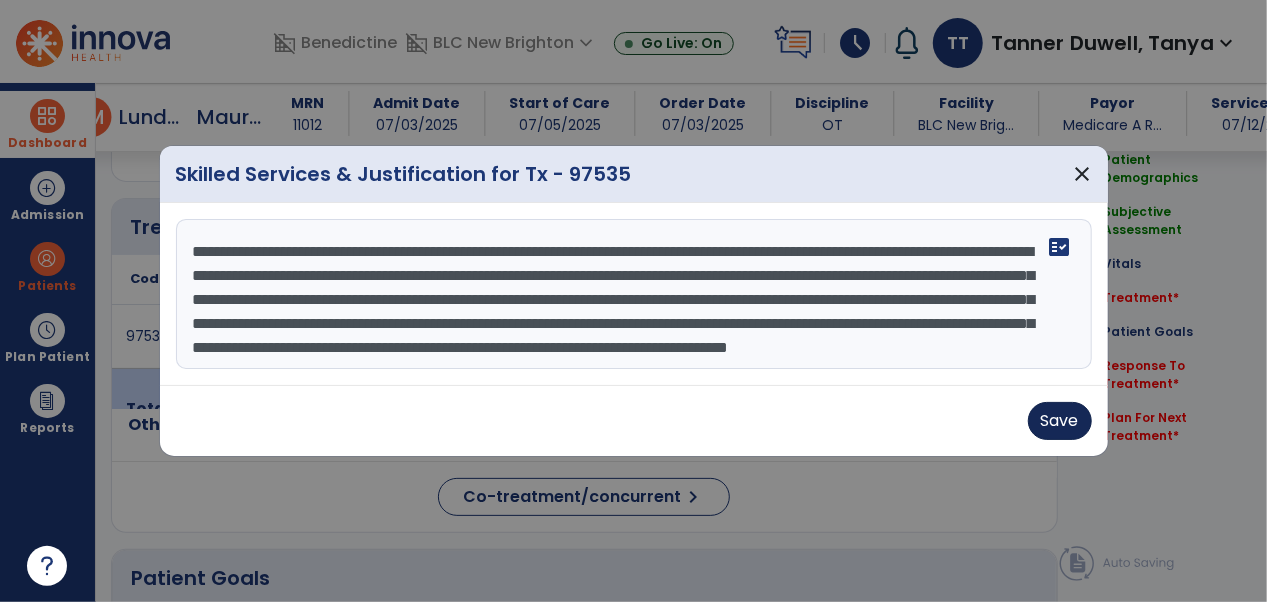 type on "**********" 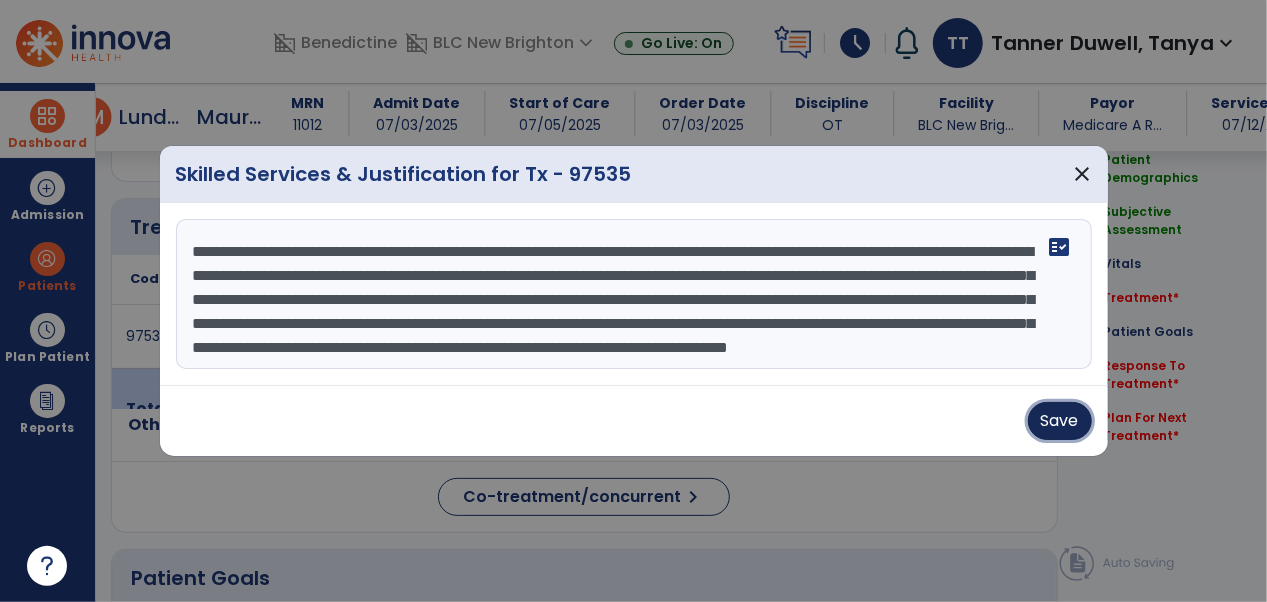 click on "Save" at bounding box center (1060, 421) 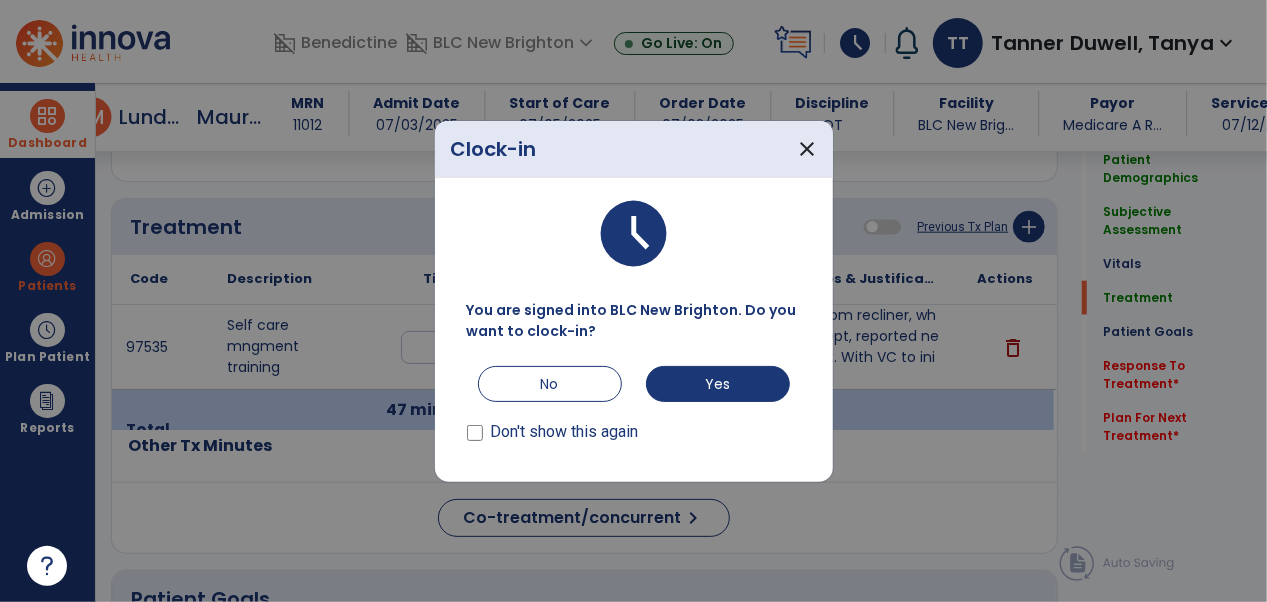 scroll, scrollTop: 1091, scrollLeft: 0, axis: vertical 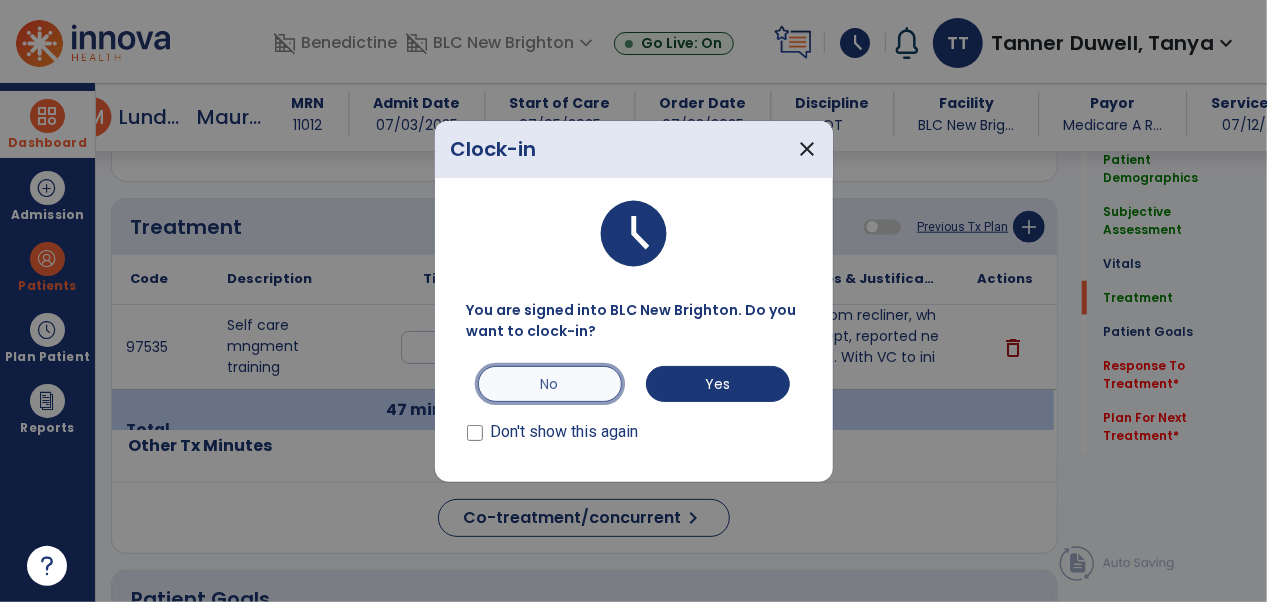 click on "No" at bounding box center [550, 384] 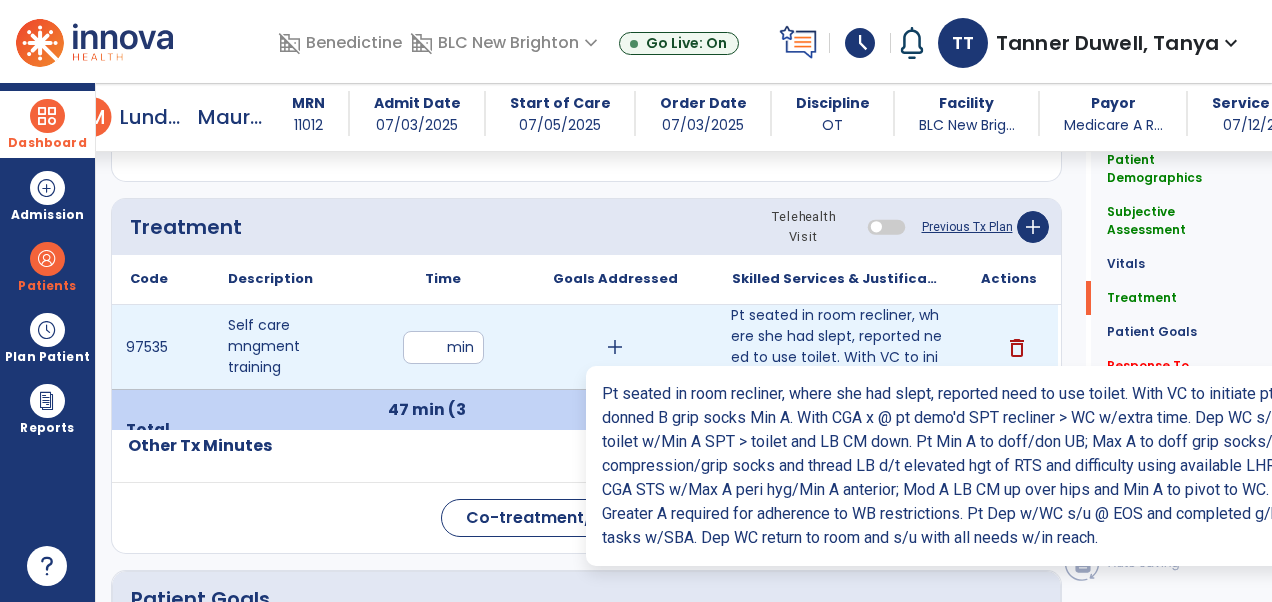 click on "Pt seated in room recliner, where she had slept, reported need to use toilet. With VC to initiate pt..." at bounding box center (837, 347) 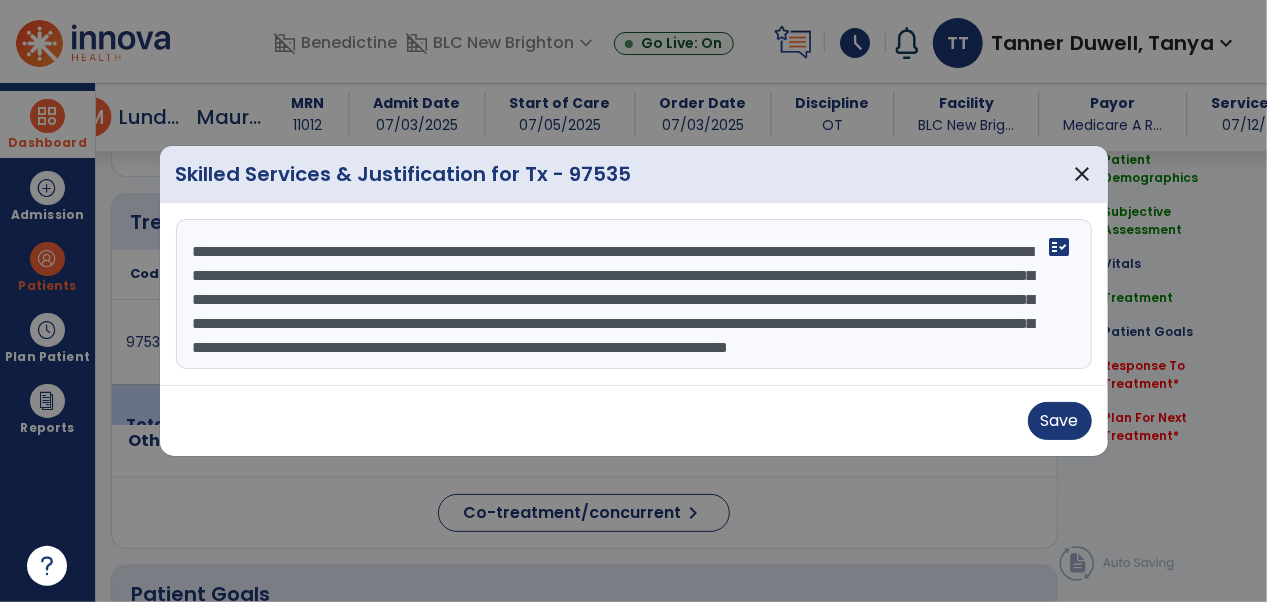 scroll, scrollTop: 1091, scrollLeft: 0, axis: vertical 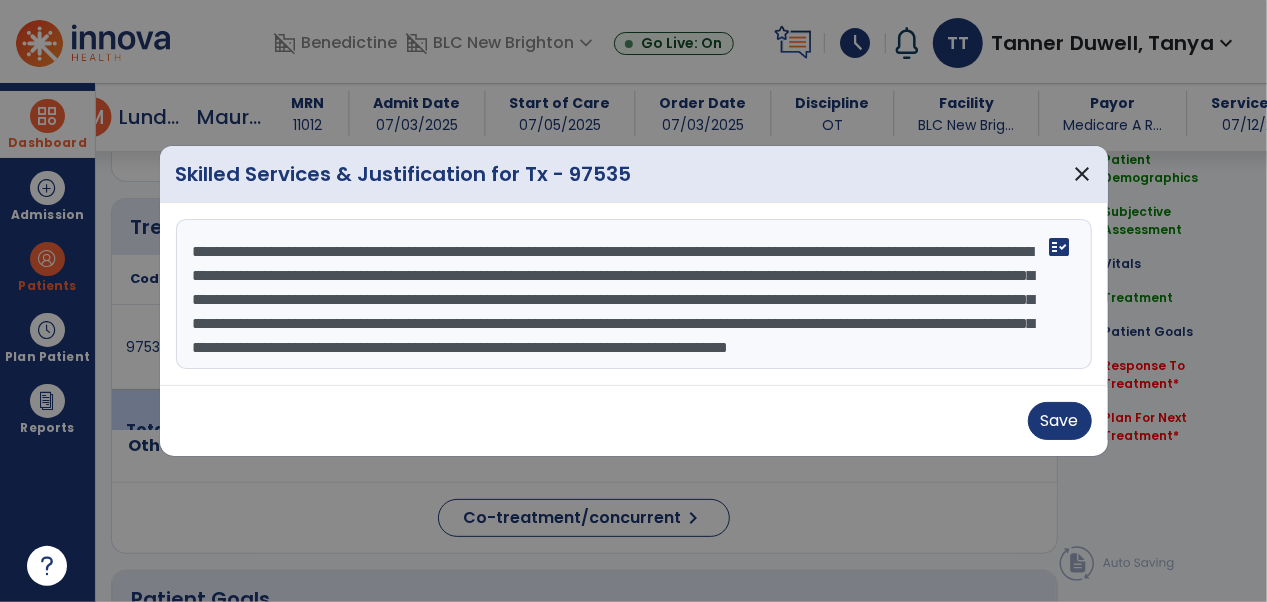 click on "**********" at bounding box center [634, 294] 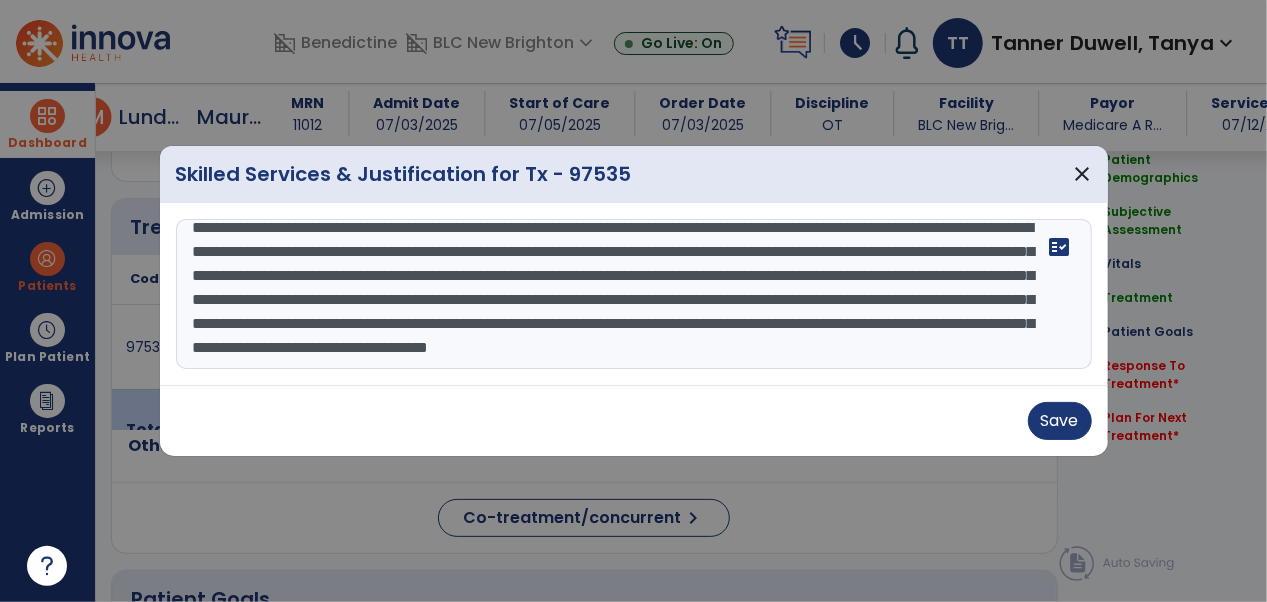 scroll, scrollTop: 62, scrollLeft: 0, axis: vertical 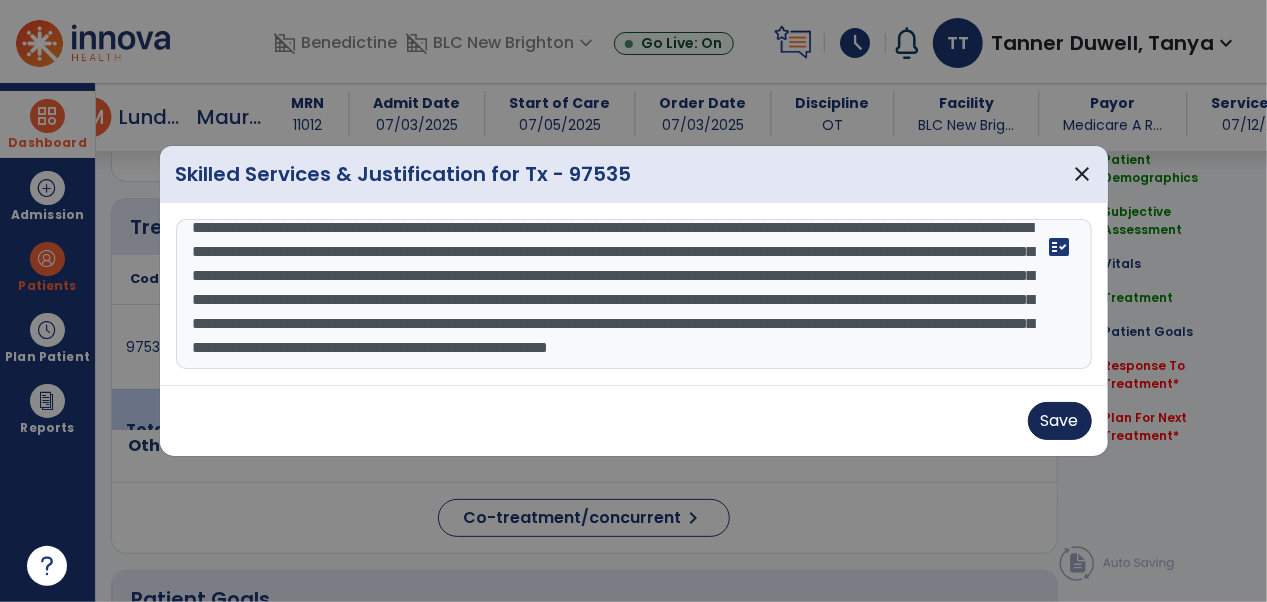 type on "**********" 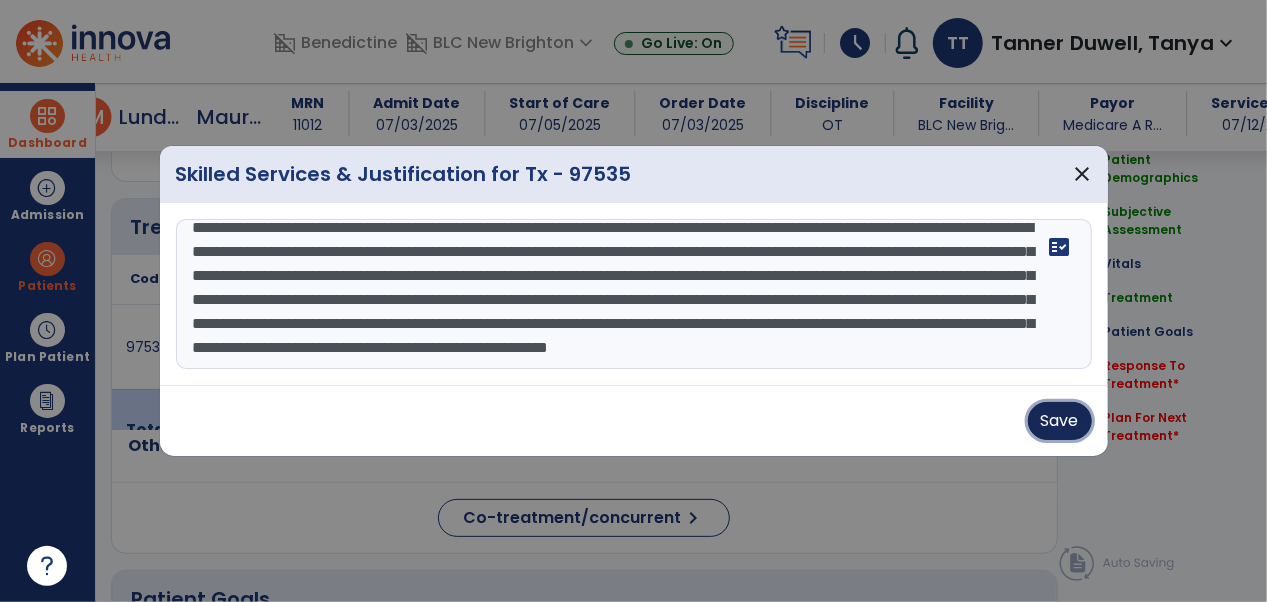 click on "Save" at bounding box center [1060, 421] 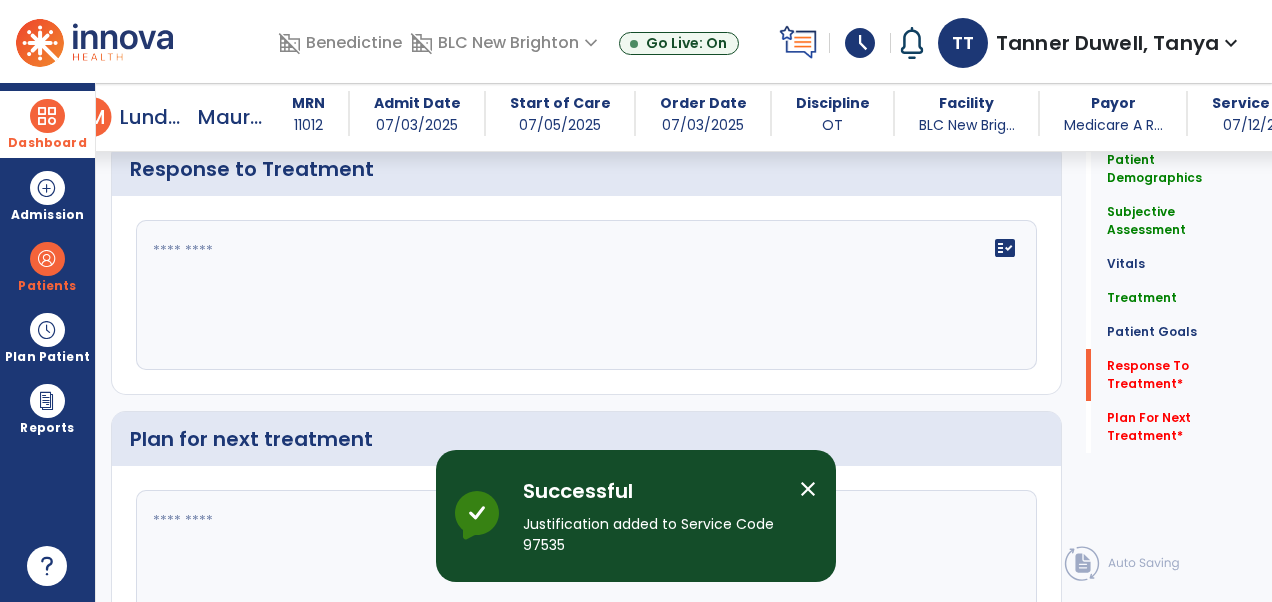 scroll, scrollTop: 2566, scrollLeft: 0, axis: vertical 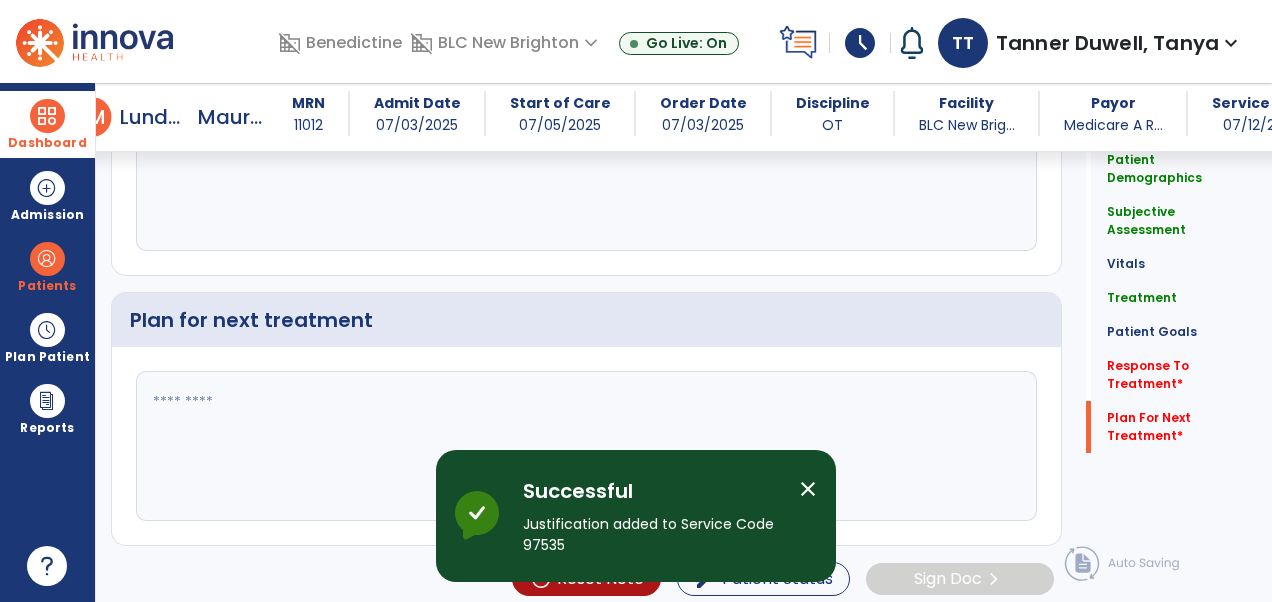 click 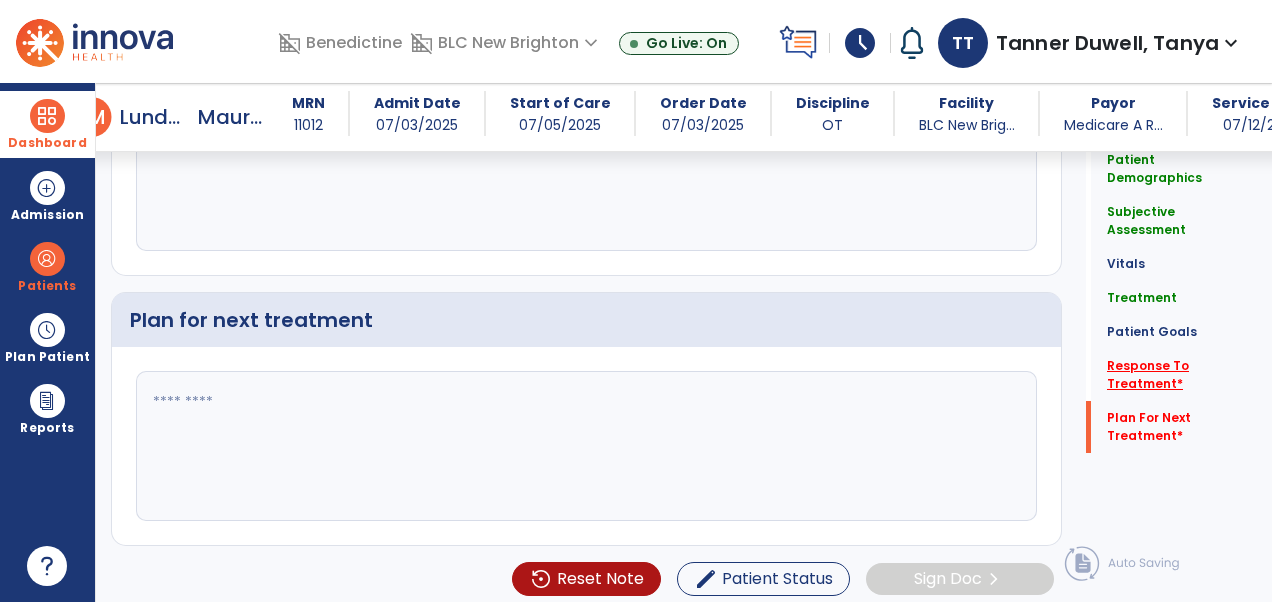 click on "Response To Treatment   *" 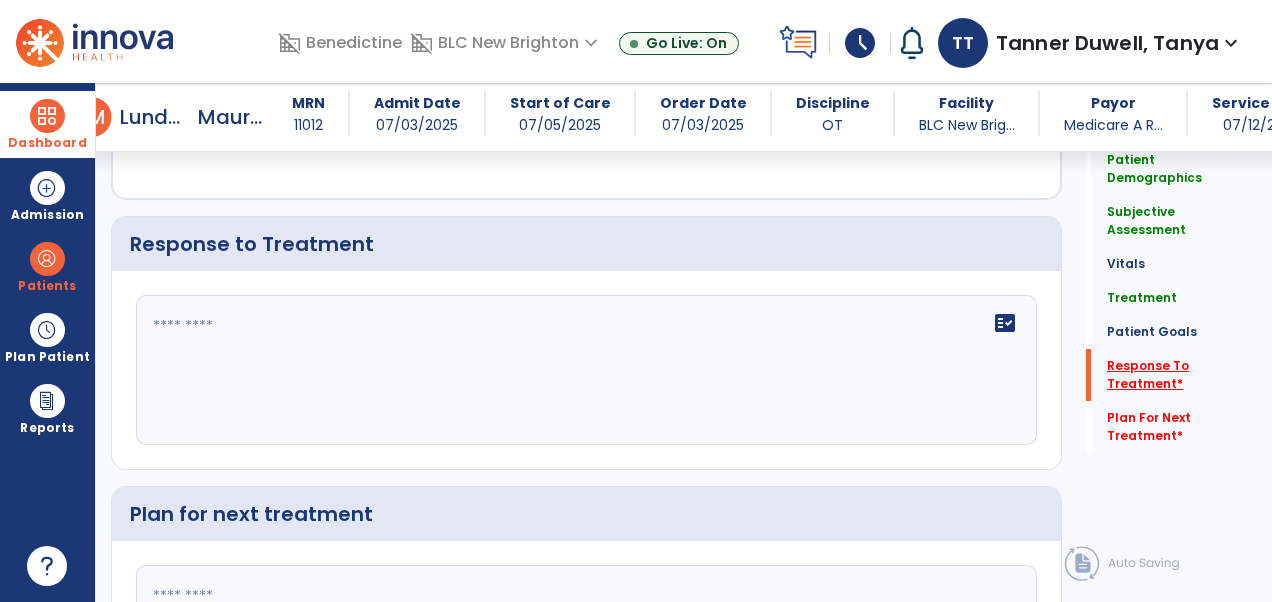 scroll, scrollTop: 2365, scrollLeft: 0, axis: vertical 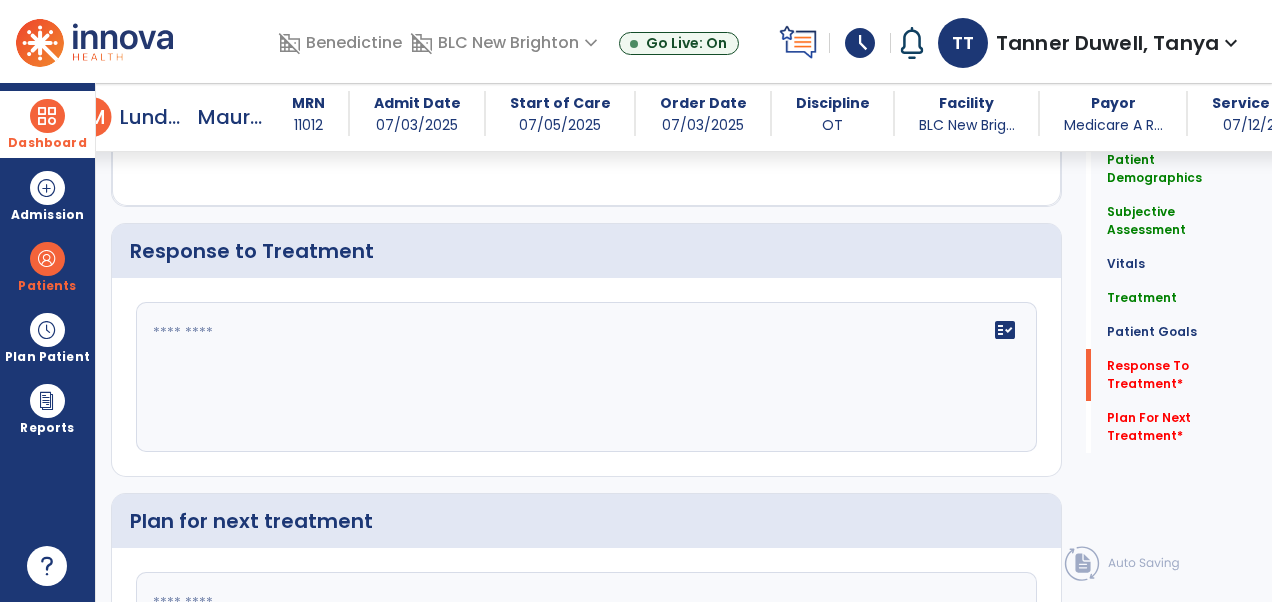click on "fact_check" 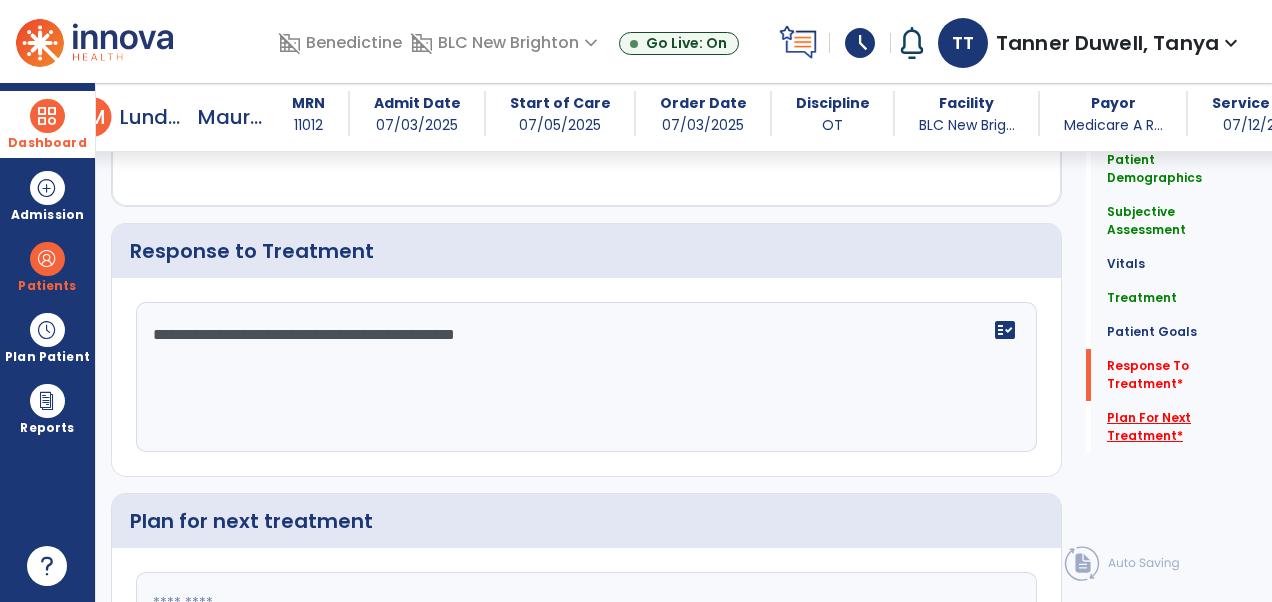 type on "**********" 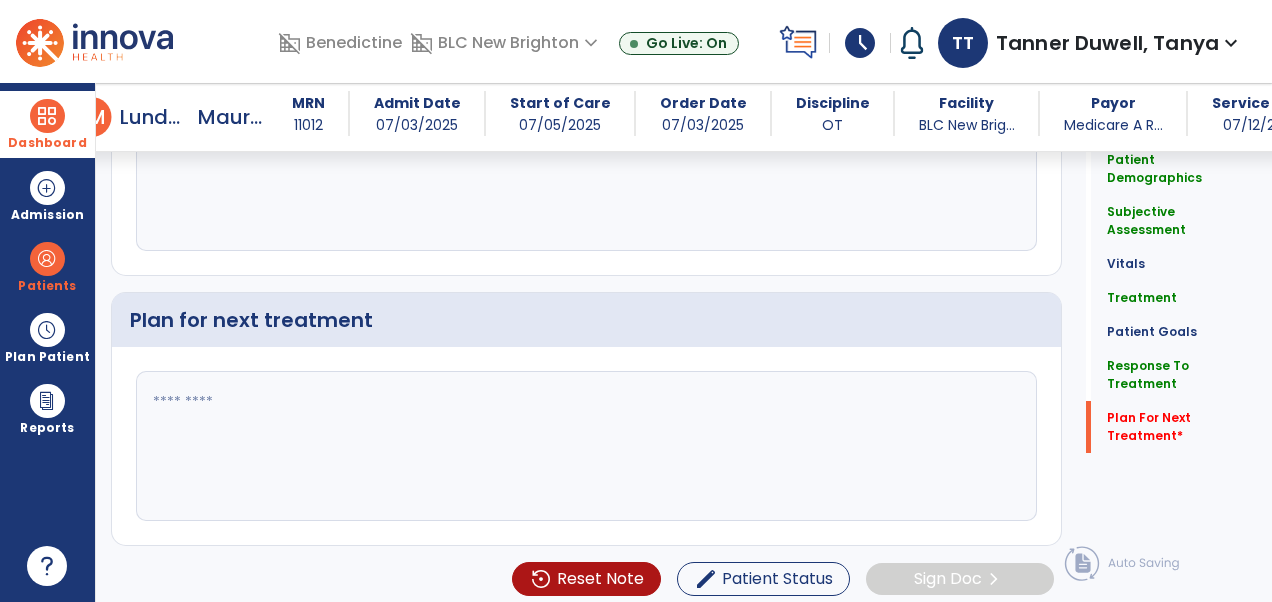 click 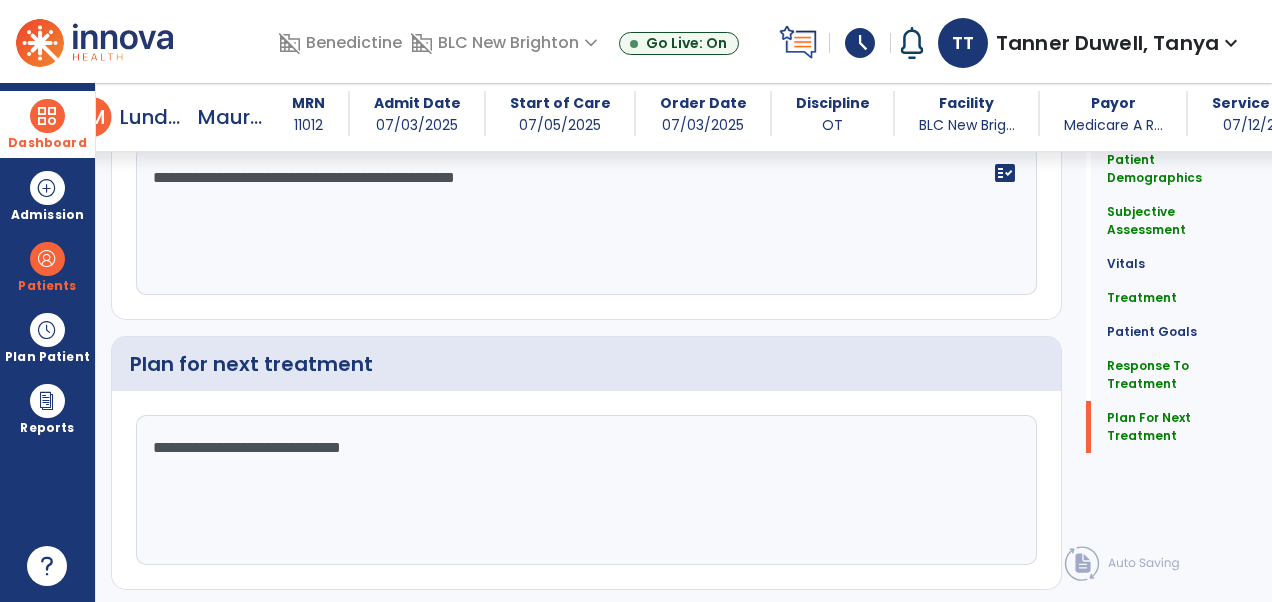 scroll, scrollTop: 2566, scrollLeft: 0, axis: vertical 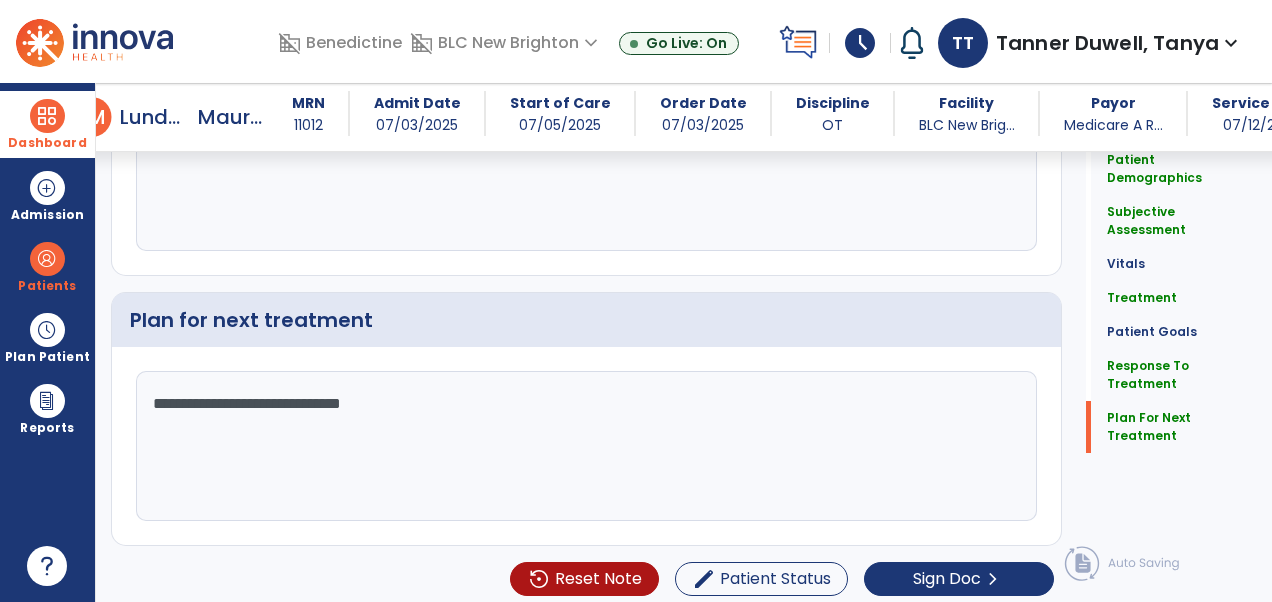 click on "**********" 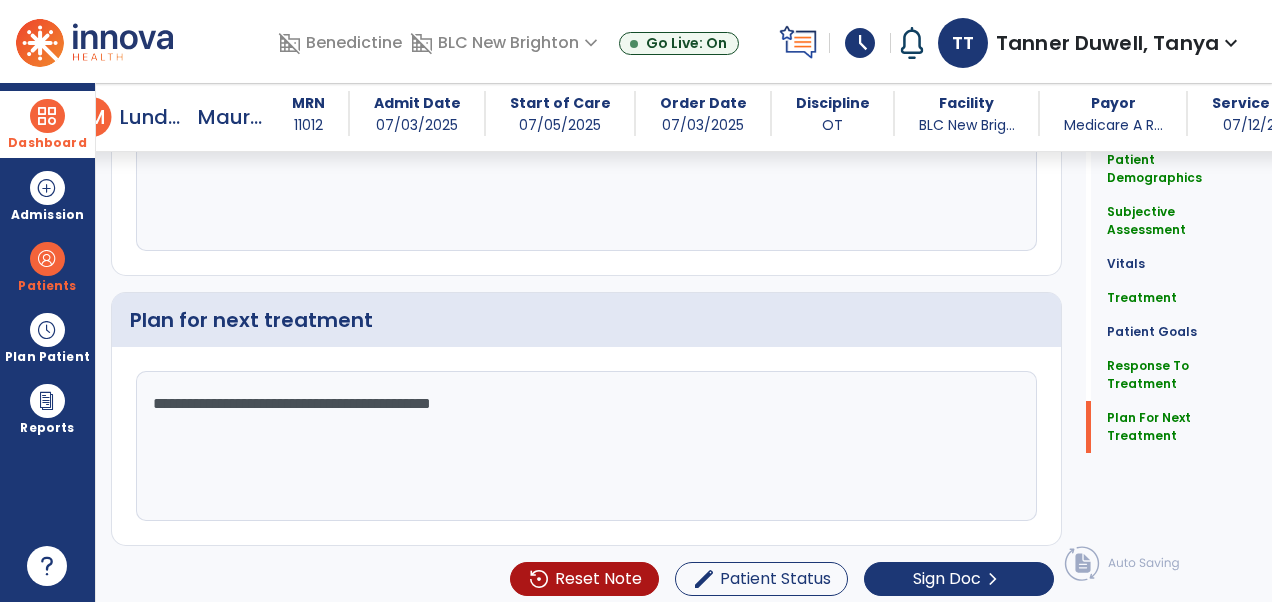 click on "**********" 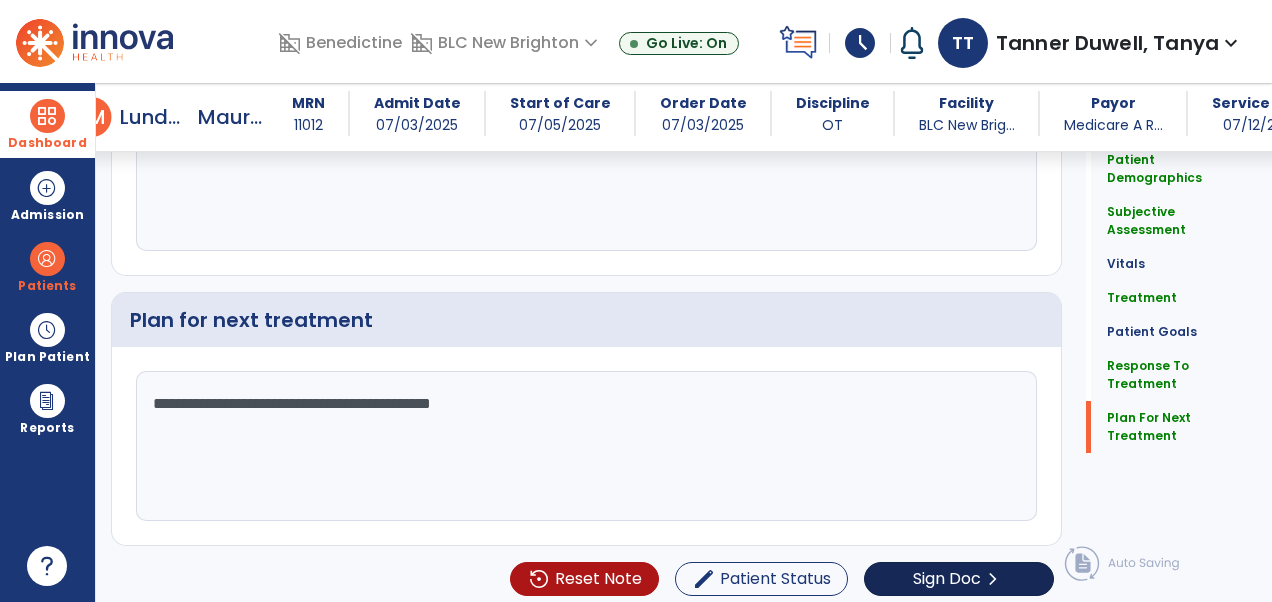 type on "**********" 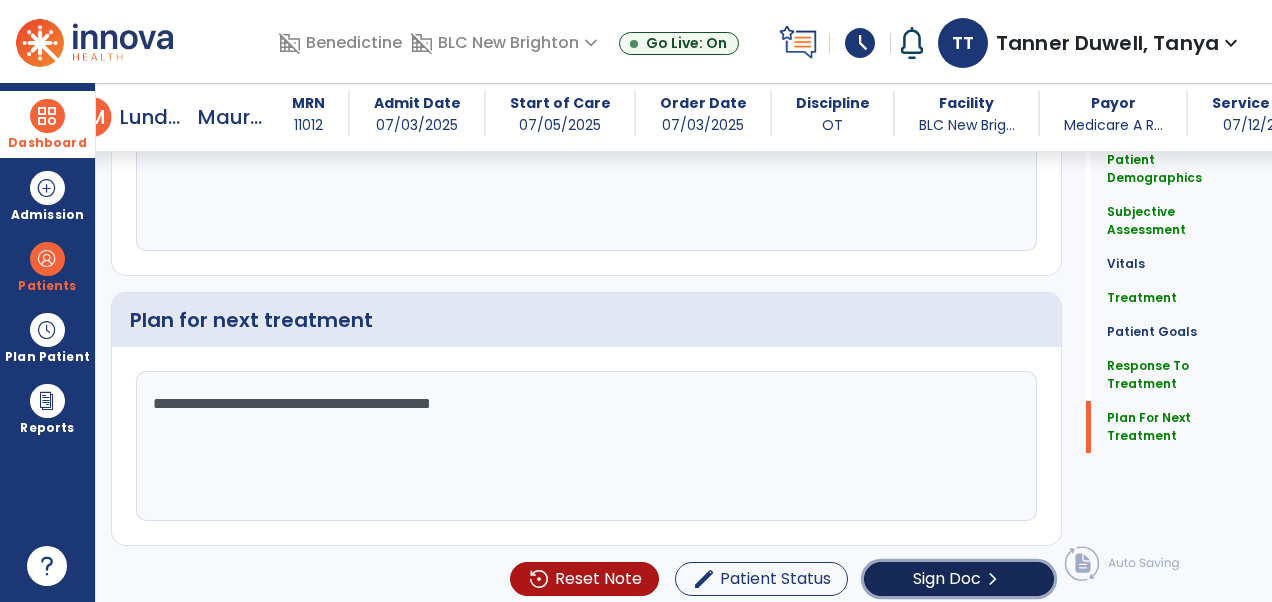click on "Sign Doc" 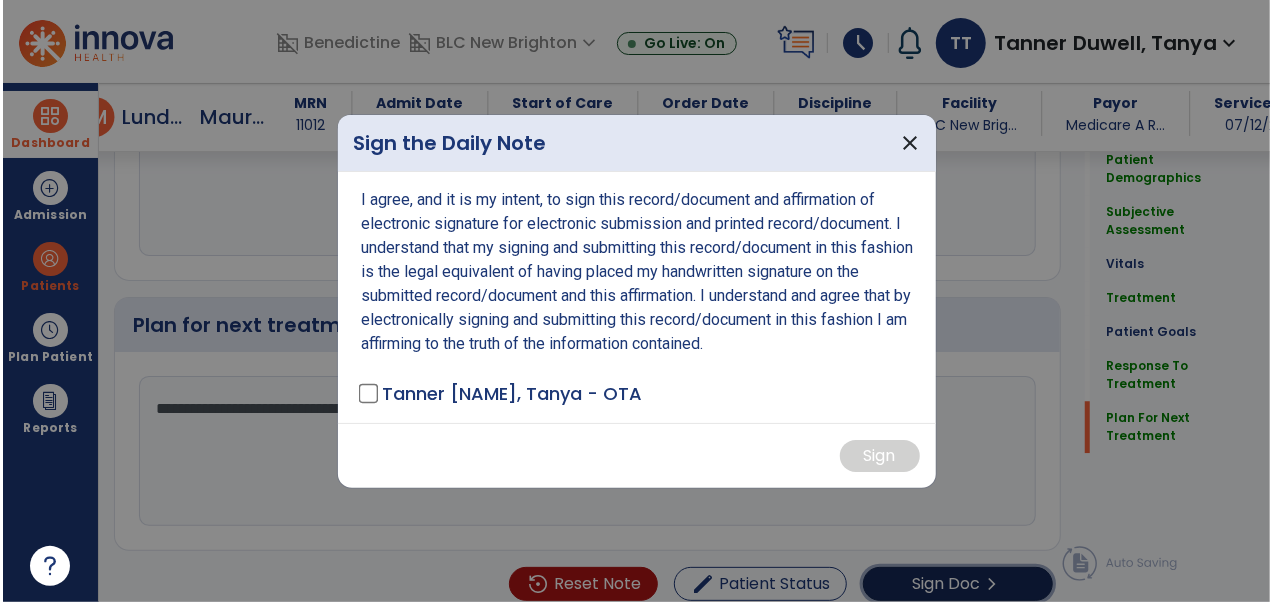 scroll, scrollTop: 2566, scrollLeft: 0, axis: vertical 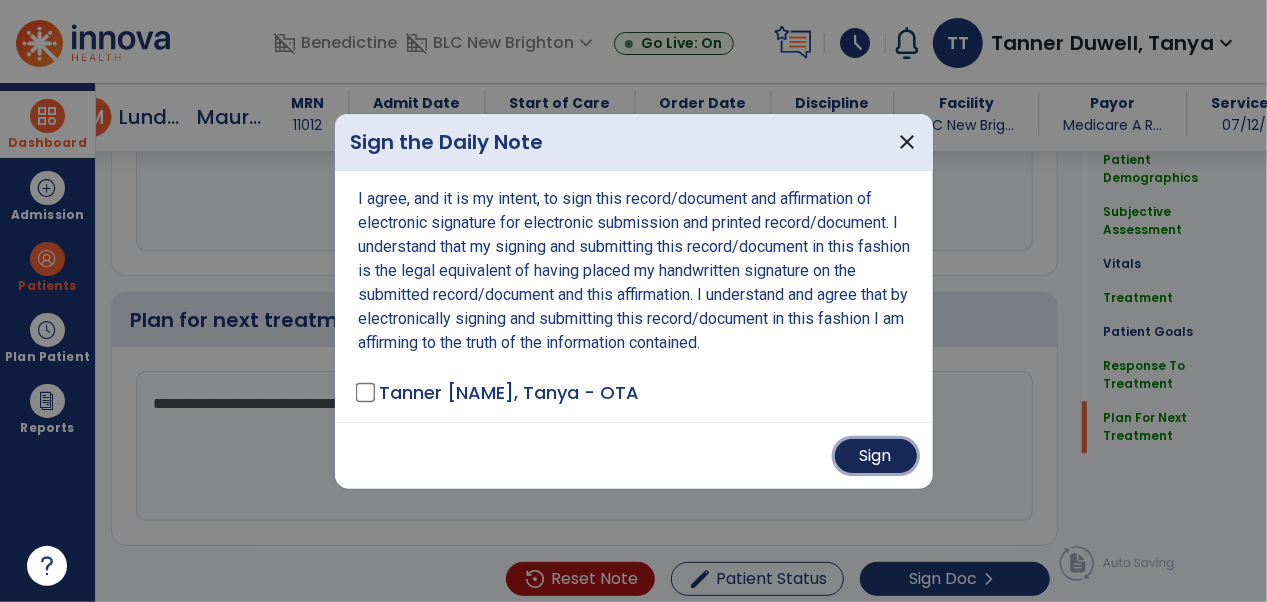 click on "Sign" at bounding box center [876, 456] 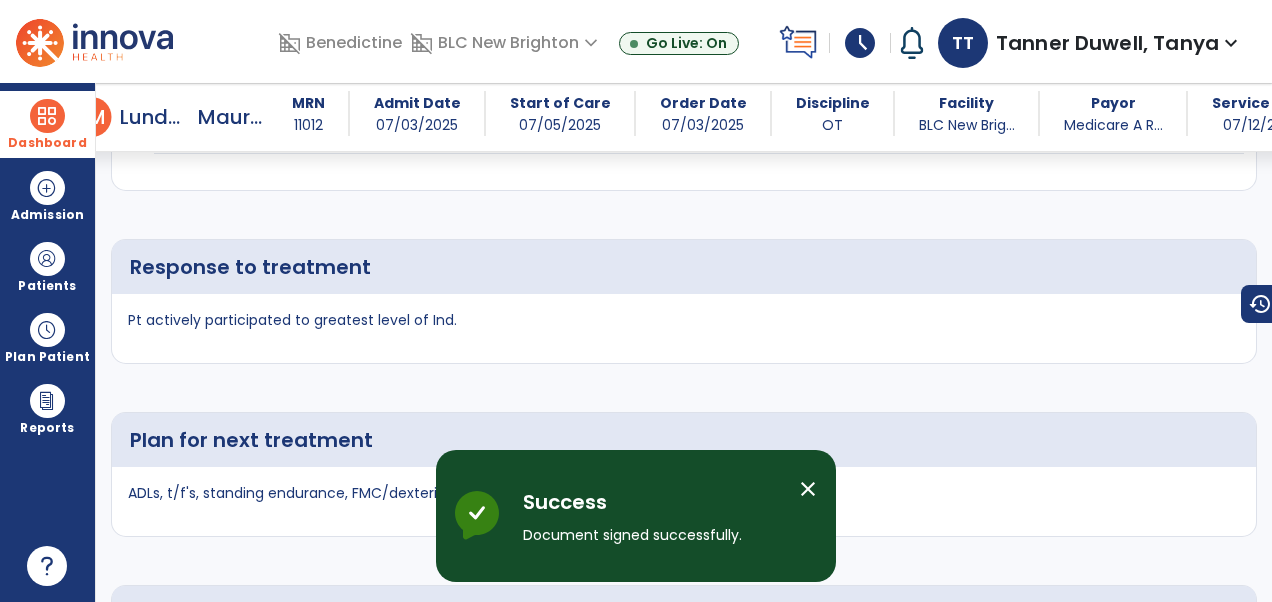 scroll, scrollTop: 3287, scrollLeft: 0, axis: vertical 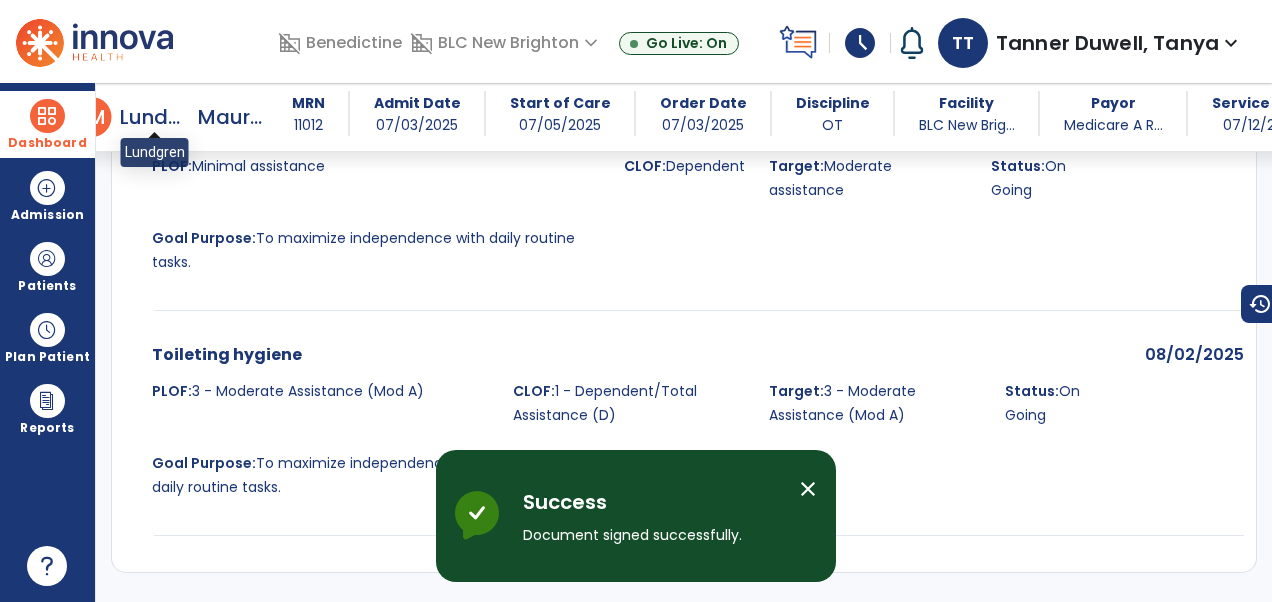 click on "Lundgren," at bounding box center [155, 117] 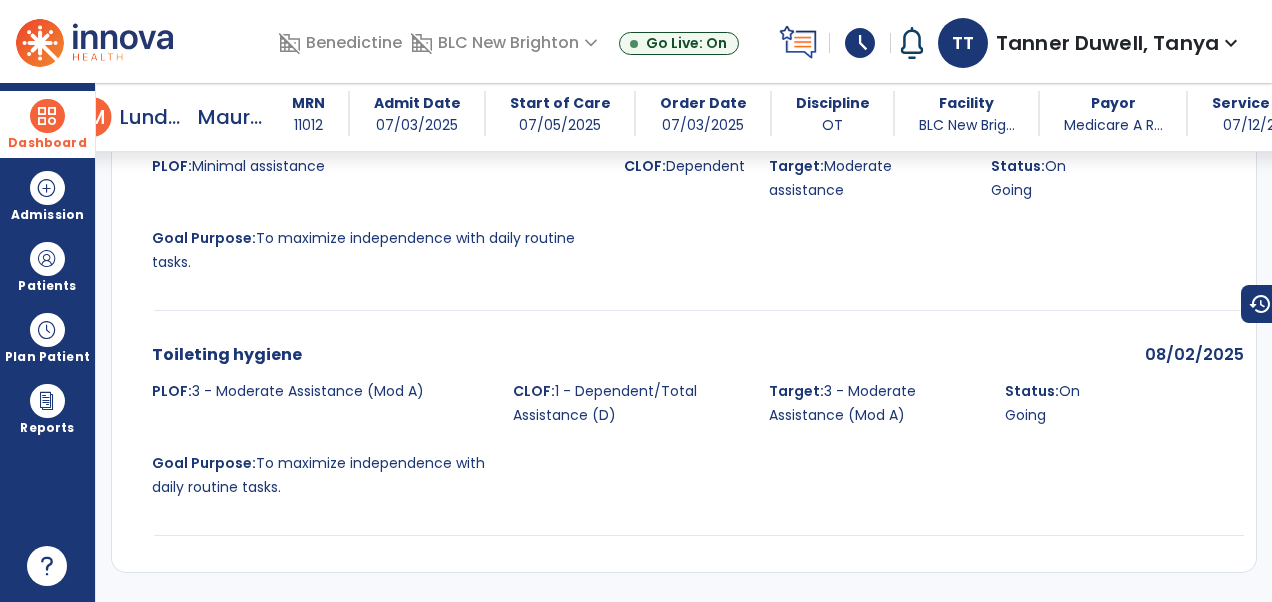 click at bounding box center [47, 116] 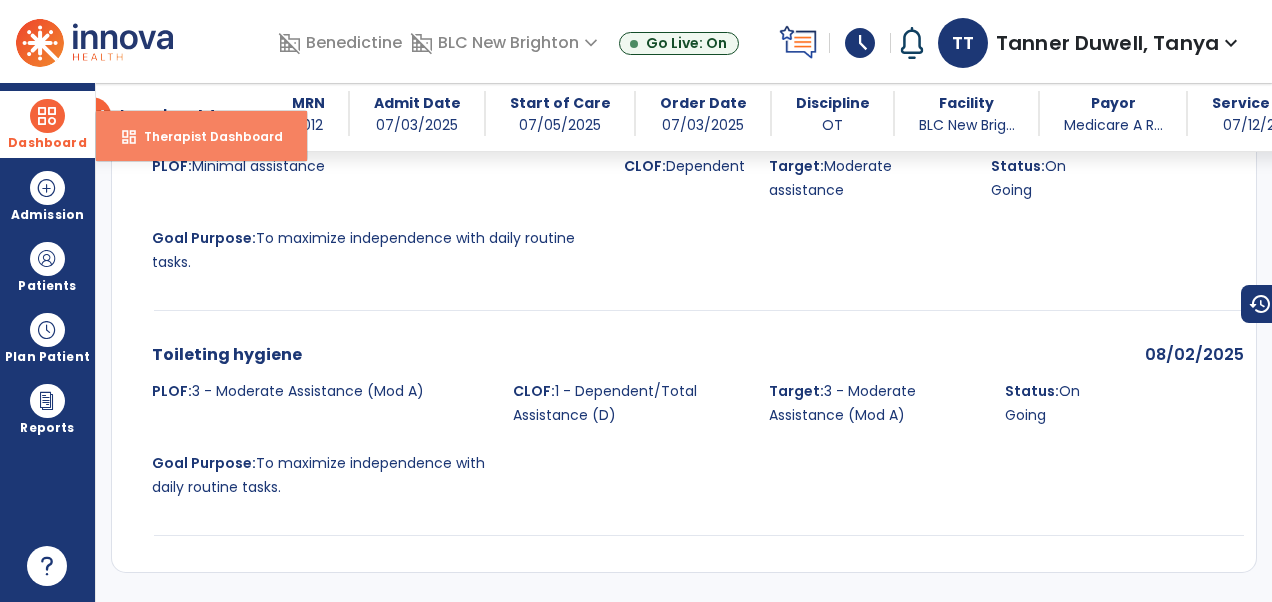 click on "Therapist Dashboard" at bounding box center [205, 136] 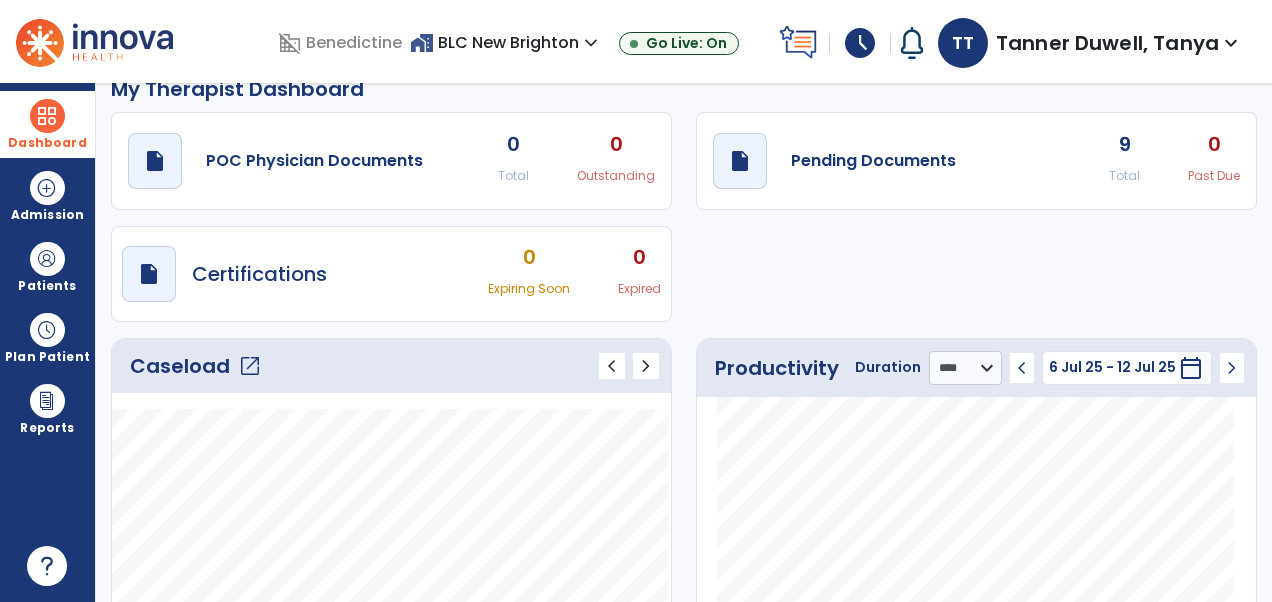 scroll, scrollTop: 0, scrollLeft: 0, axis: both 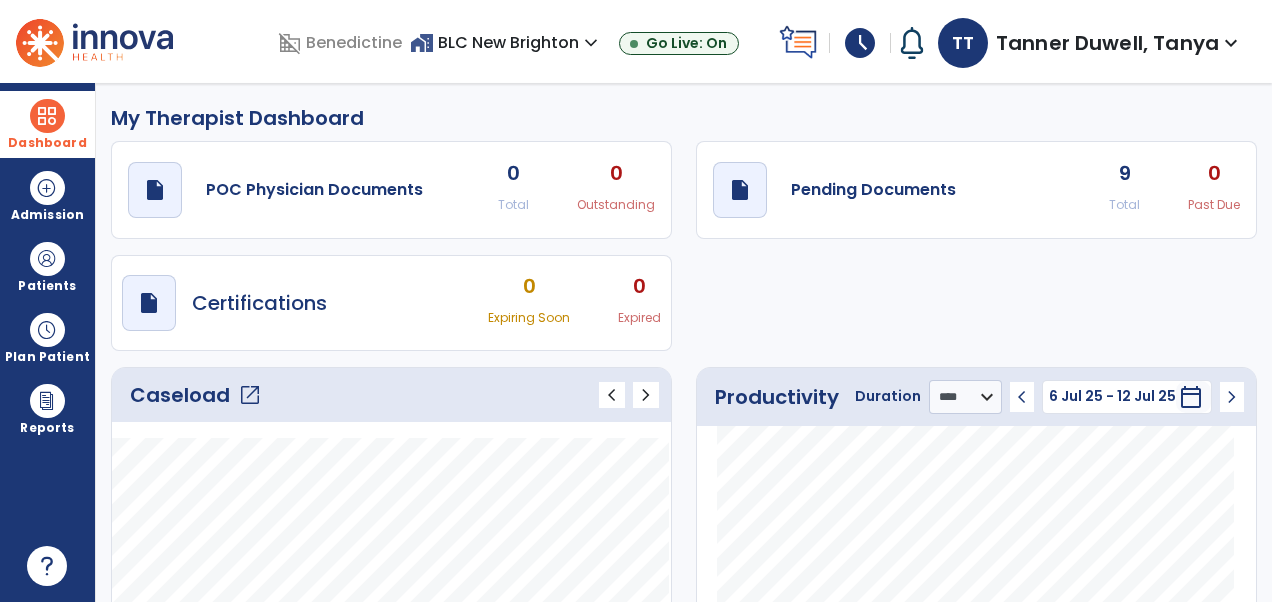 click on "open_in_new" 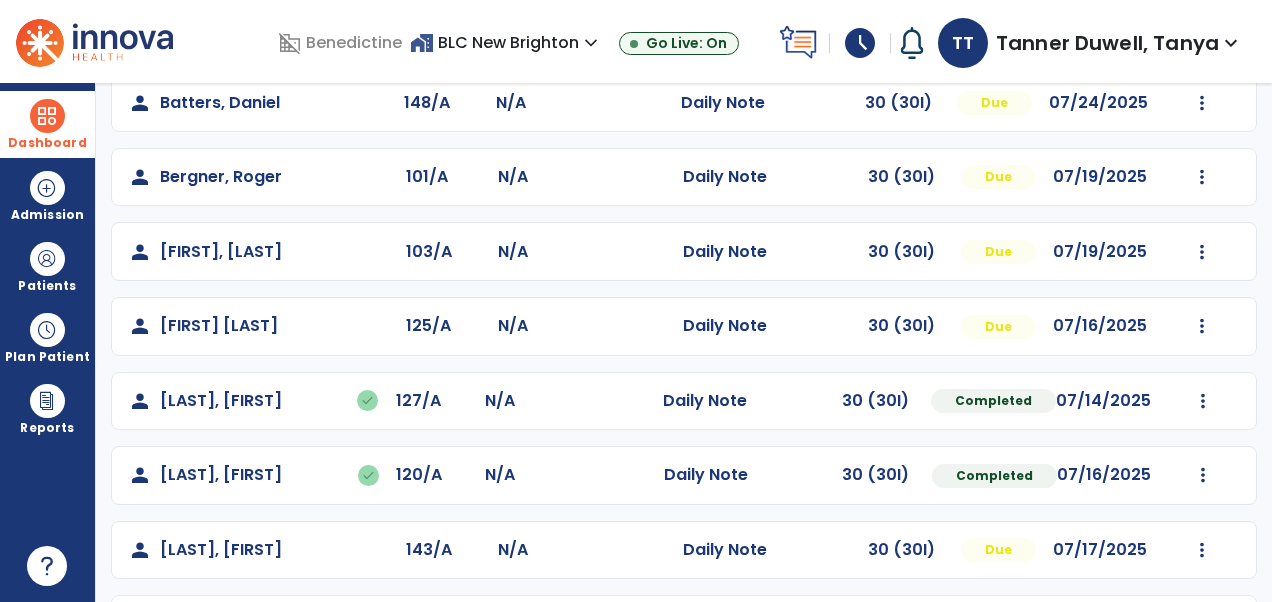 scroll, scrollTop: 282, scrollLeft: 0, axis: vertical 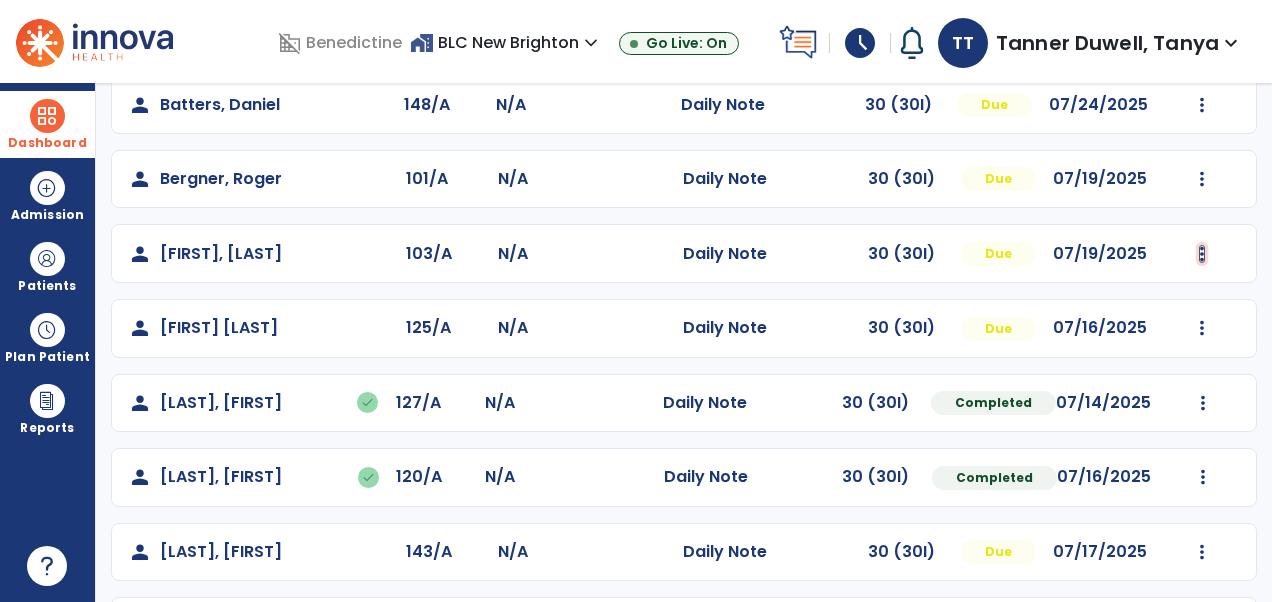 click at bounding box center [1202, 30] 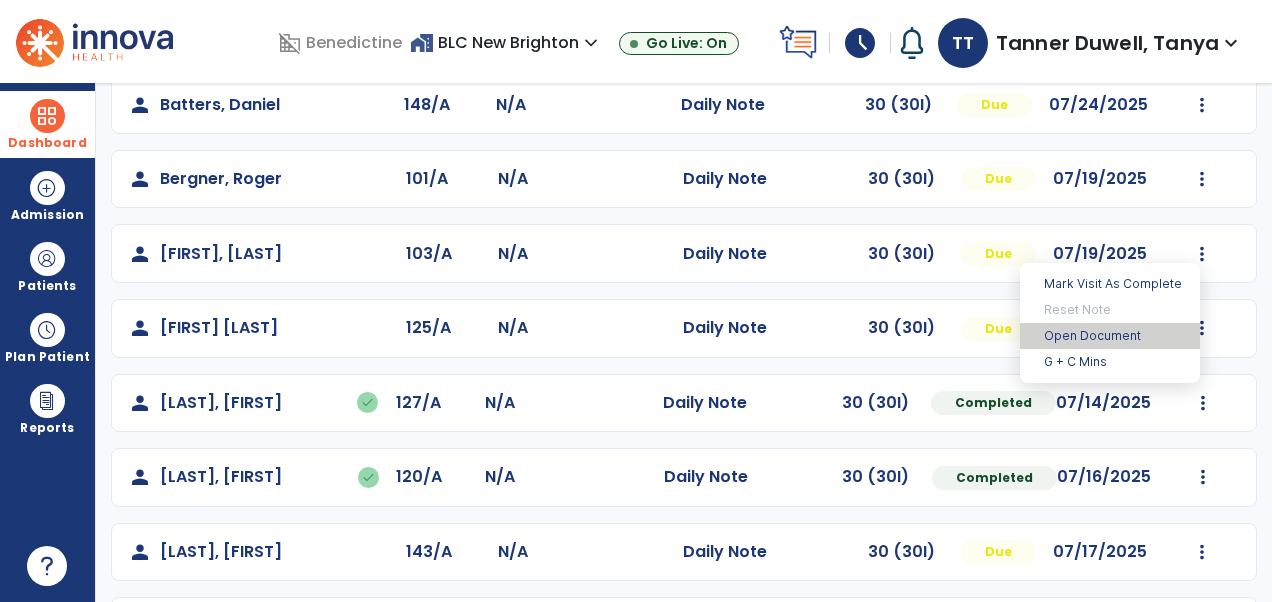 click on "Open Document" at bounding box center [1110, 336] 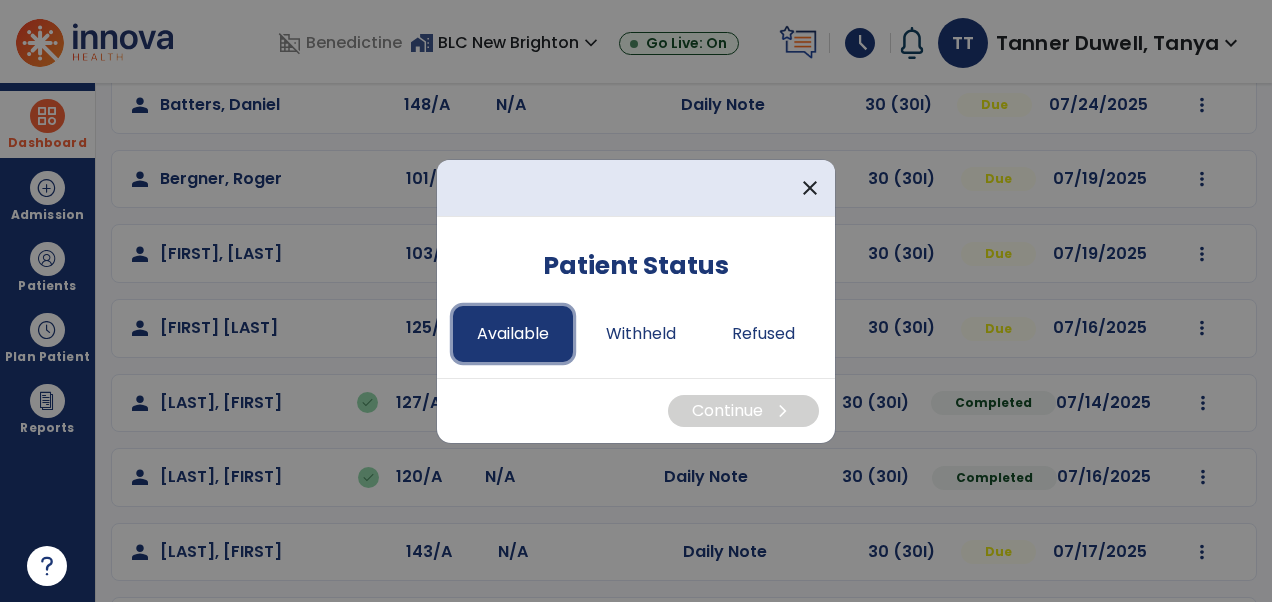 click on "Available" at bounding box center [513, 334] 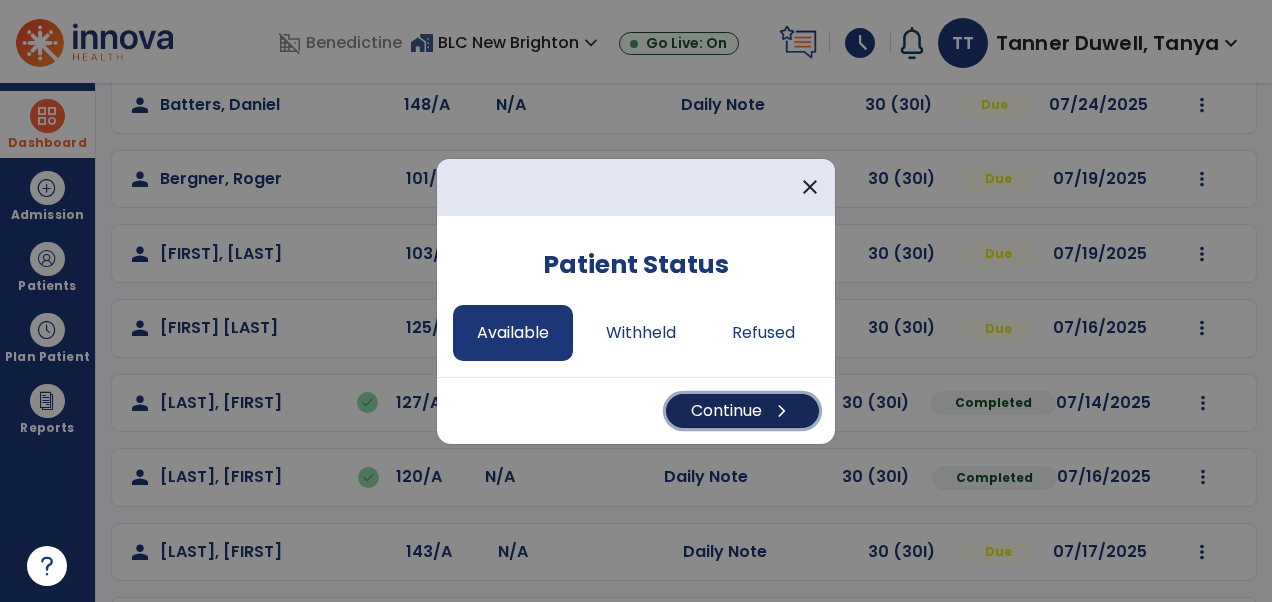 click on "Continue   chevron_right" at bounding box center (742, 411) 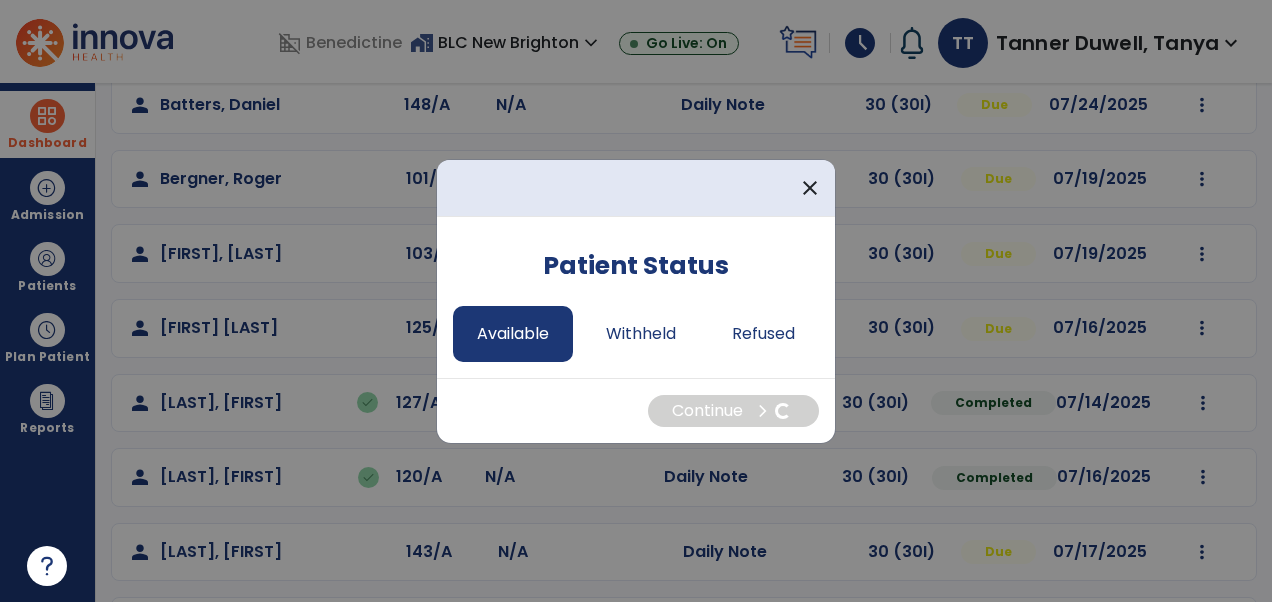 select on "*" 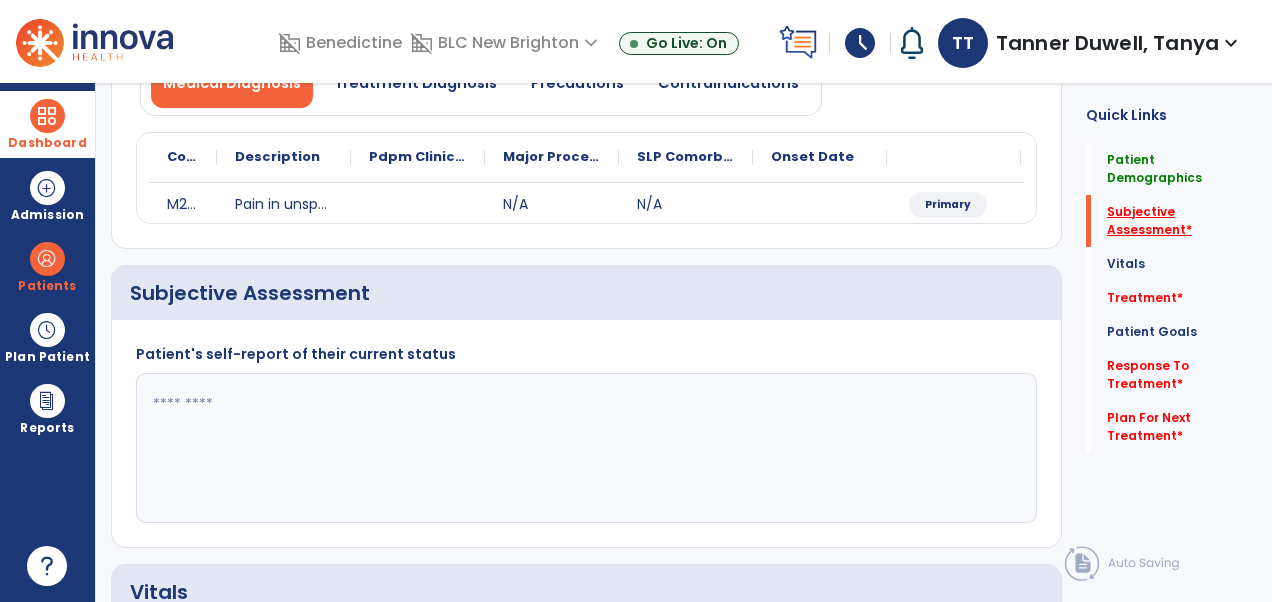 click on "Subjective Assessment   *" 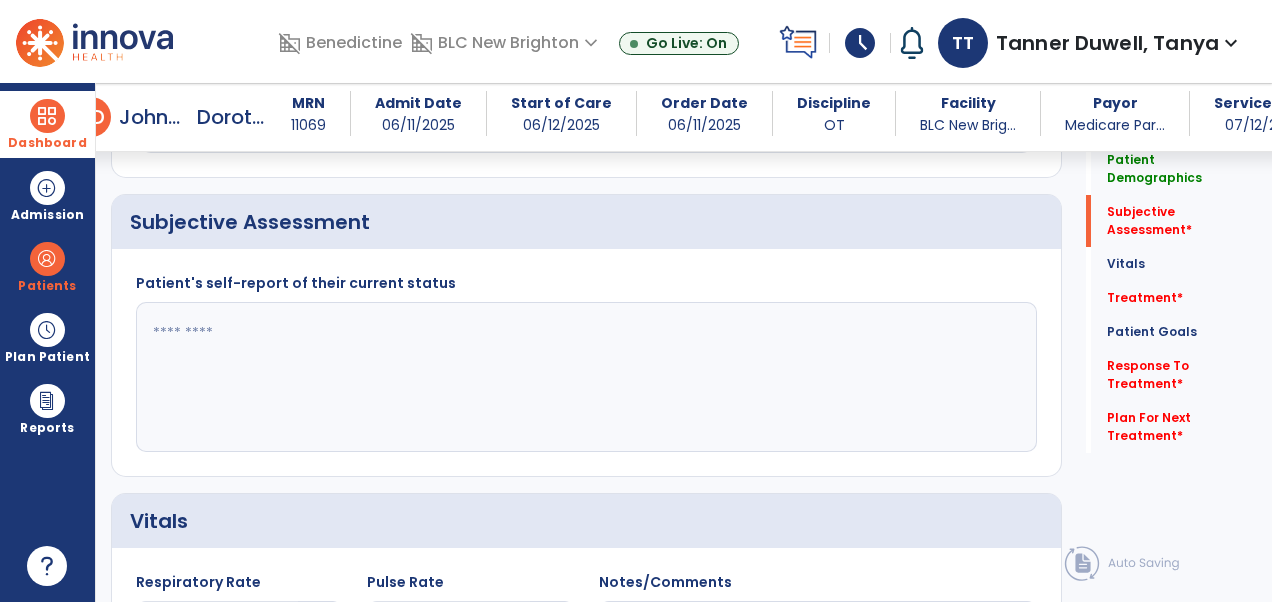 scroll, scrollTop: 344, scrollLeft: 0, axis: vertical 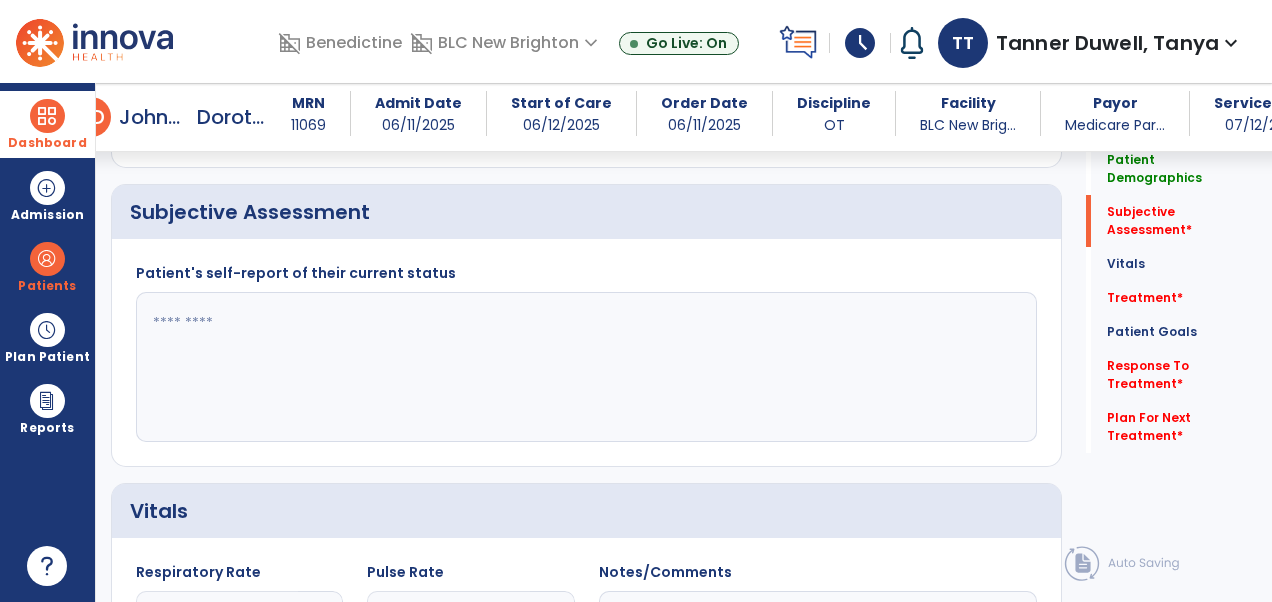 click 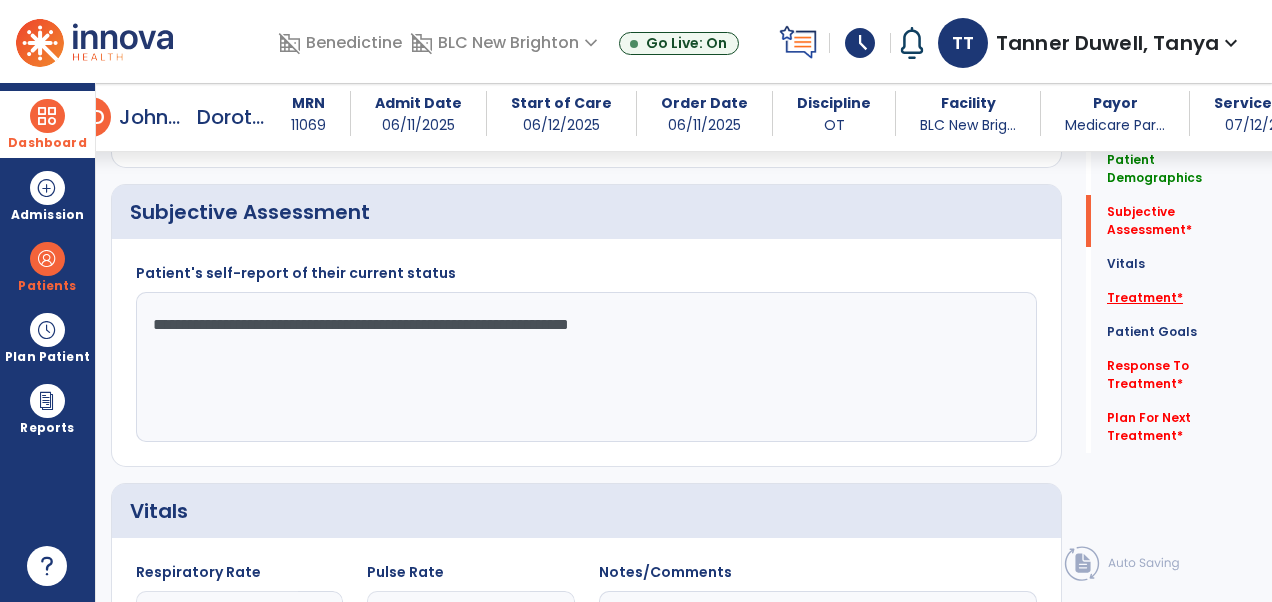 type on "**********" 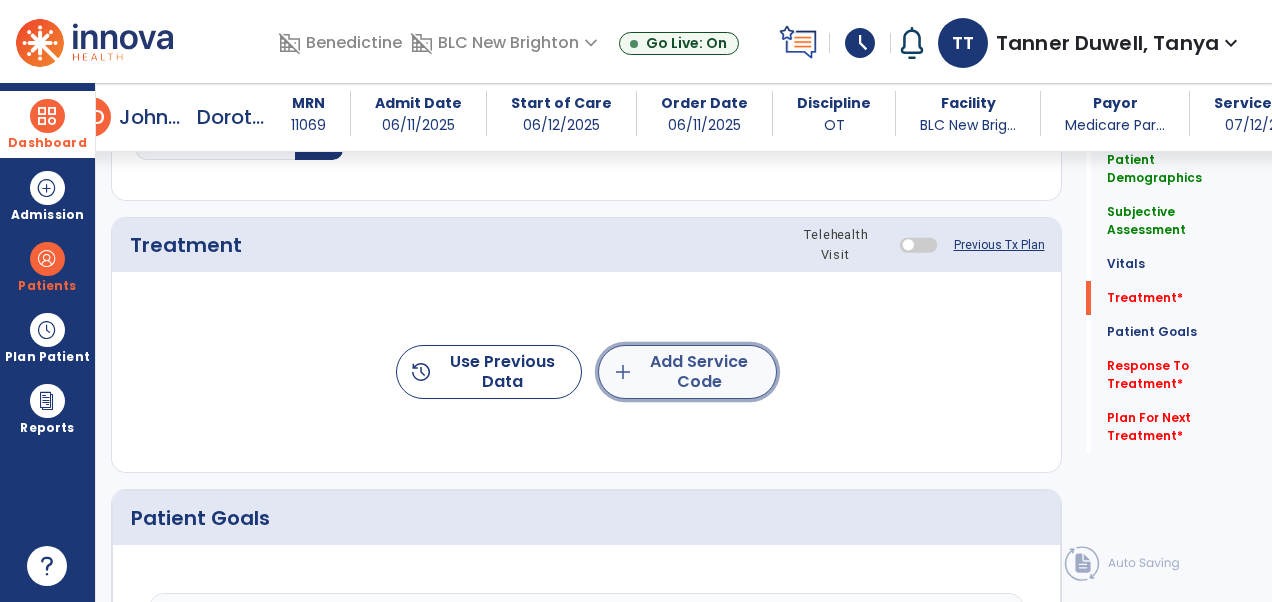 click on "add  Add Service Code" 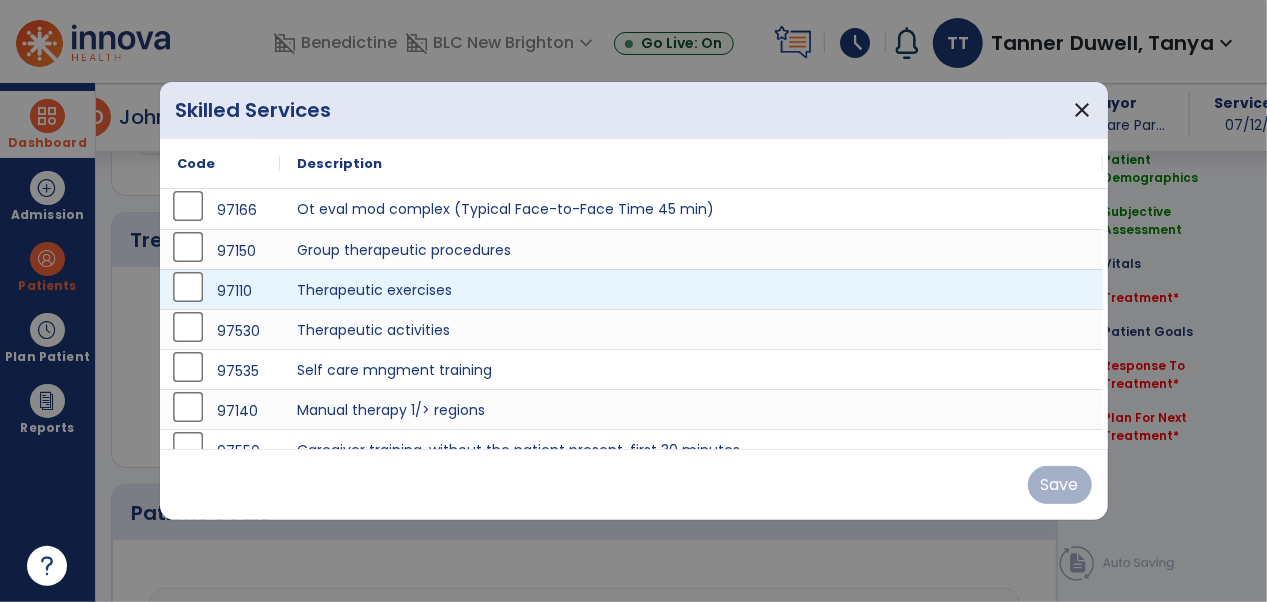 scroll, scrollTop: 1032, scrollLeft: 0, axis: vertical 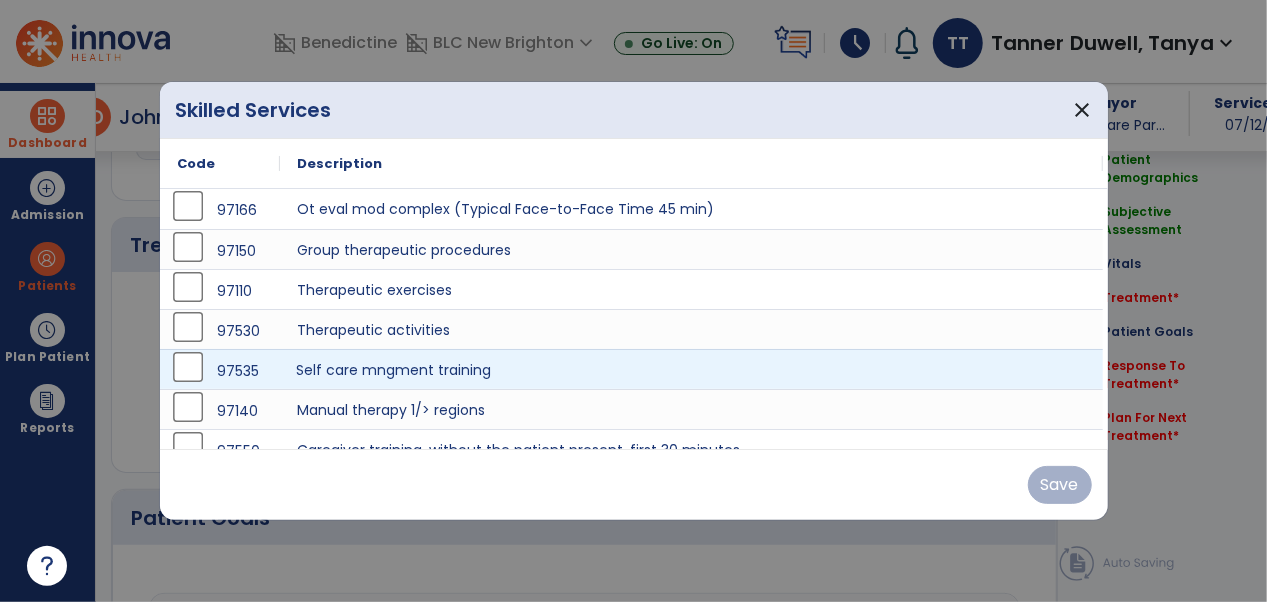 click on "Self care mngment training" at bounding box center [692, 369] 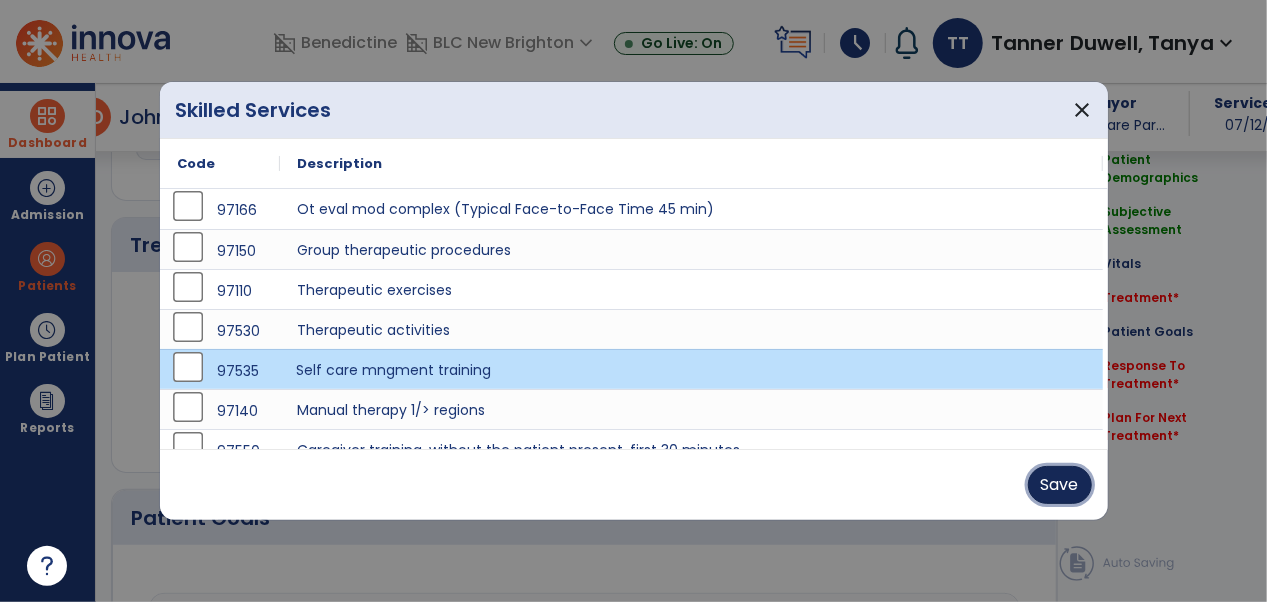 click on "Save" at bounding box center [1060, 485] 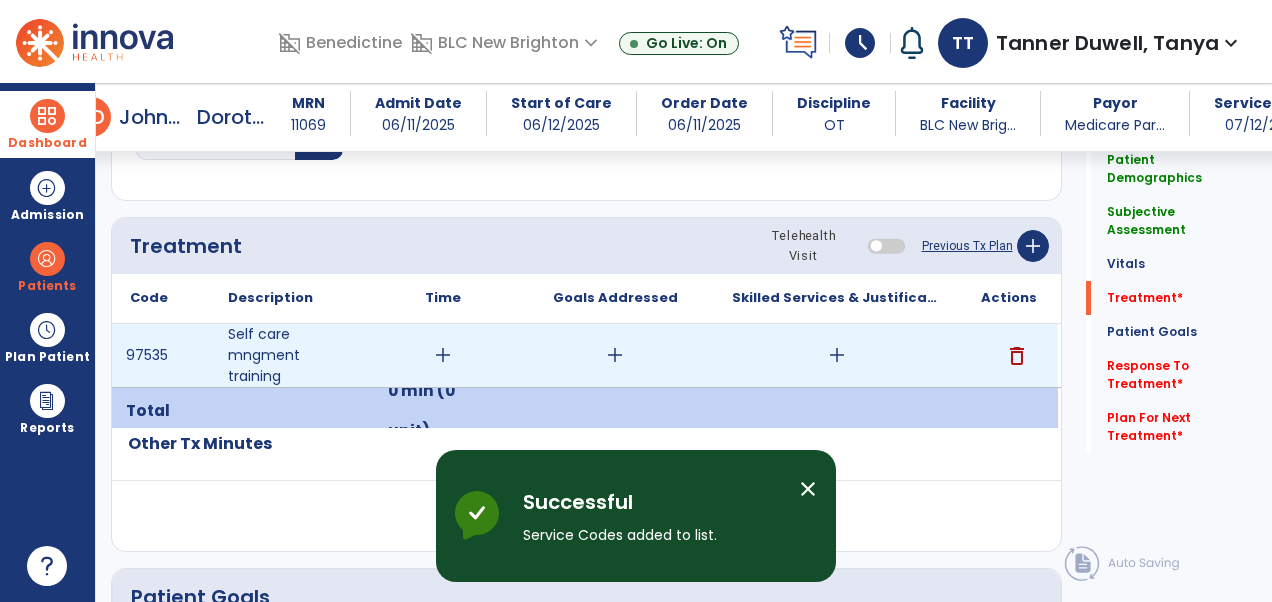 click on "add" at bounding box center (443, 355) 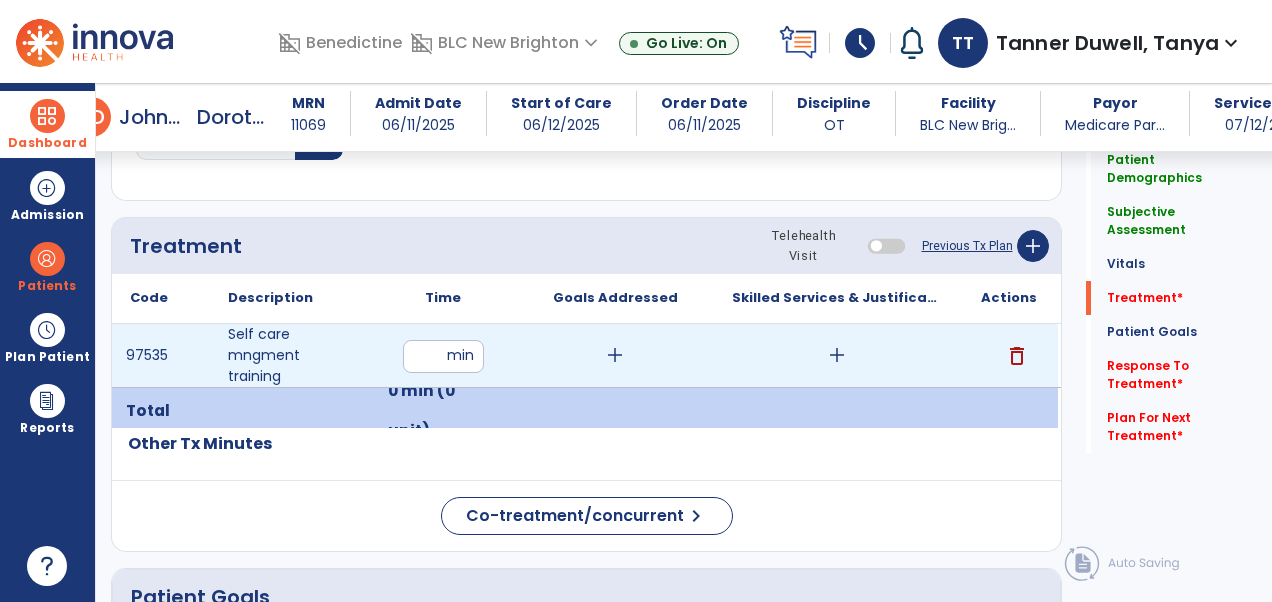 type on "**" 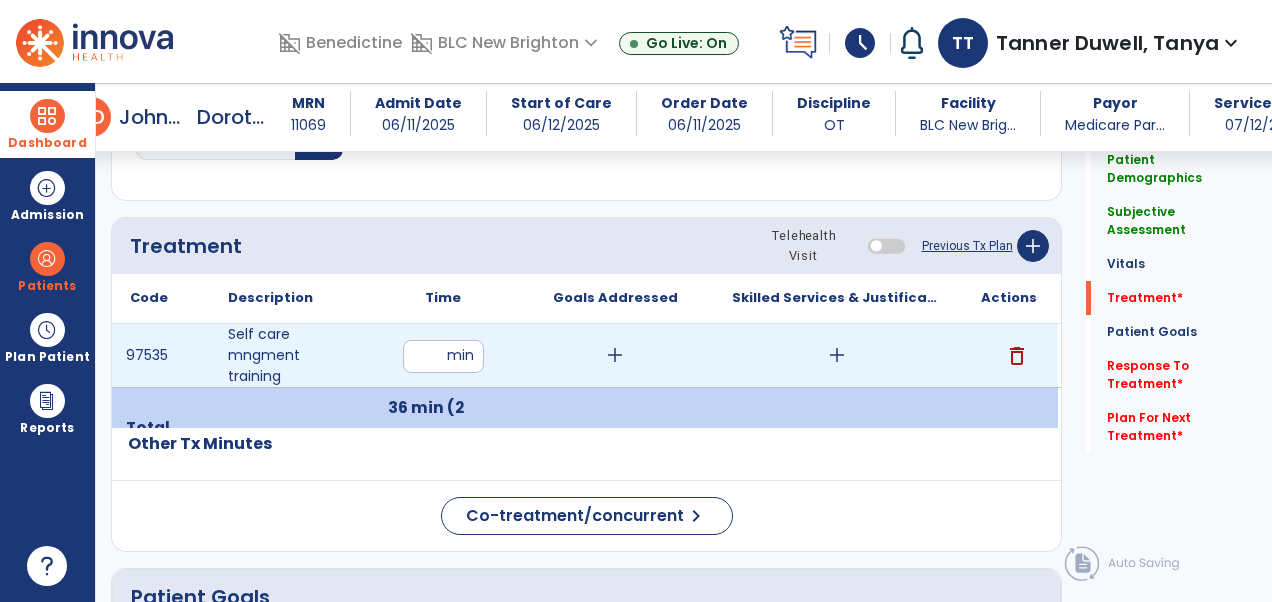 click on "add" at bounding box center (837, 355) 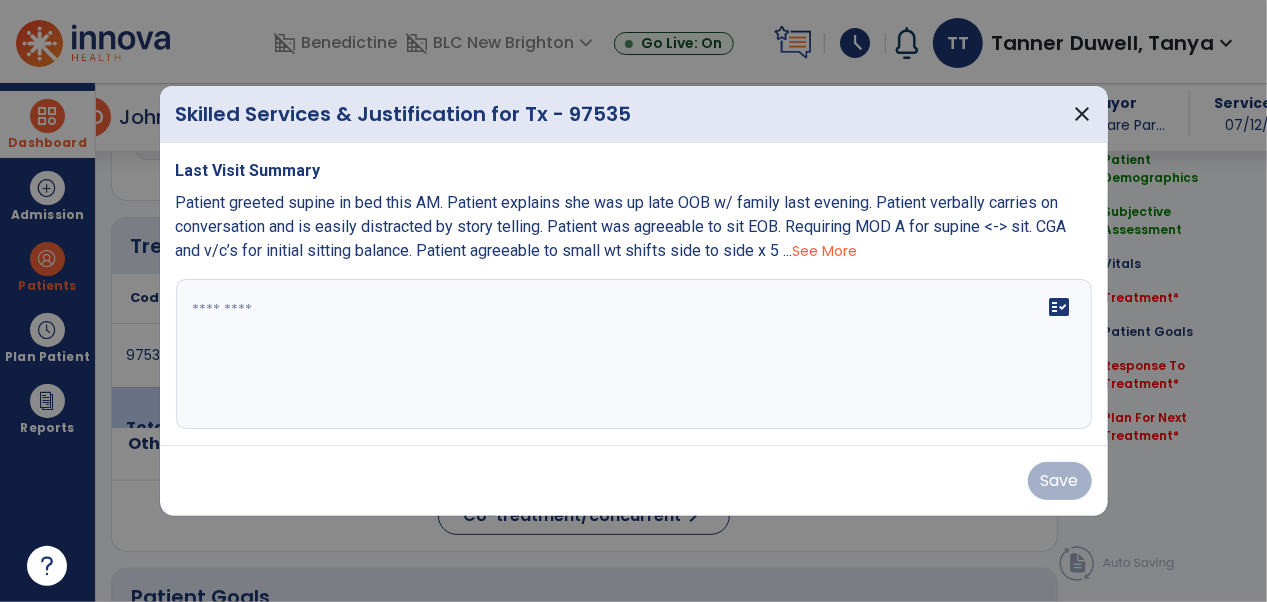 scroll, scrollTop: 1032, scrollLeft: 0, axis: vertical 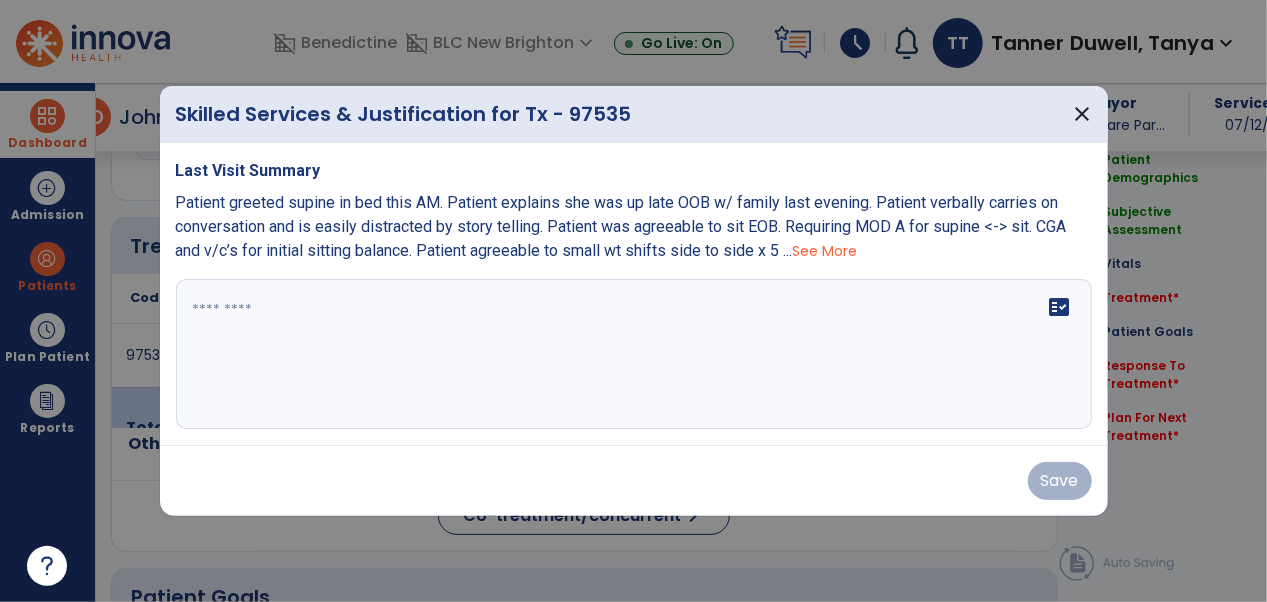click at bounding box center (634, 354) 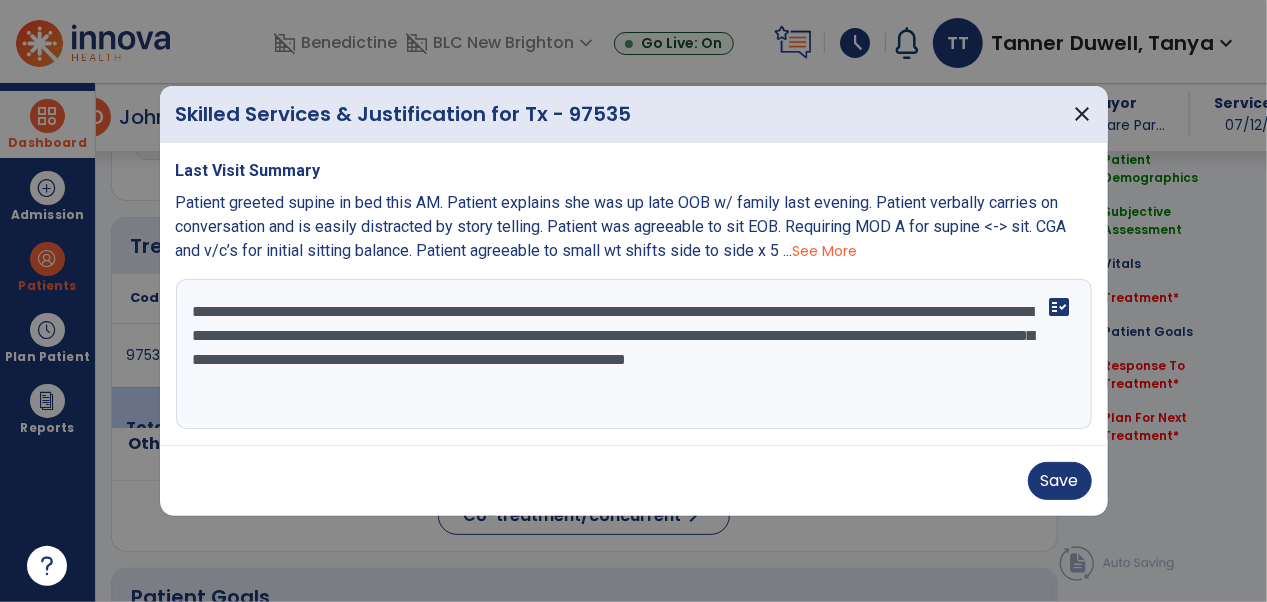 click on "**********" at bounding box center [634, 354] 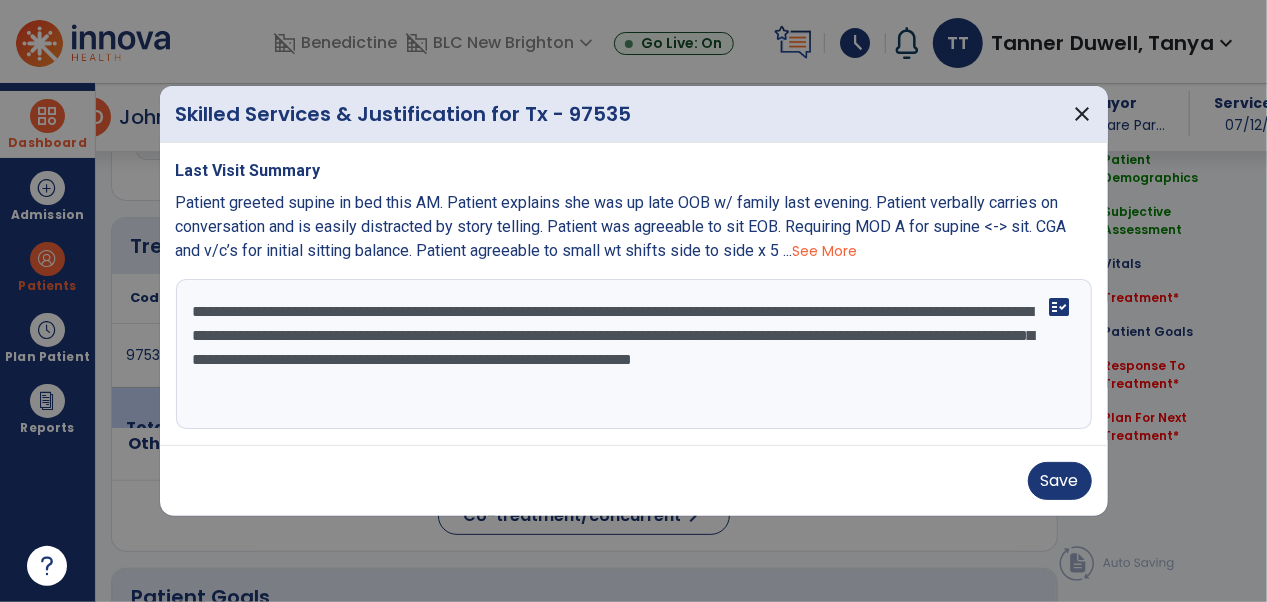 click on "**********" at bounding box center (634, 354) 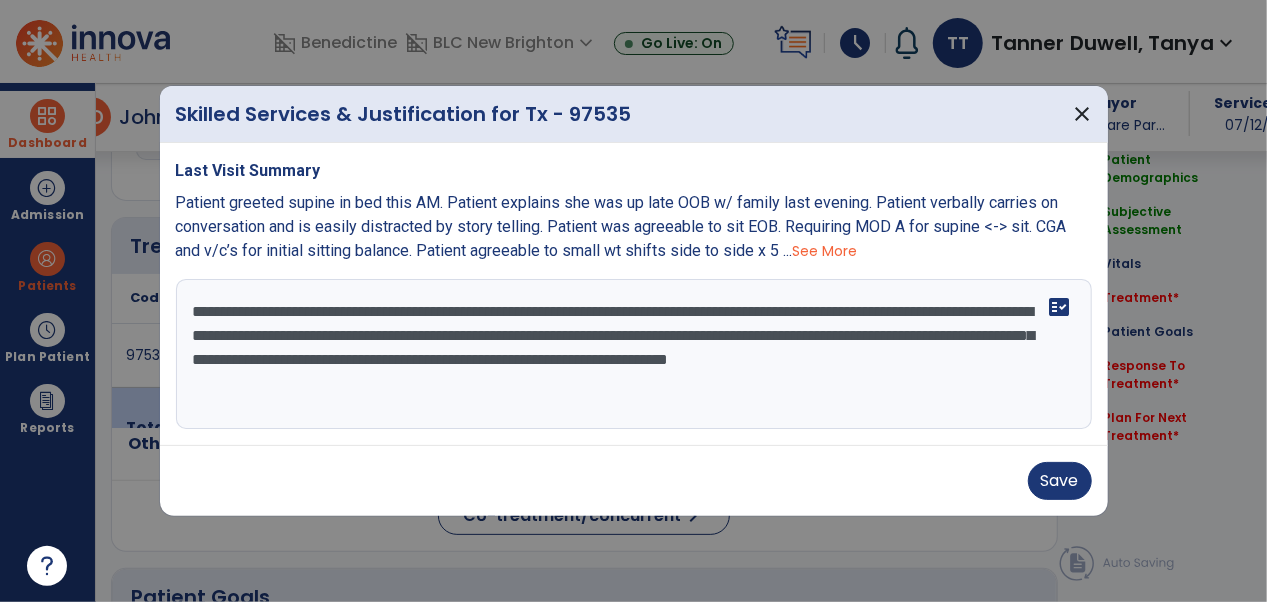 click on "**********" at bounding box center [634, 354] 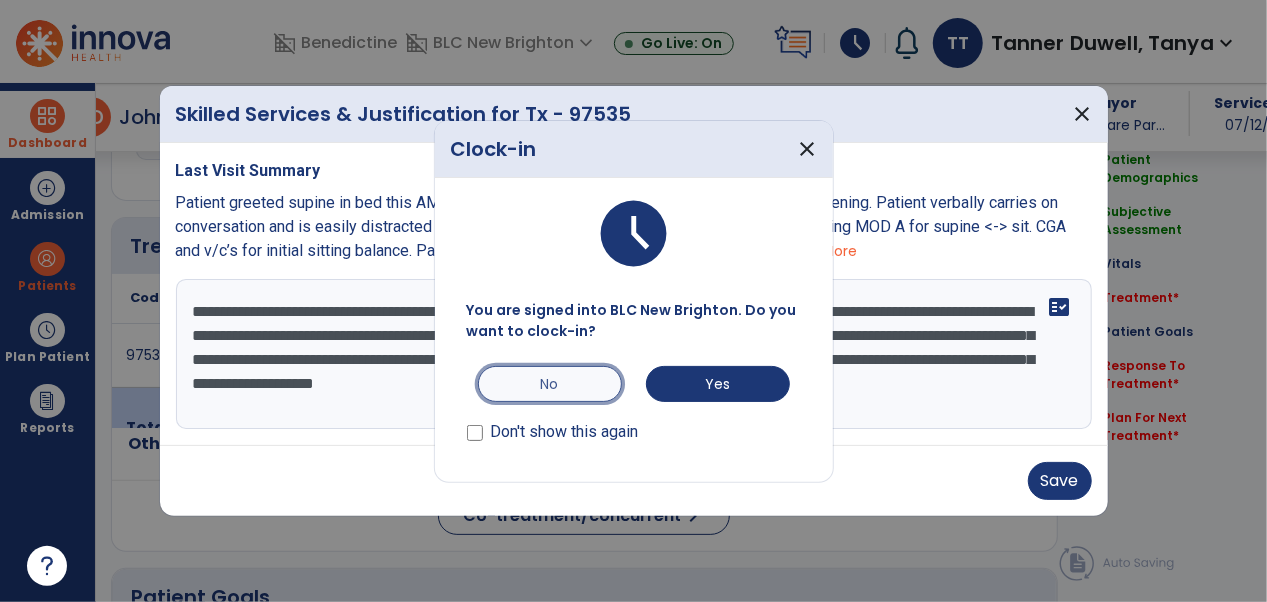 click on "No" at bounding box center [550, 384] 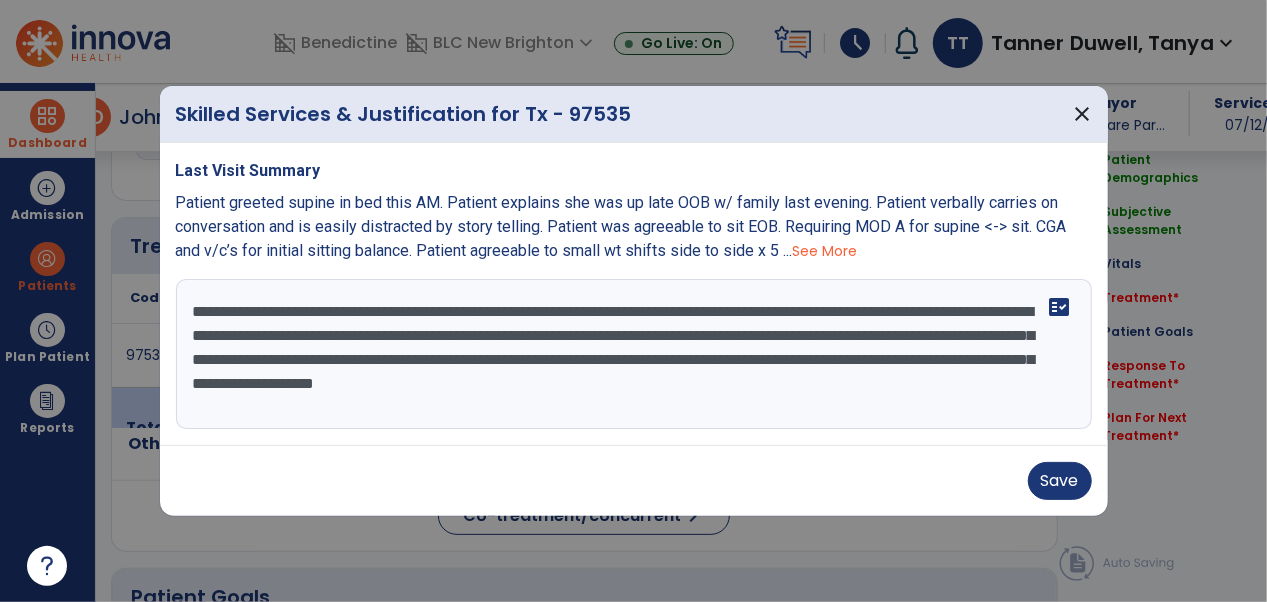 click on "**********" at bounding box center (634, 354) 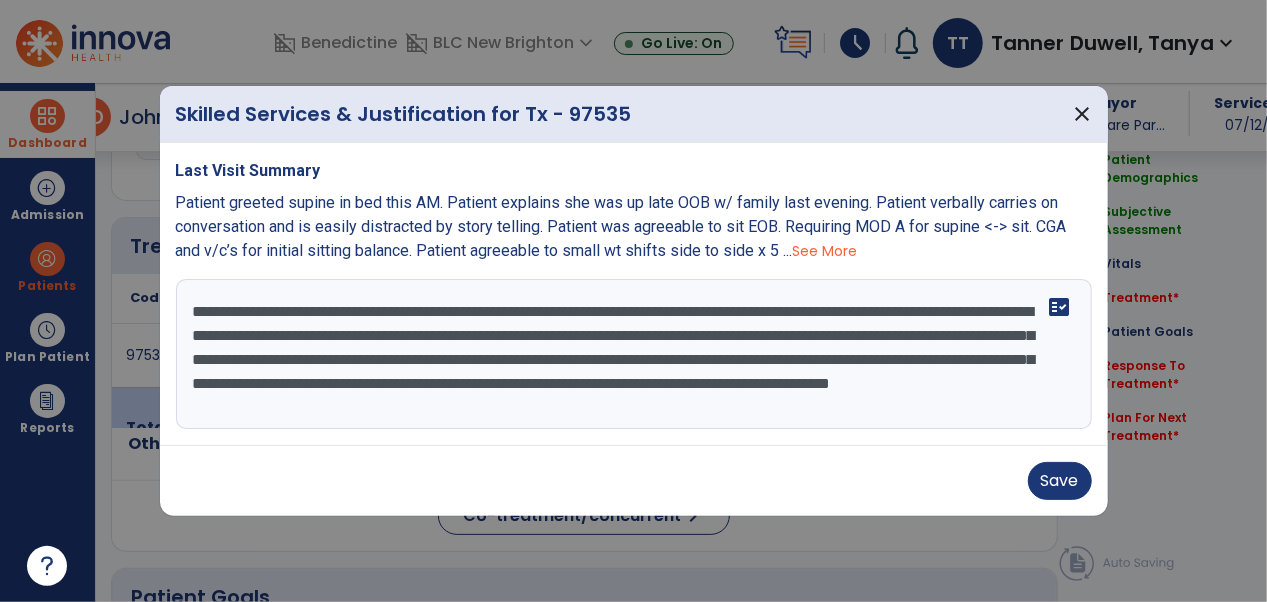 scroll, scrollTop: 14, scrollLeft: 0, axis: vertical 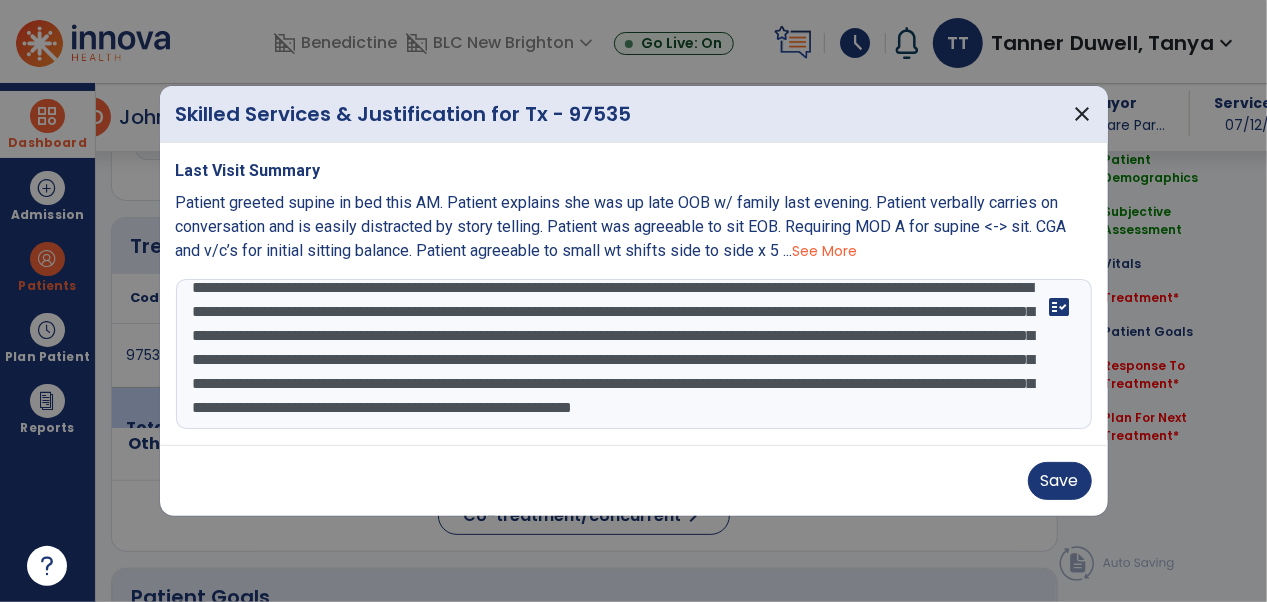 click on "**********" at bounding box center (634, 354) 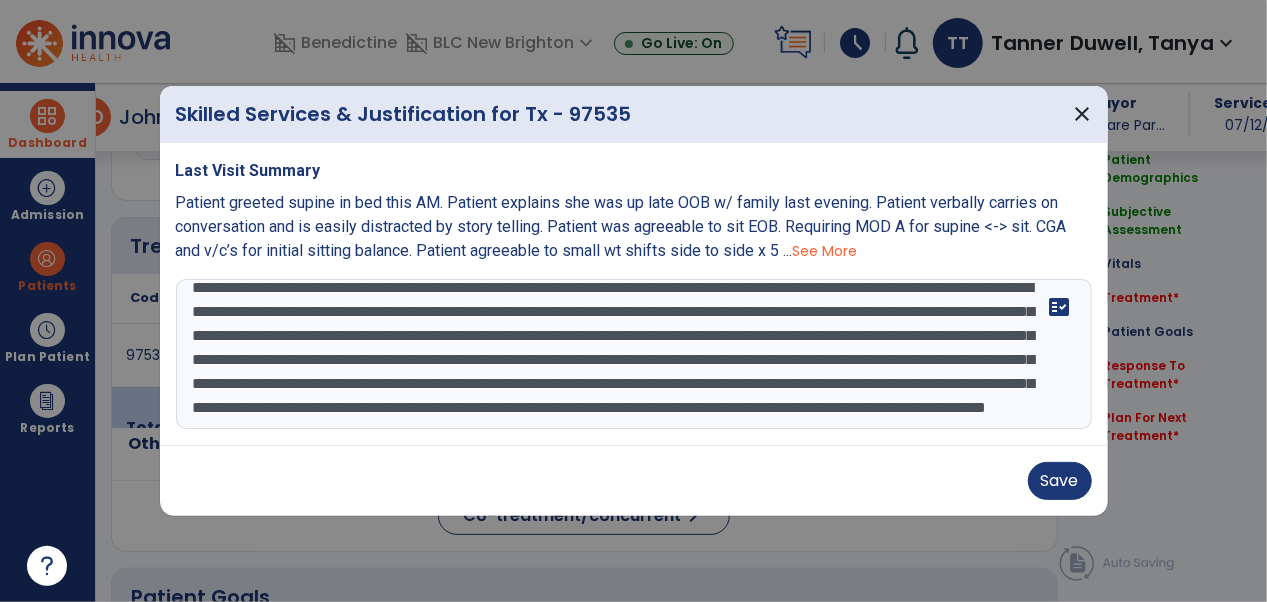 scroll, scrollTop: 86, scrollLeft: 0, axis: vertical 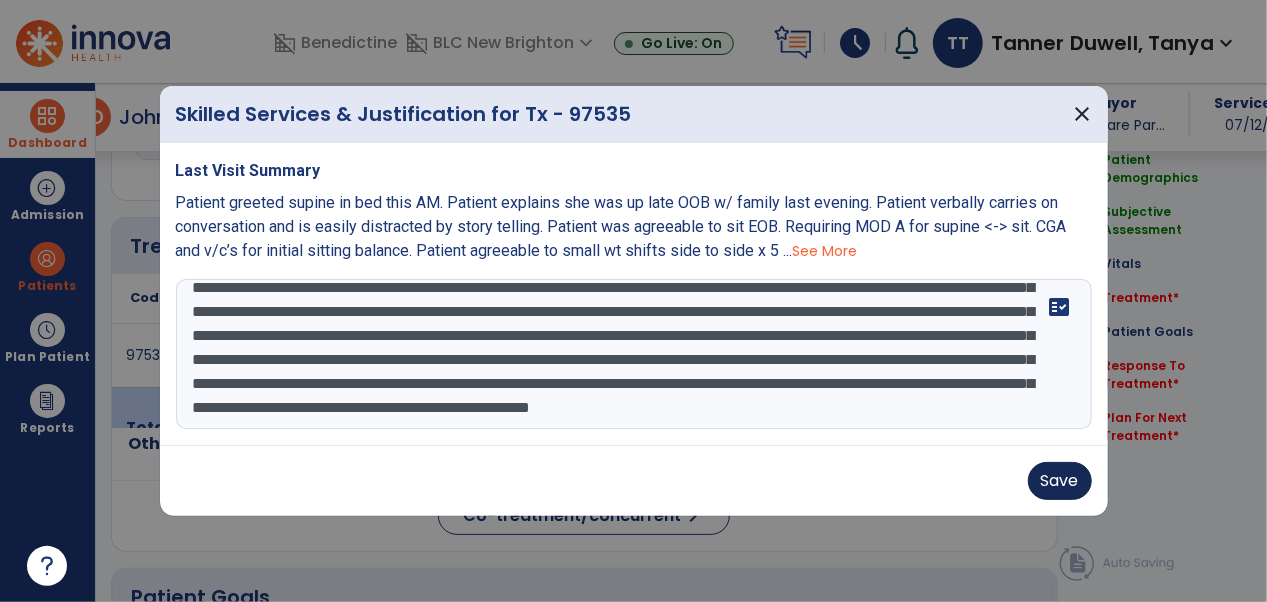 type on "**********" 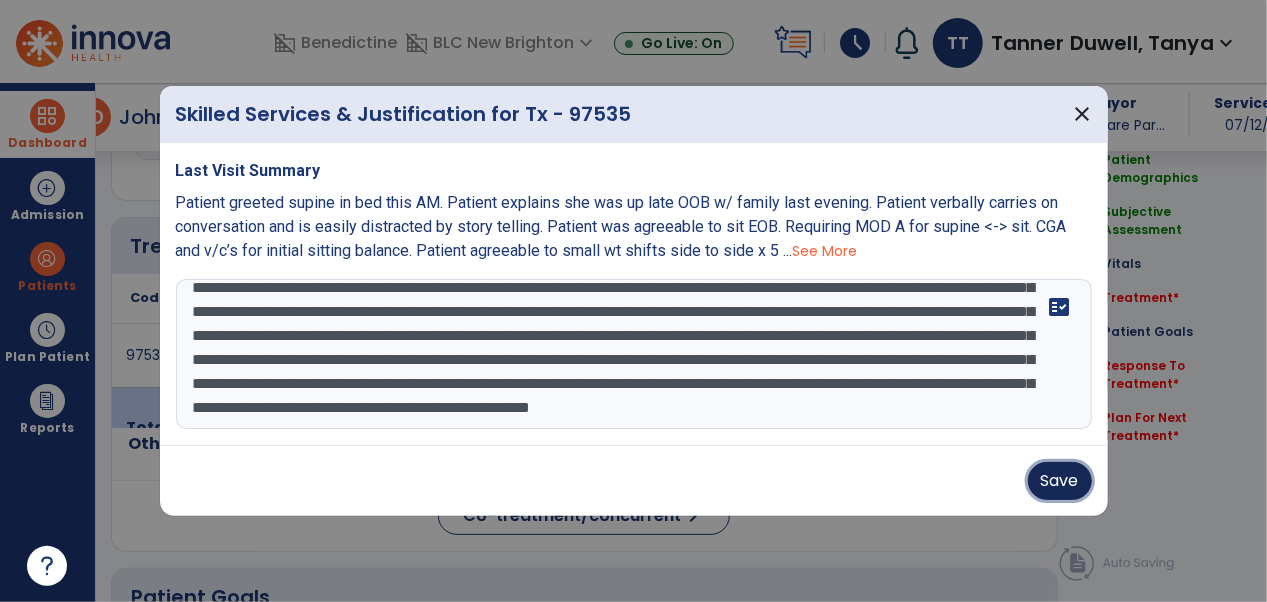 click on "Save" at bounding box center [1060, 481] 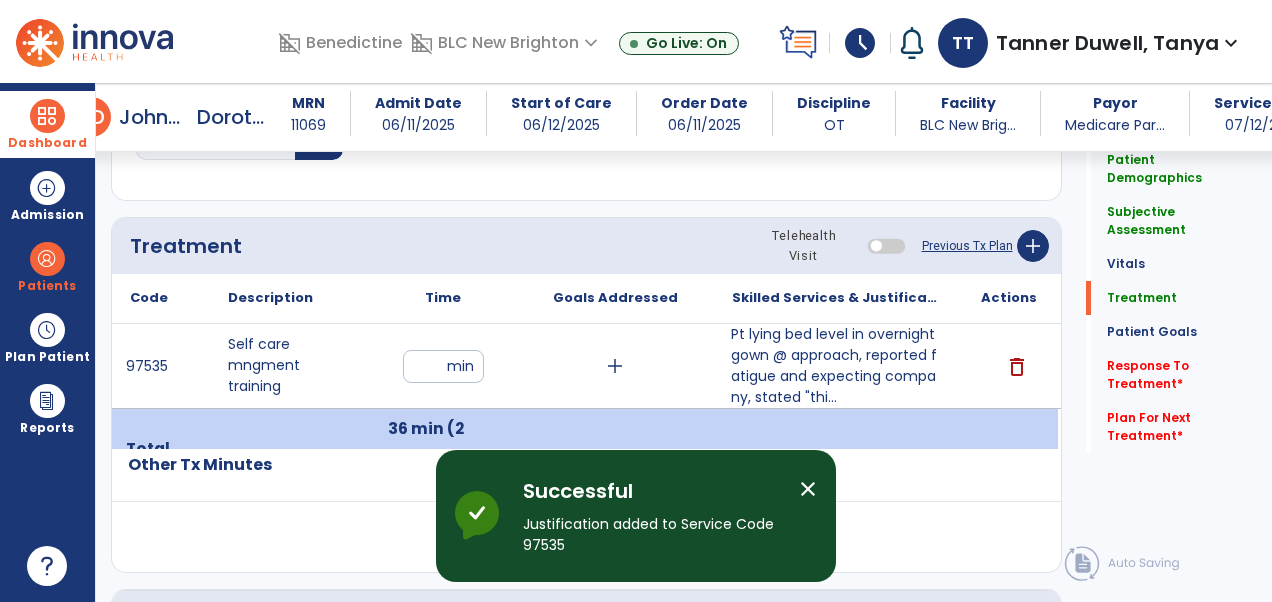 click at bounding box center [837, 449] 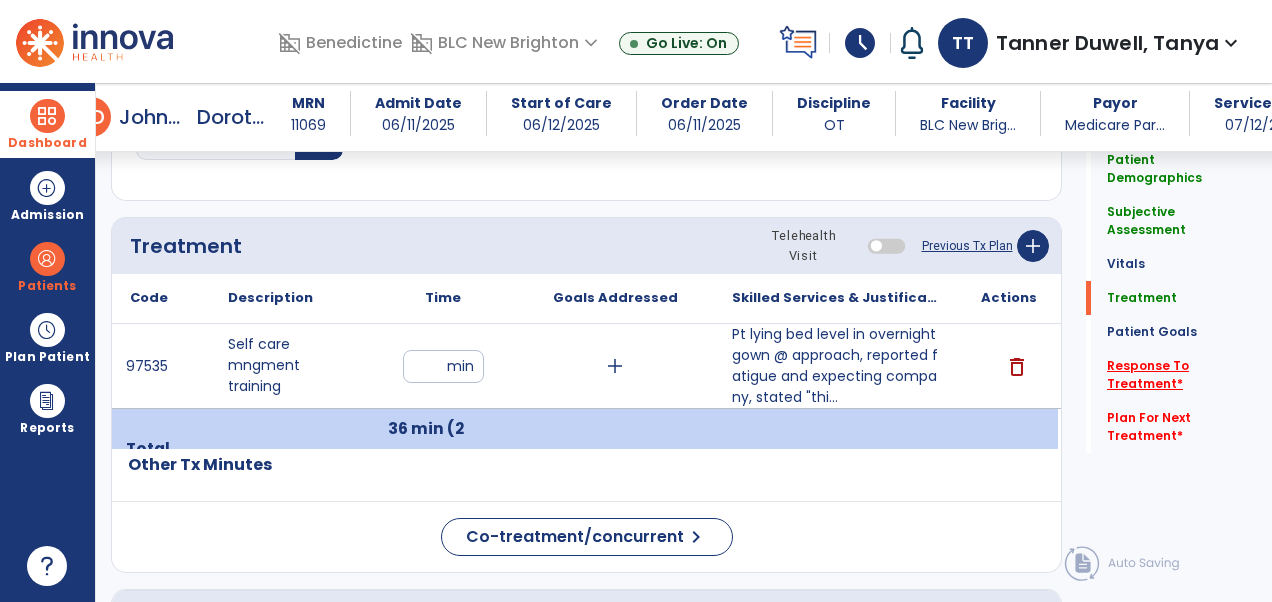 click on "Response To Treatment   *" 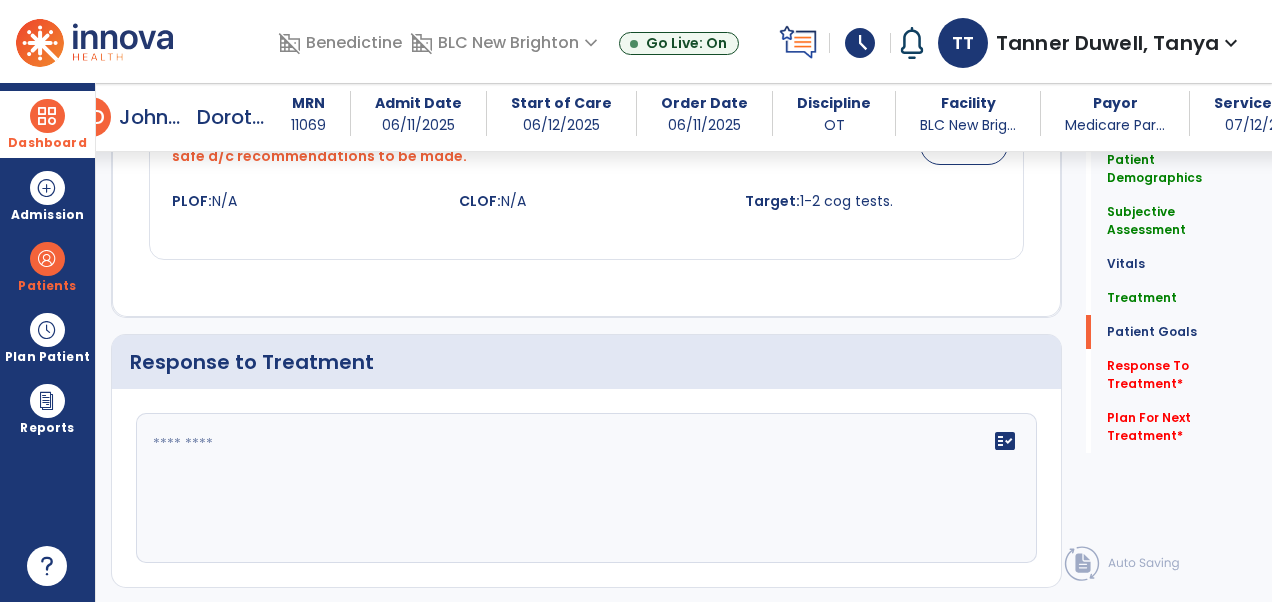 scroll, scrollTop: 2507, scrollLeft: 0, axis: vertical 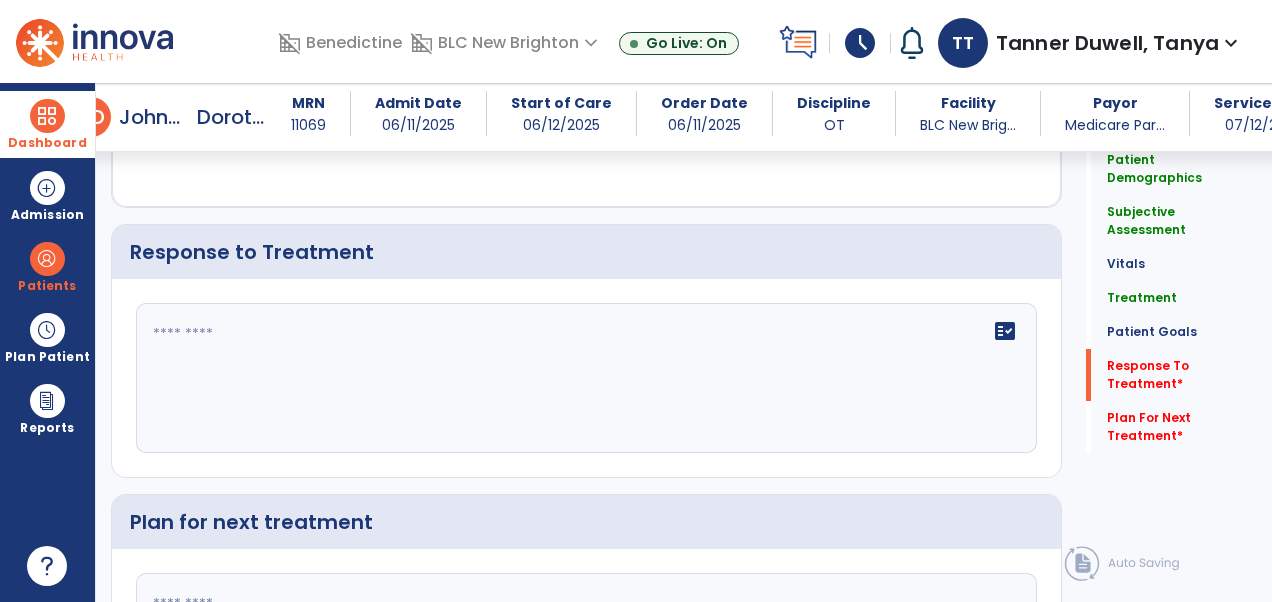 click on "fact_check" 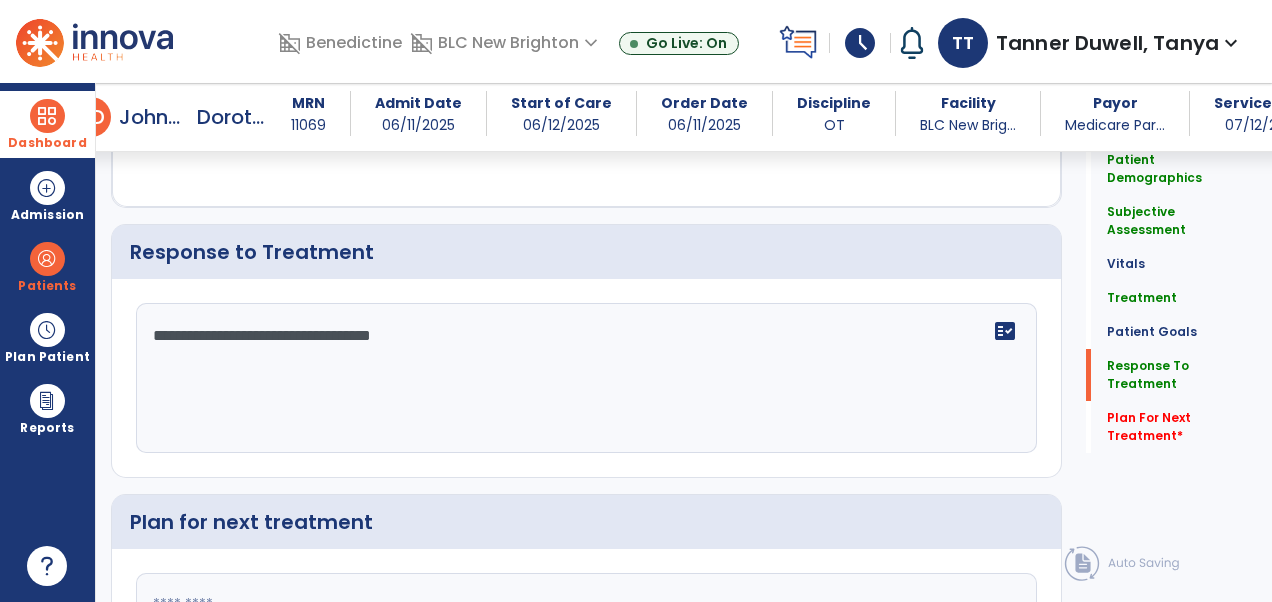 scroll, scrollTop: 2507, scrollLeft: 0, axis: vertical 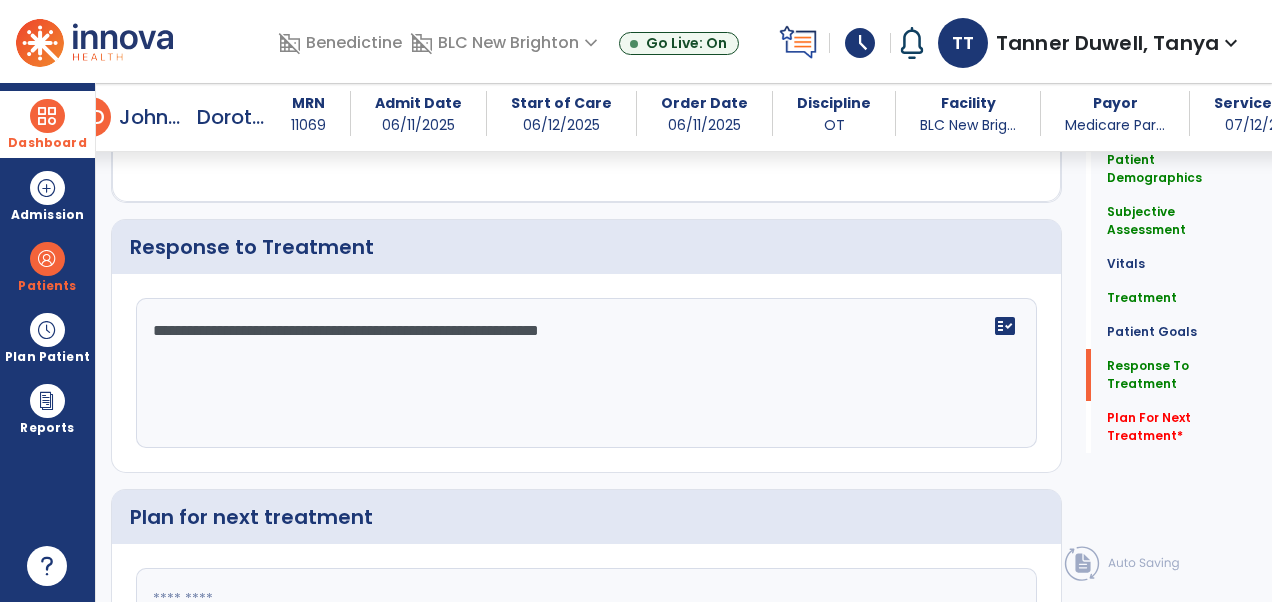 click on "**********" 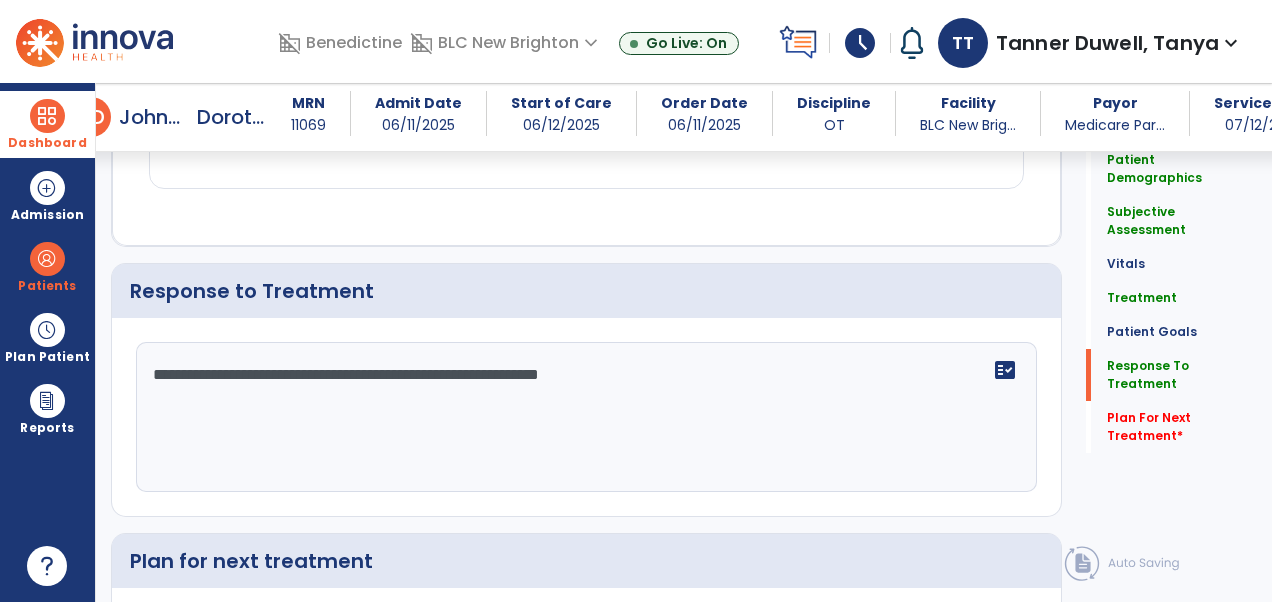 click on "**********" 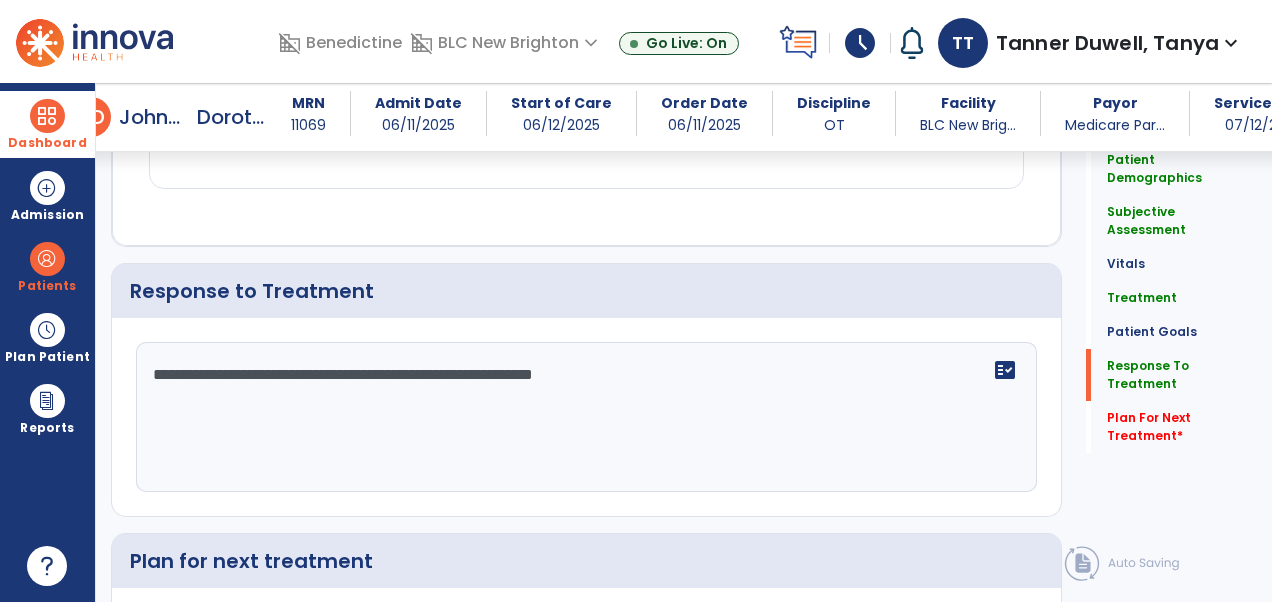 scroll, scrollTop: 2512, scrollLeft: 0, axis: vertical 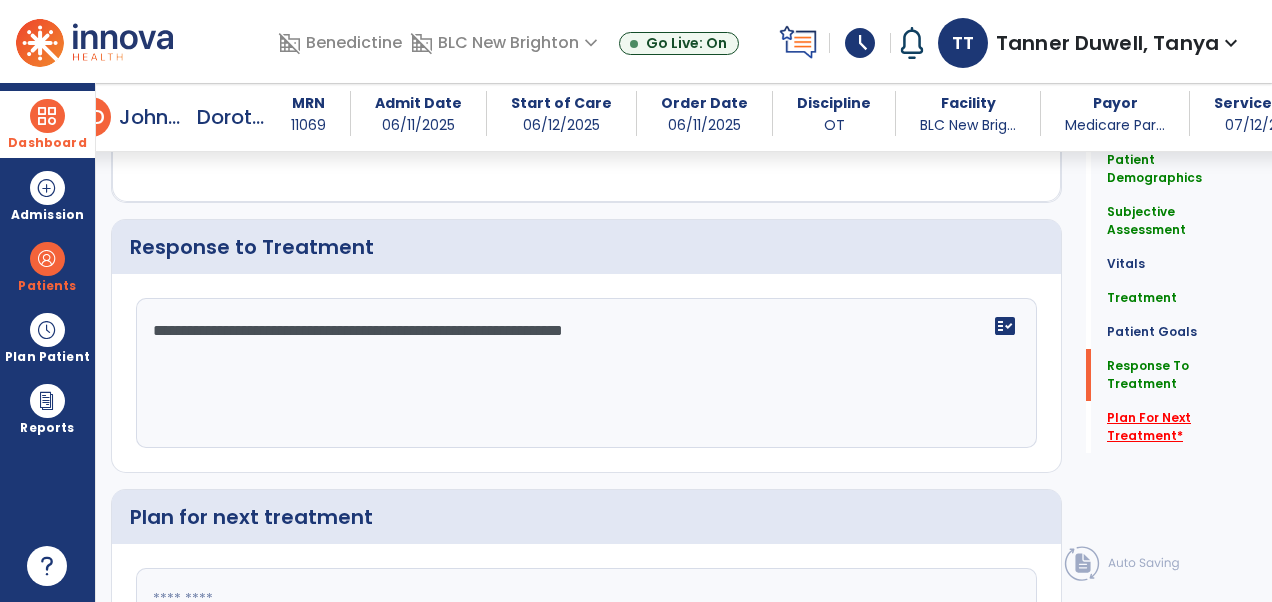 type on "**********" 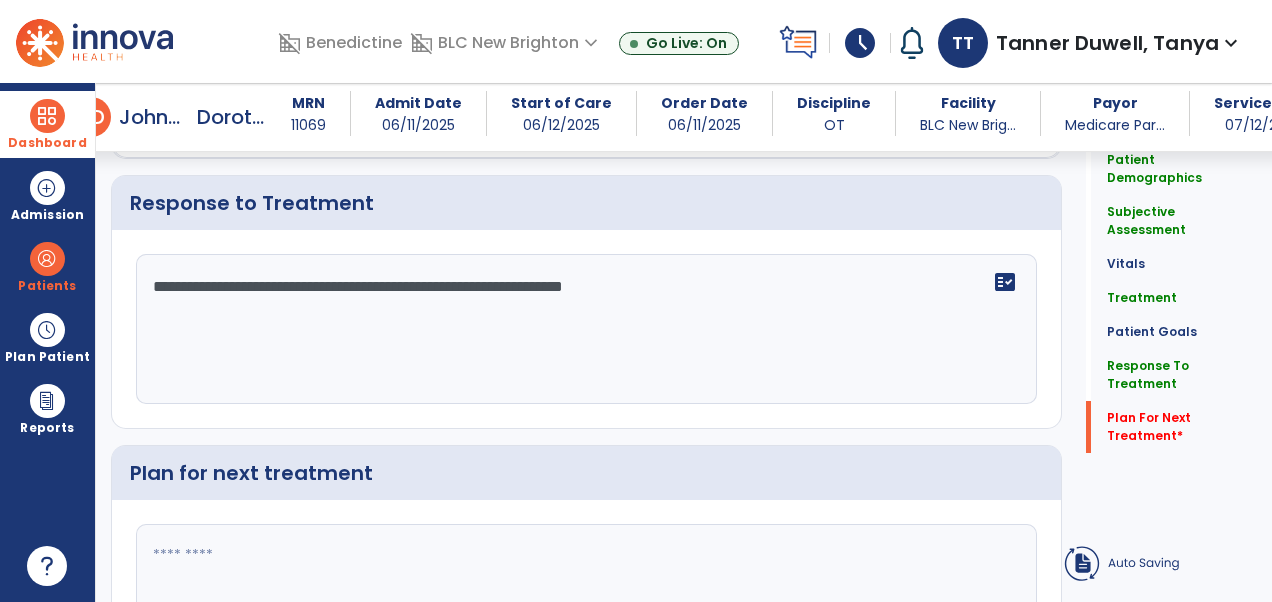 click 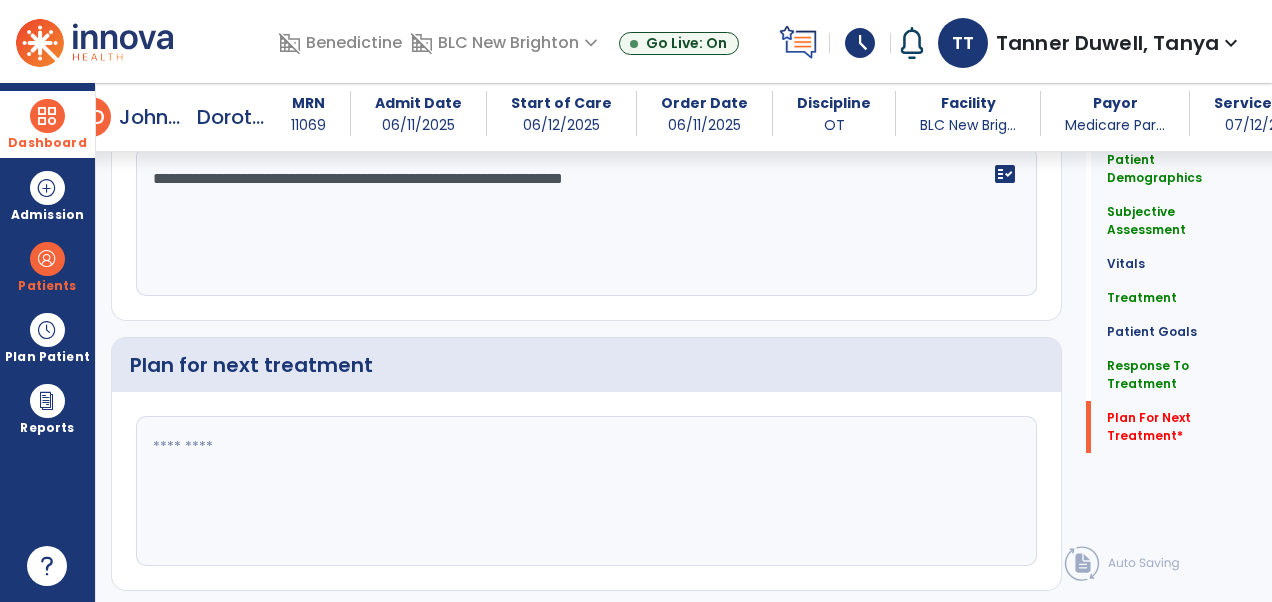 scroll, scrollTop: 2708, scrollLeft: 0, axis: vertical 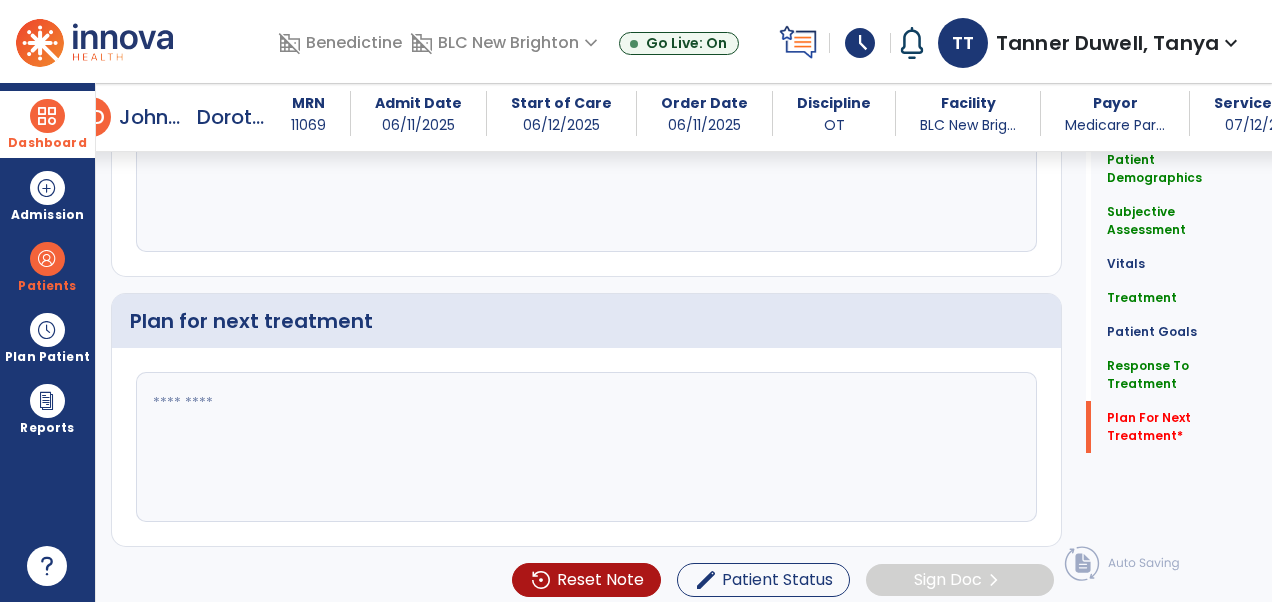 click 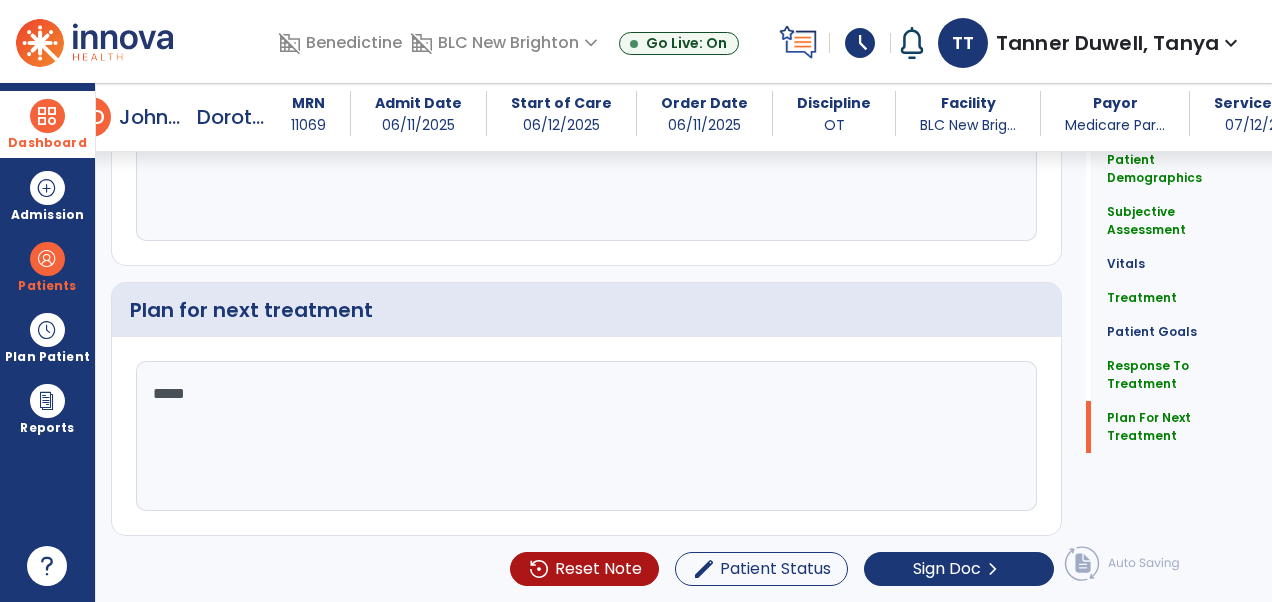 scroll, scrollTop: 2708, scrollLeft: 0, axis: vertical 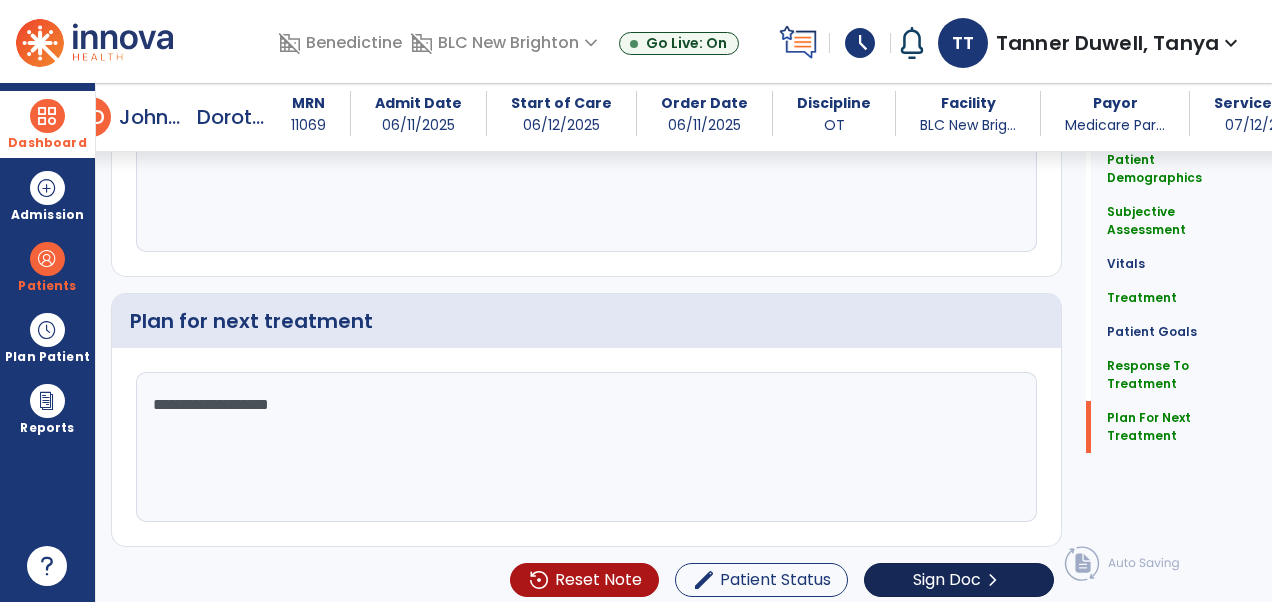 type on "**********" 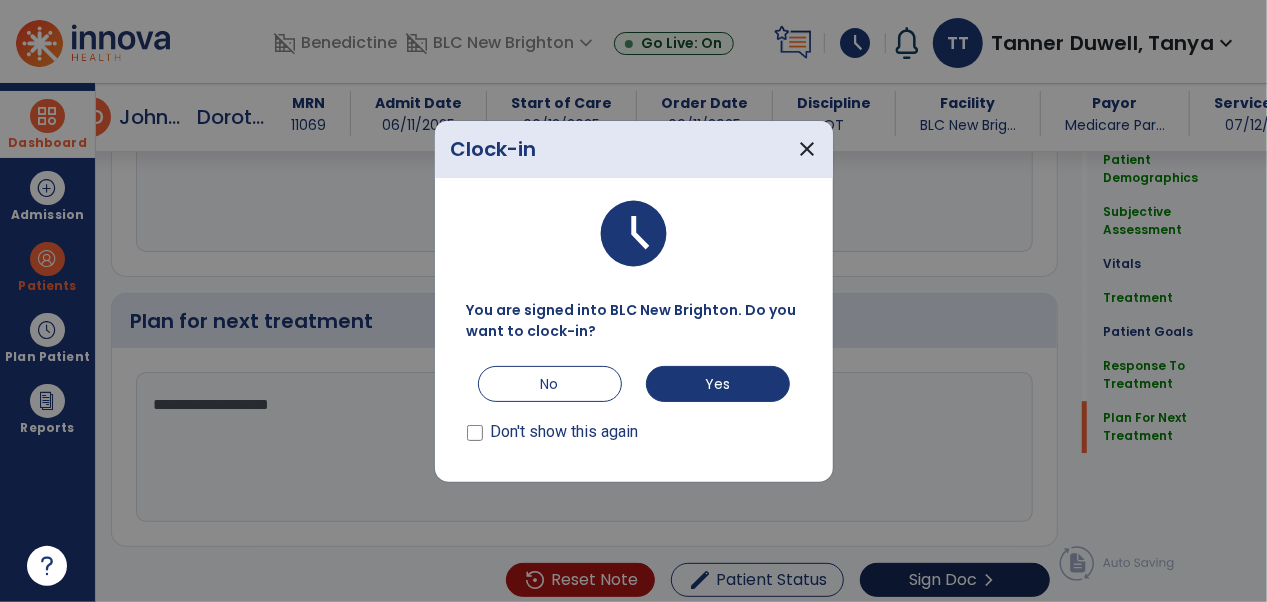 scroll, scrollTop: 2708, scrollLeft: 0, axis: vertical 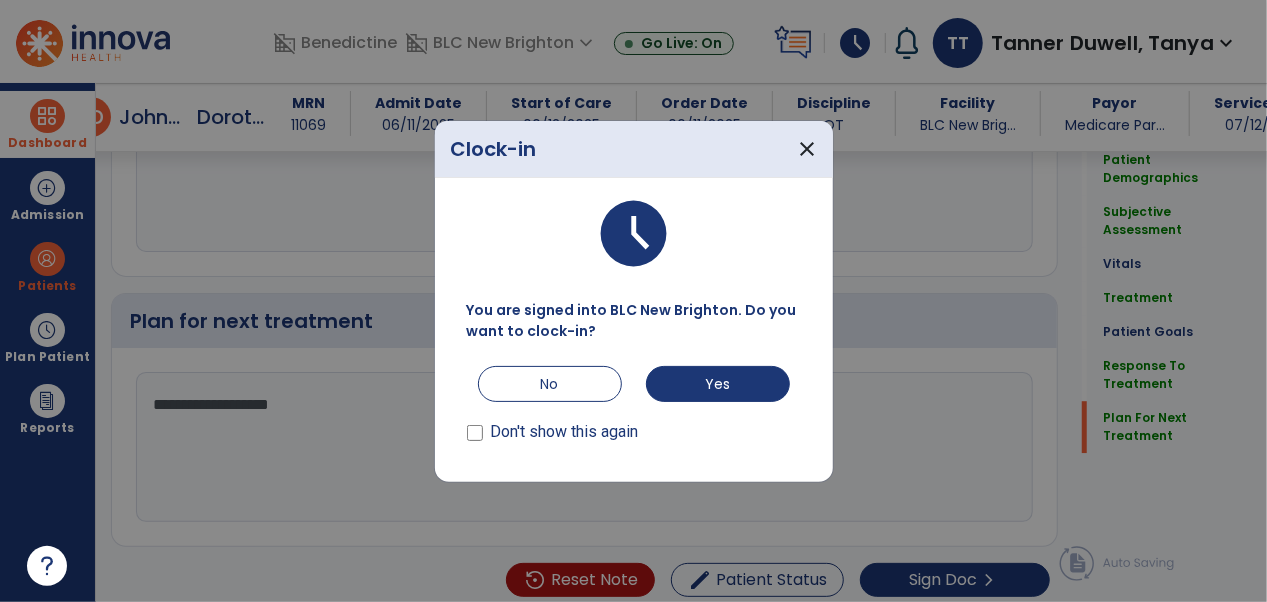 drag, startPoint x: 966, startPoint y: 562, endPoint x: 524, endPoint y: 331, distance: 498.72336 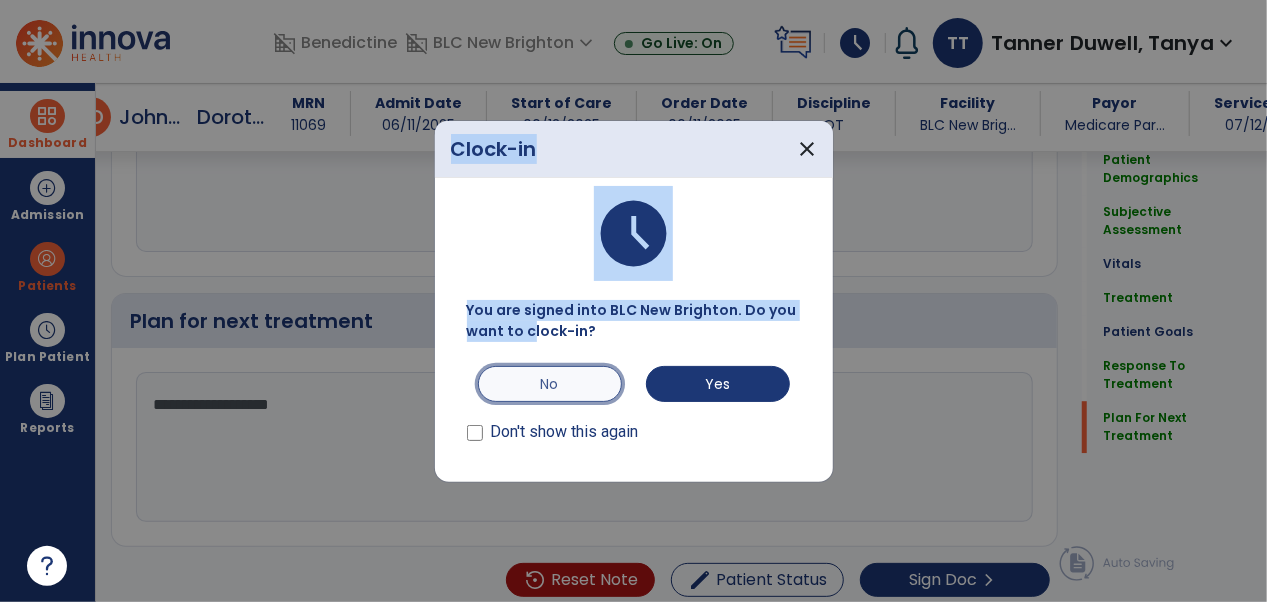 drag, startPoint x: 524, startPoint y: 331, endPoint x: 555, endPoint y: 387, distance: 64.00781 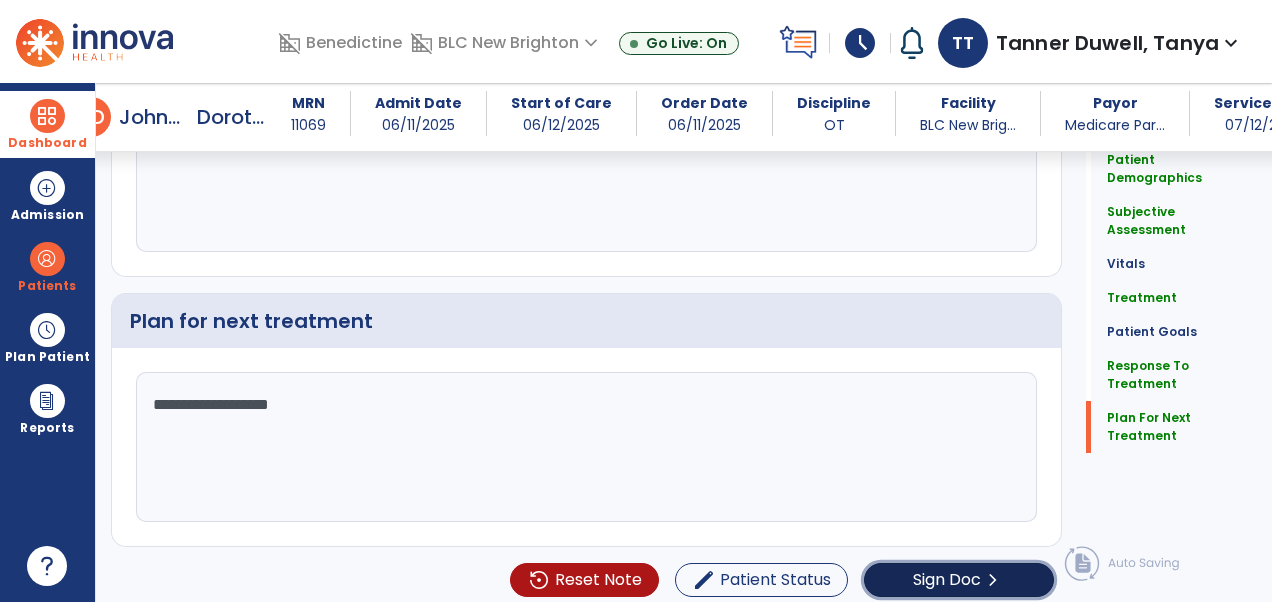 click on "Sign Doc" 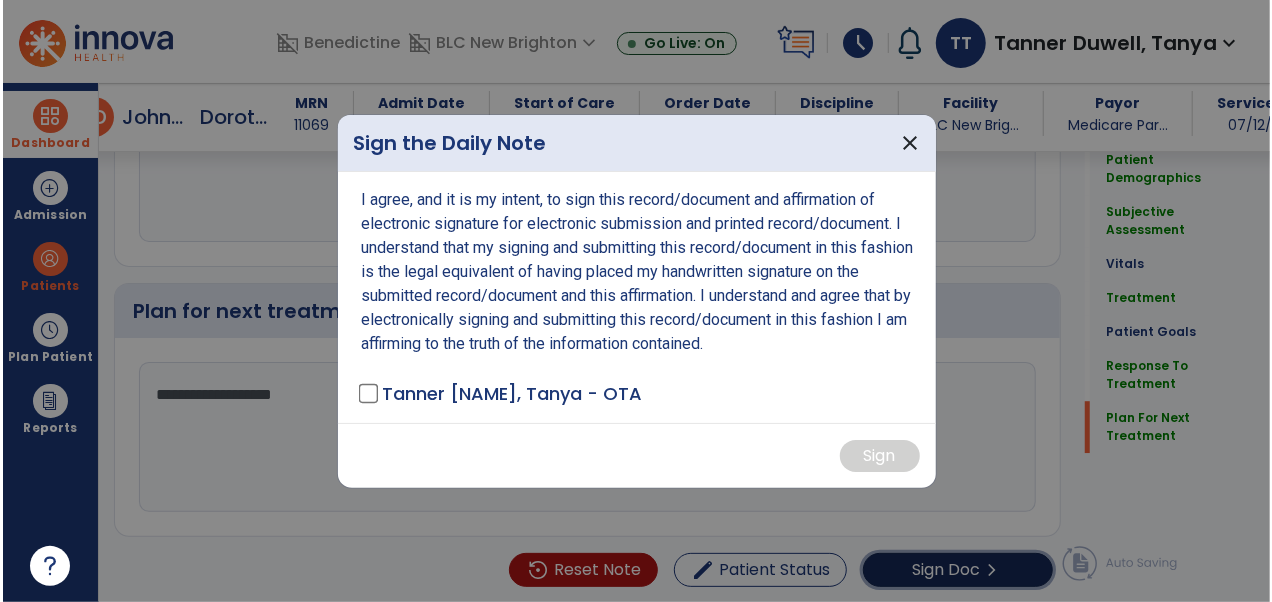 scroll, scrollTop: 2708, scrollLeft: 0, axis: vertical 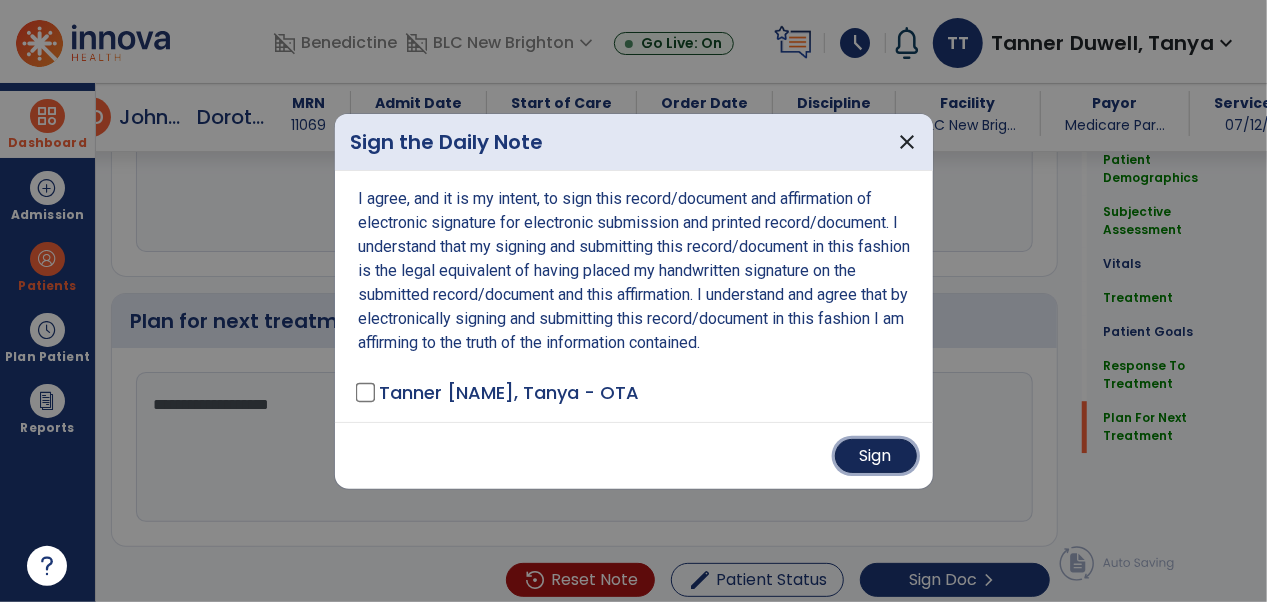 click on "Sign" at bounding box center (876, 456) 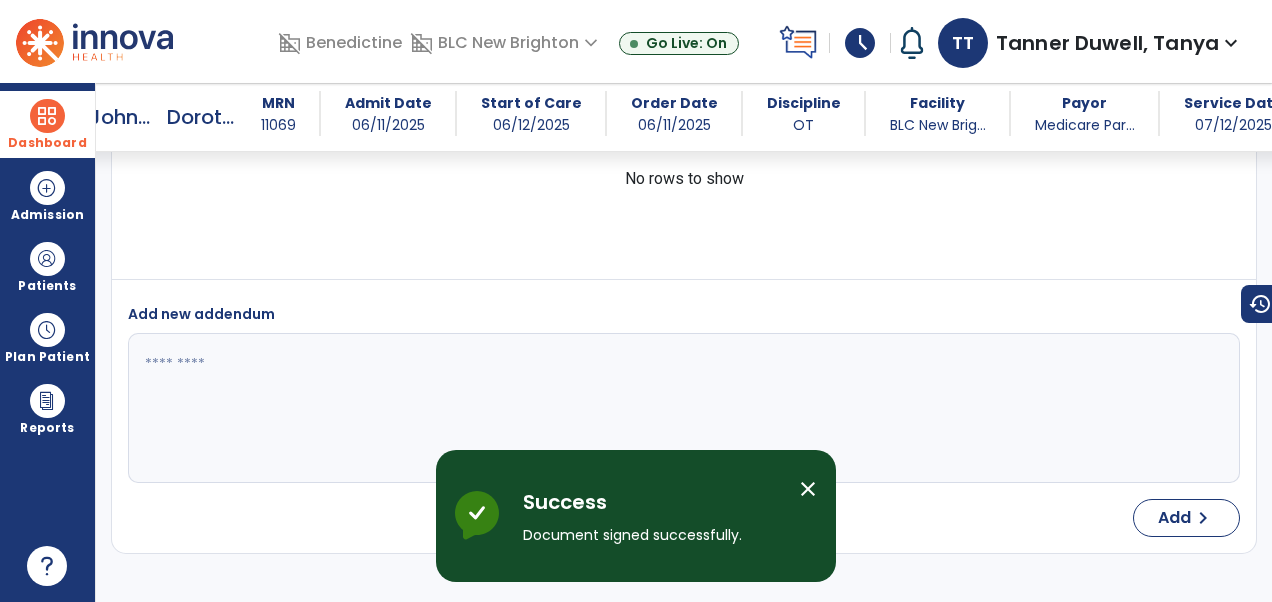 scroll, scrollTop: 4232, scrollLeft: 0, axis: vertical 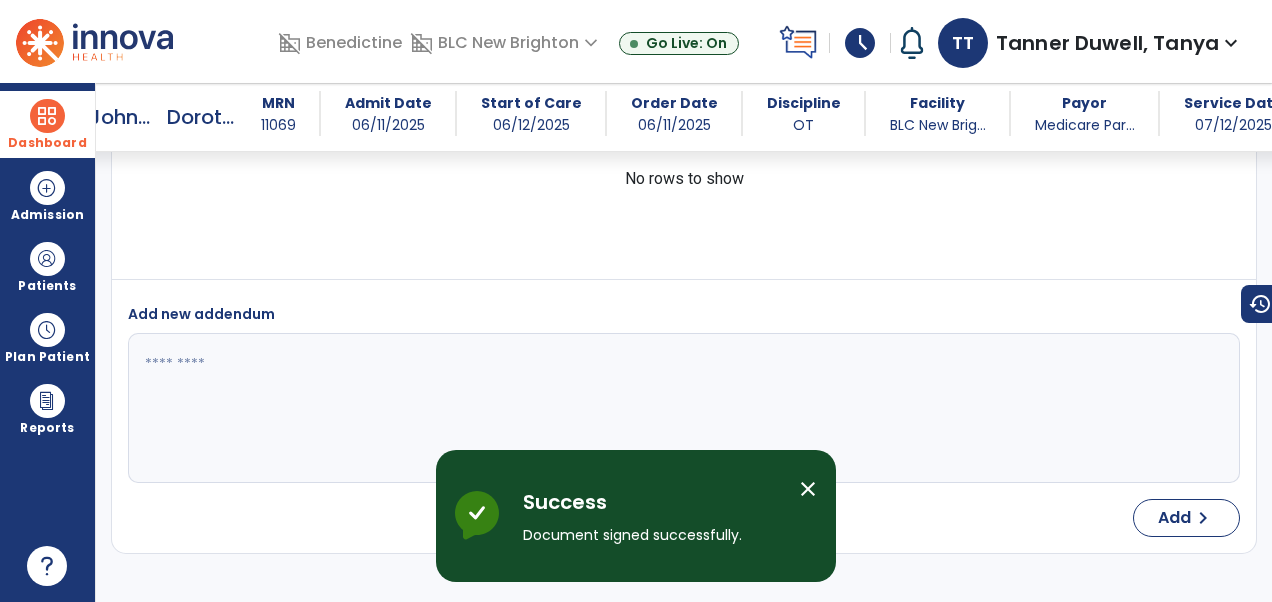 click at bounding box center [47, 116] 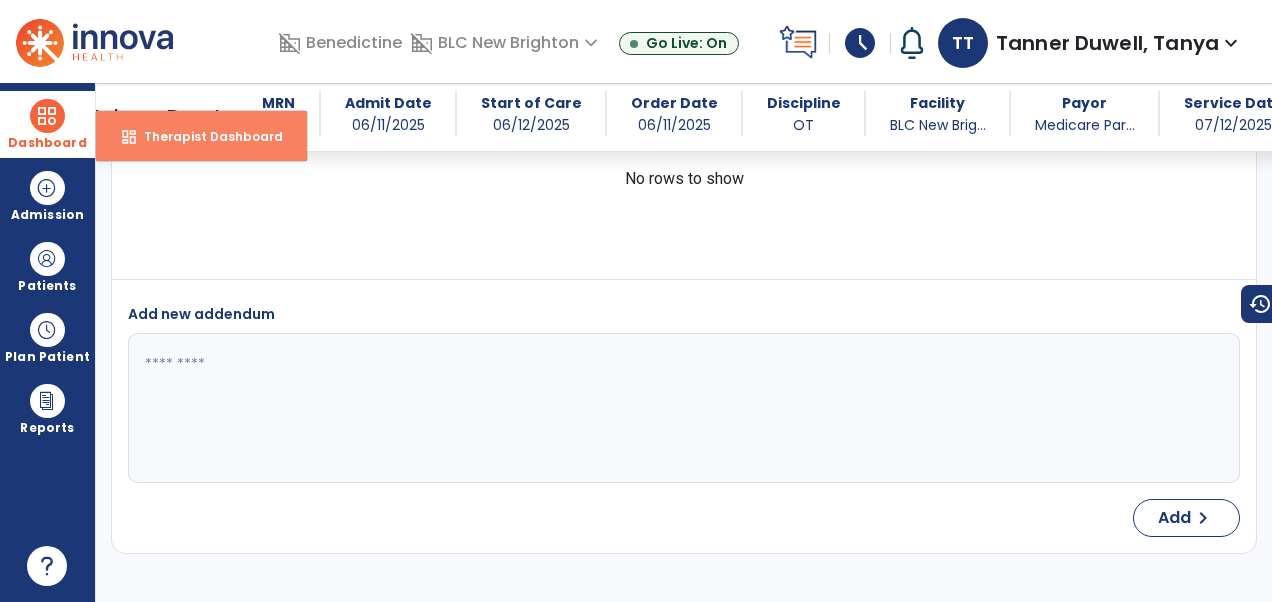 click on "dashboard" at bounding box center (129, 137) 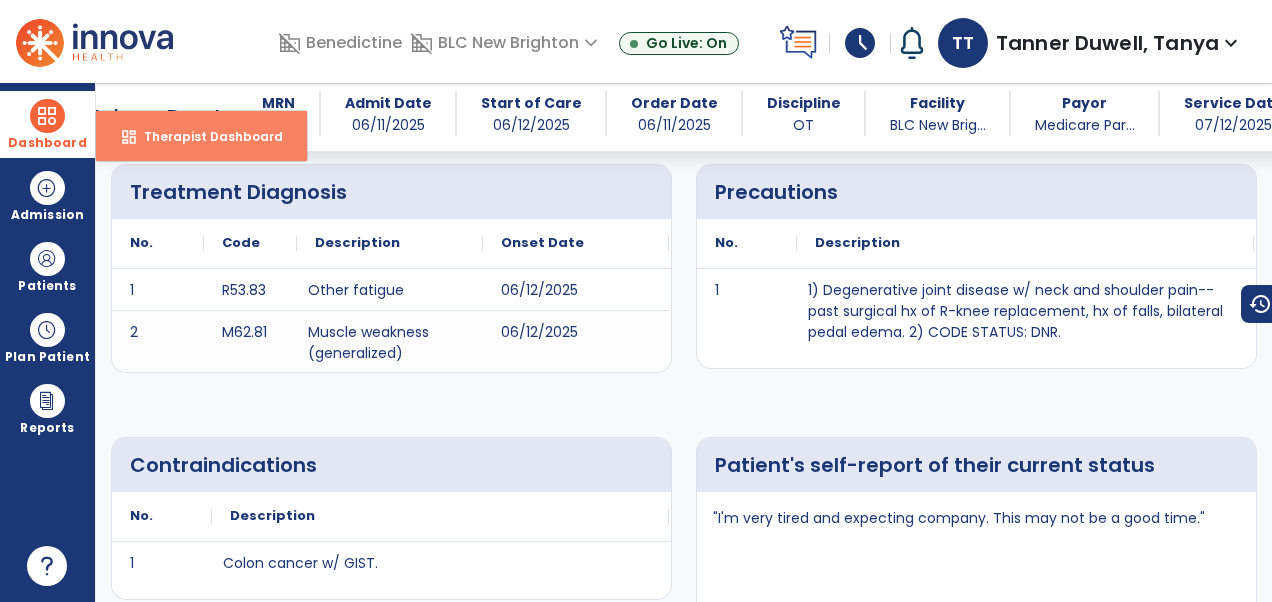 select on "****" 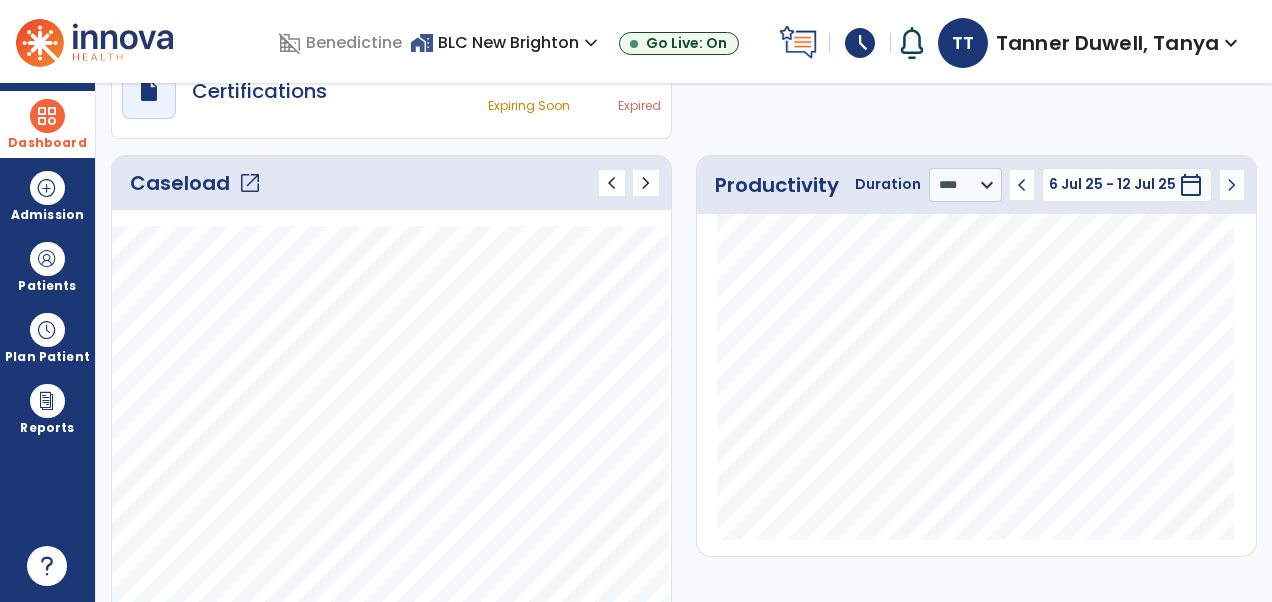 scroll, scrollTop: 214, scrollLeft: 0, axis: vertical 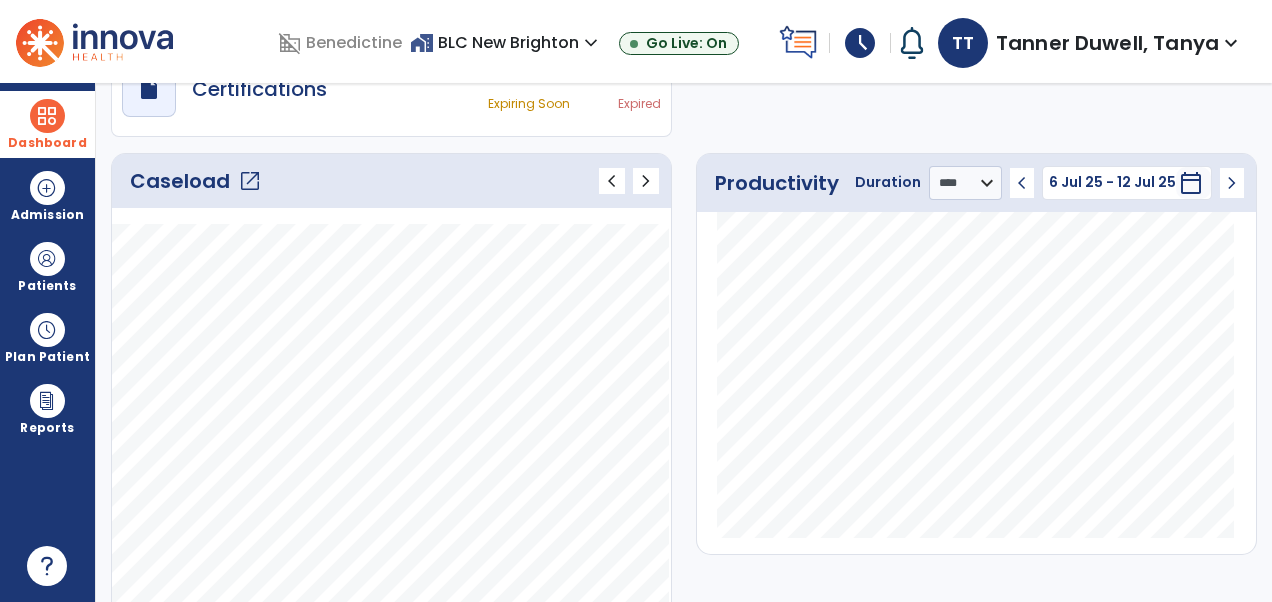 click on "open_in_new" 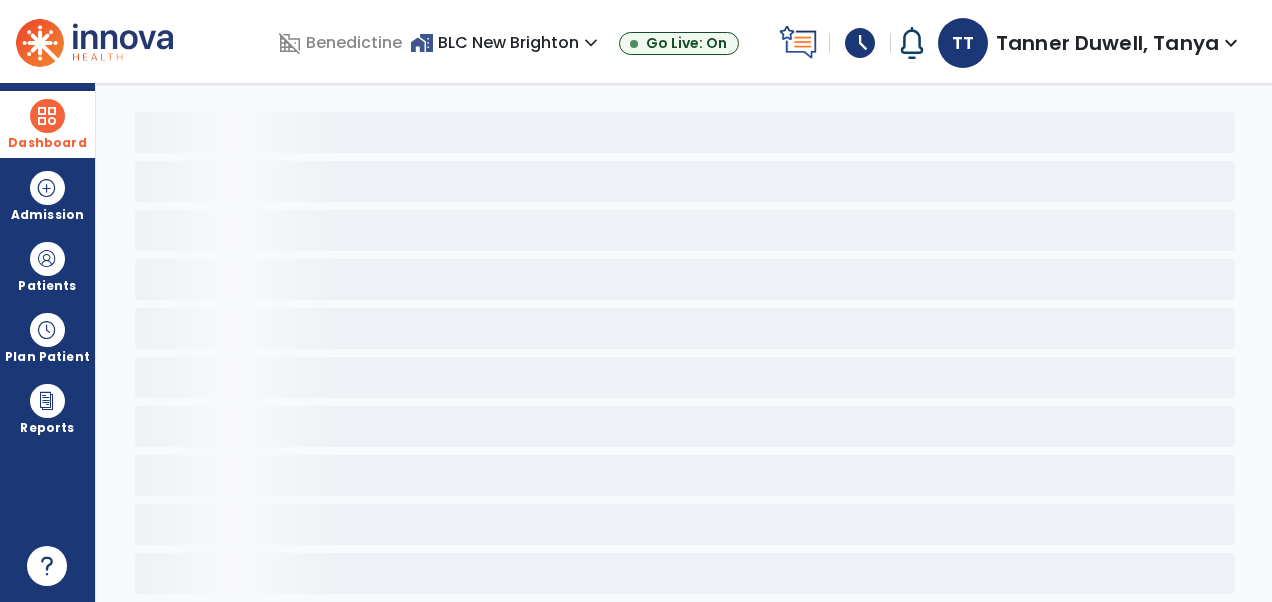 scroll, scrollTop: 58, scrollLeft: 0, axis: vertical 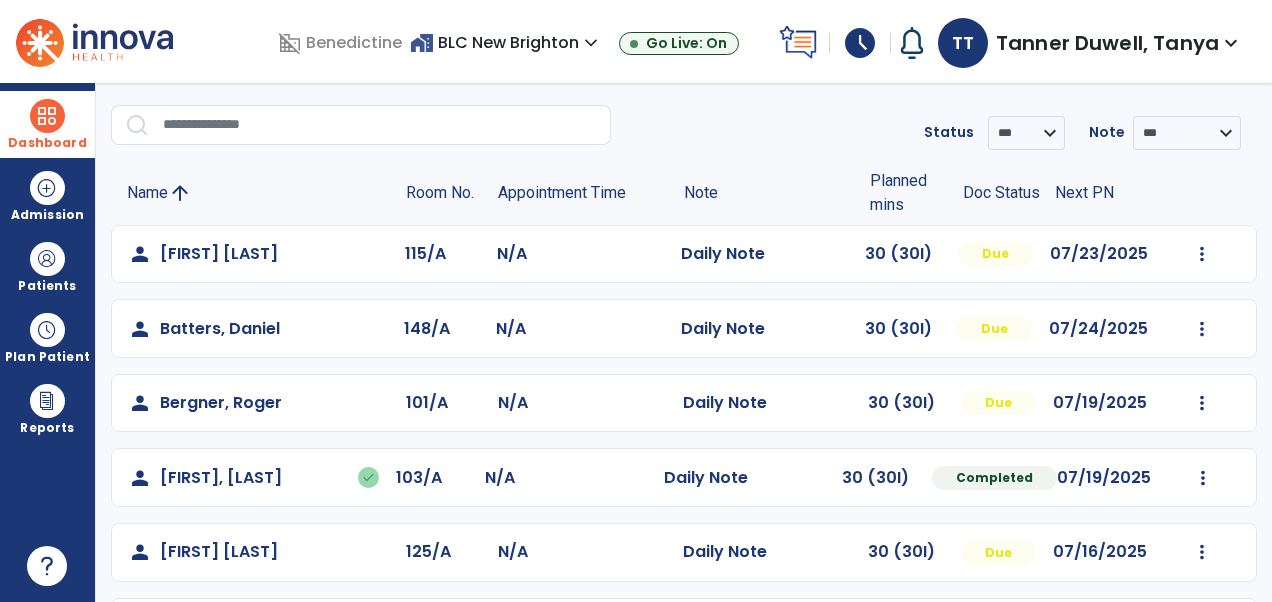click on "Name arrow_upward Room No. Appointment Time Note Planned mins Doc Status Next PN  person   [LAST], [FIRST]  115/A N/A  Daily Note   30 (30I)  Due 07/23/2025  Mark Visit As Complete   Reset Note   Open Document   G + C Mins   person   [LAST], [FIRST]  148/A N/A  Daily Note   30 (30I)  Due 07/24/2025  Mark Visit As Complete   Reset Note   Open Document   G + C Mins   person   [LAST], [FIRST]  101/A N/A  Daily Note   30 (30I)  Due 07/19/2025  Mark Visit As Complete   Reset Note   Open Document   G + C Mins   person   [LAST], [FIRST]   done  103/A N/A  Daily Note   30 (30I)  Completed 07/19/2025  Undo Visit Status   Reset Note   Open Document   G + C Mins   person   [LAST], [FIRST]  125/A N/A  Daily Note   30 (30I)  Due 07/16/2025  Mark Visit As Complete   Reset Note   Open Document   G + C Mins   person   [LAST], [FIRST]   done  127/A N/A  Daily Note   30 (30I)  Completed 07/14/2025  Undo Visit Status   Reset Note   Open Document   G + C Mins   person   [LAST], [FIRST]   done  120/A N/A  Daily Note  N/A" 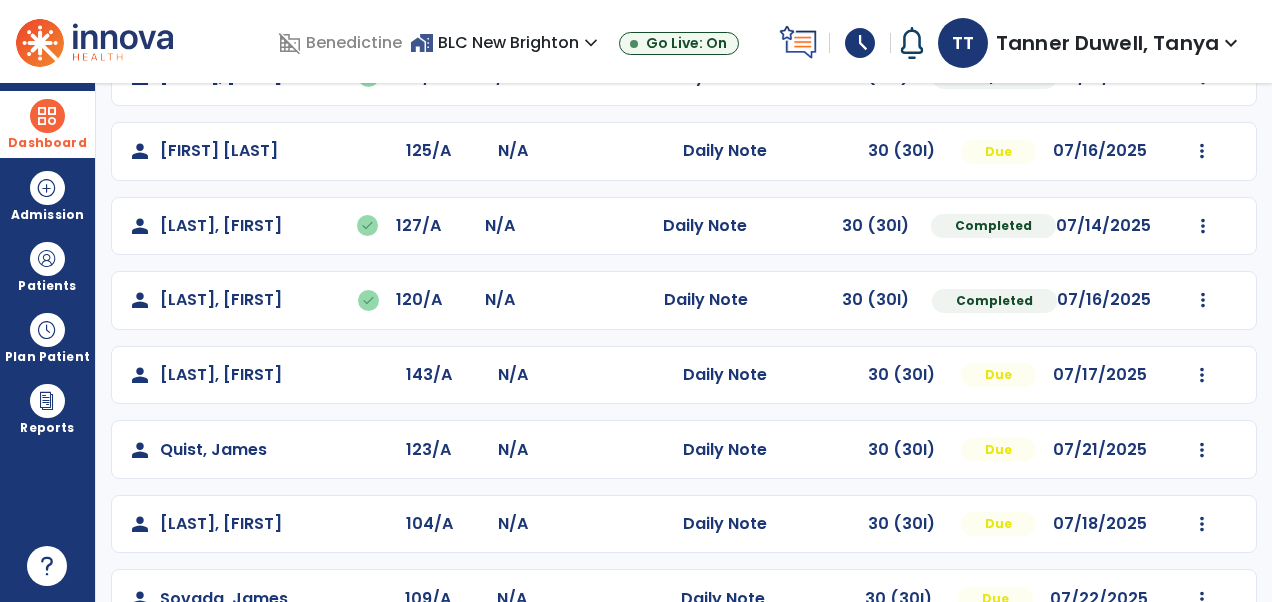 scroll, scrollTop: 457, scrollLeft: 0, axis: vertical 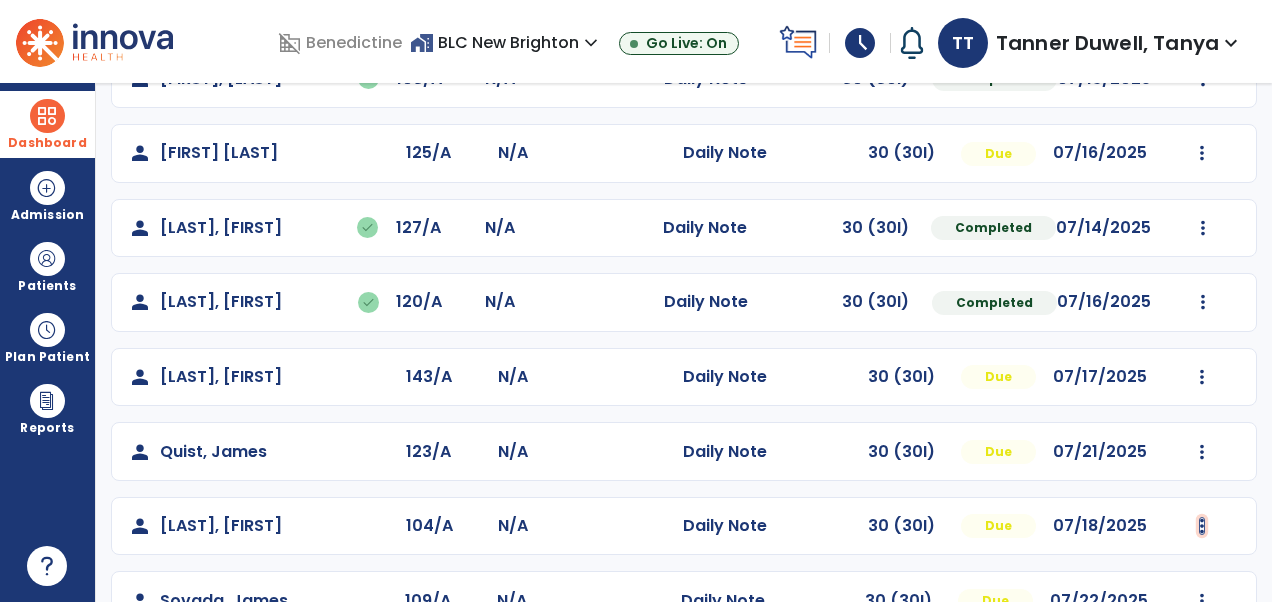click at bounding box center (1202, -145) 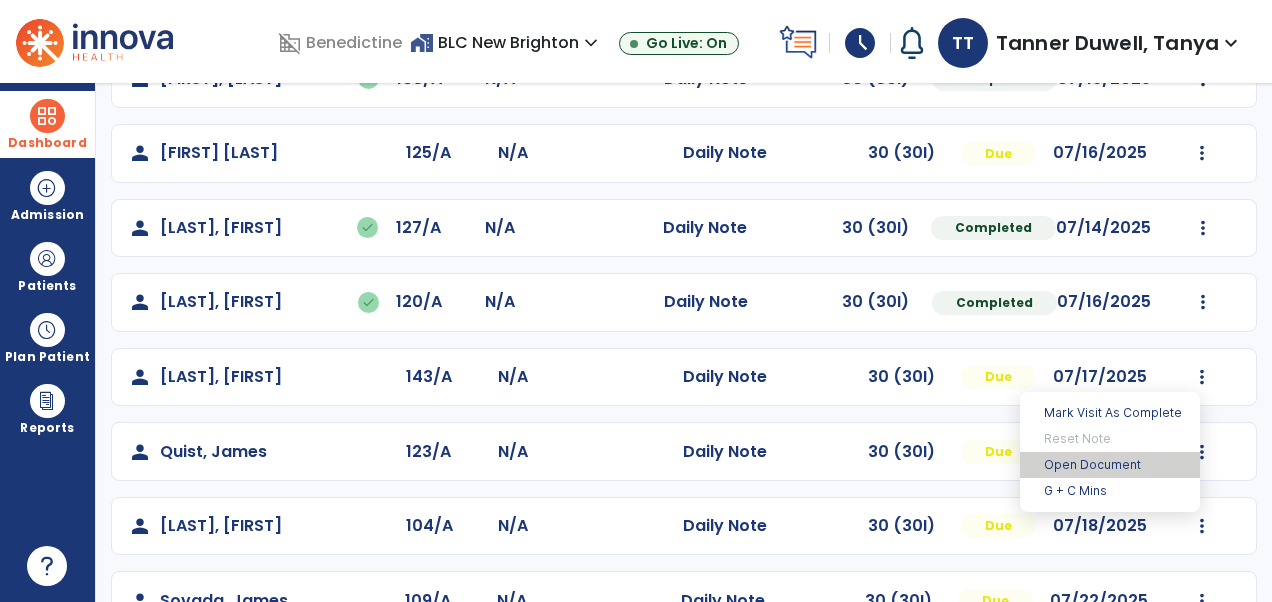 click on "Open Document" at bounding box center (1110, 465) 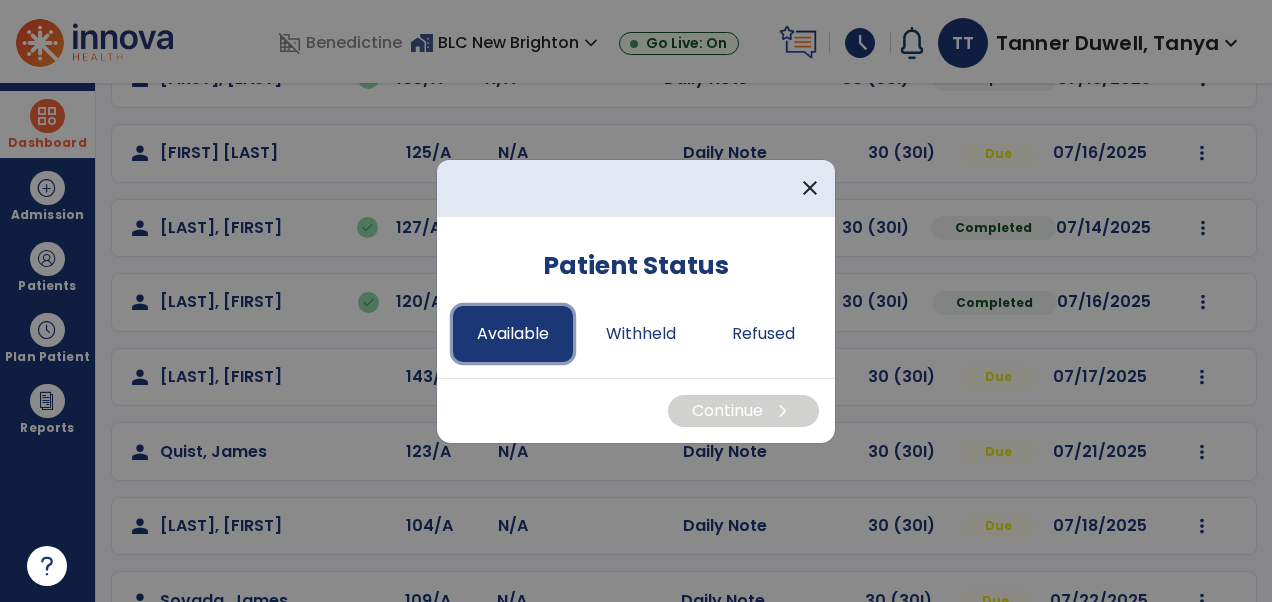 click on "Available" at bounding box center (513, 334) 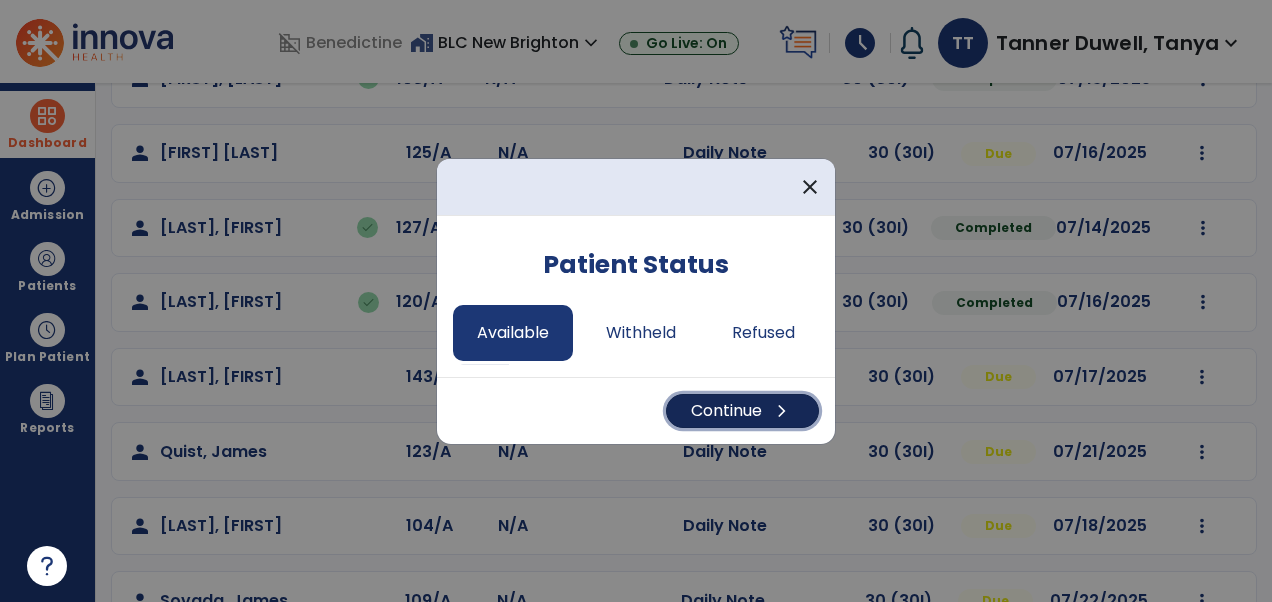 click on "Continue   chevron_right" at bounding box center [742, 411] 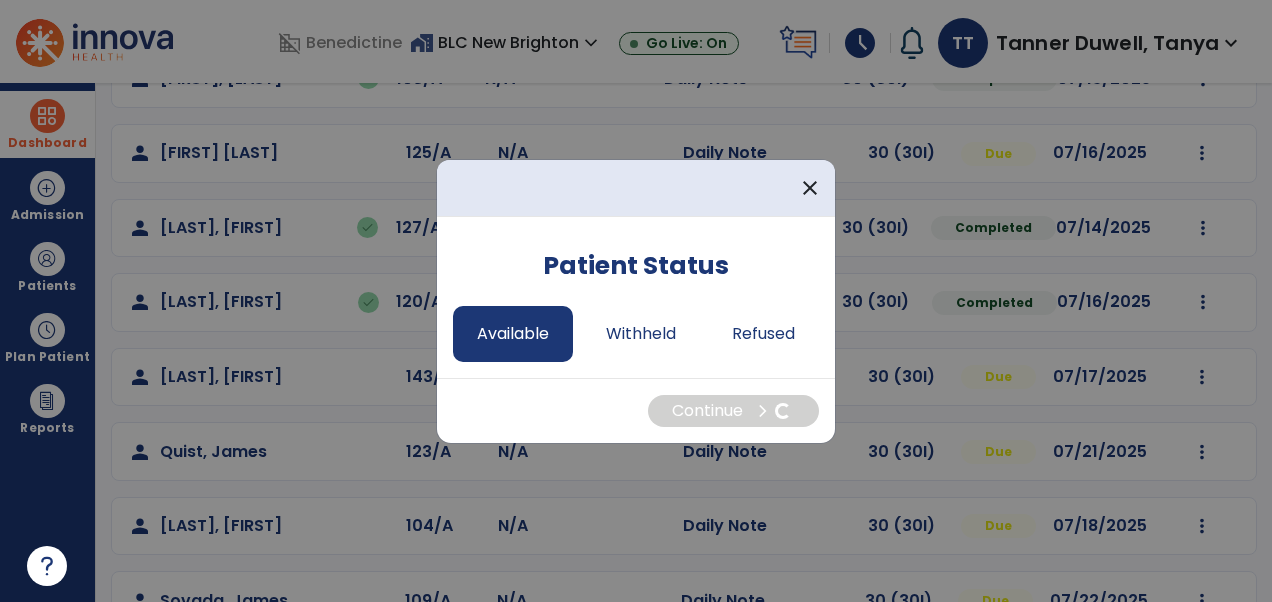 select on "*" 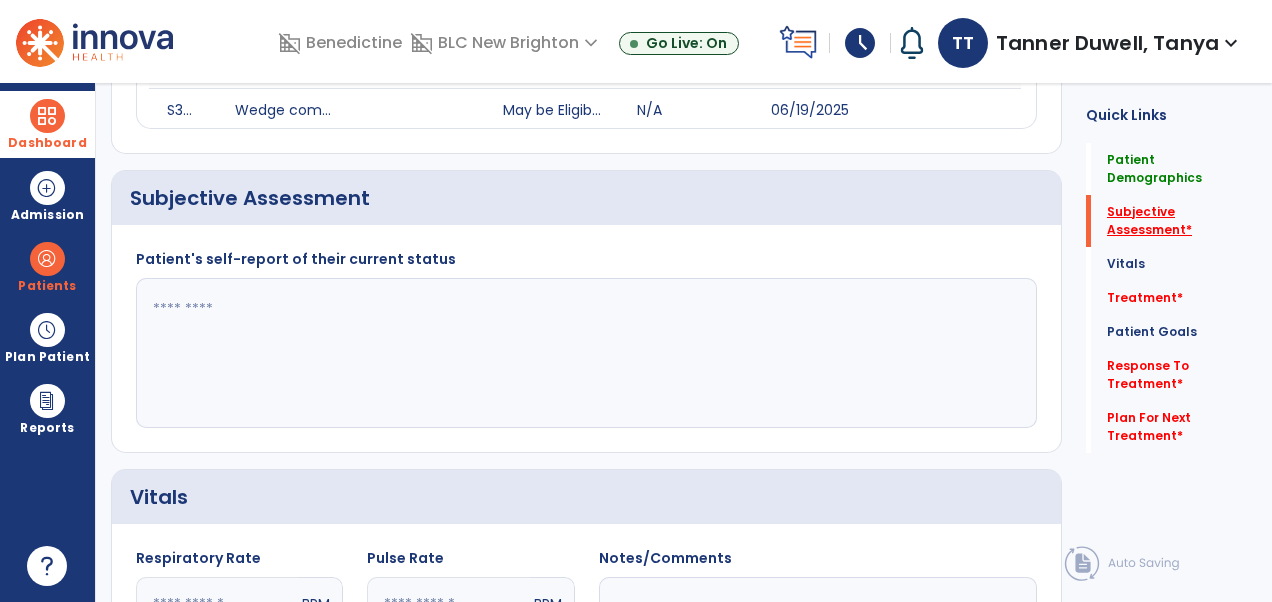 click on "Subjective Assessment   *" 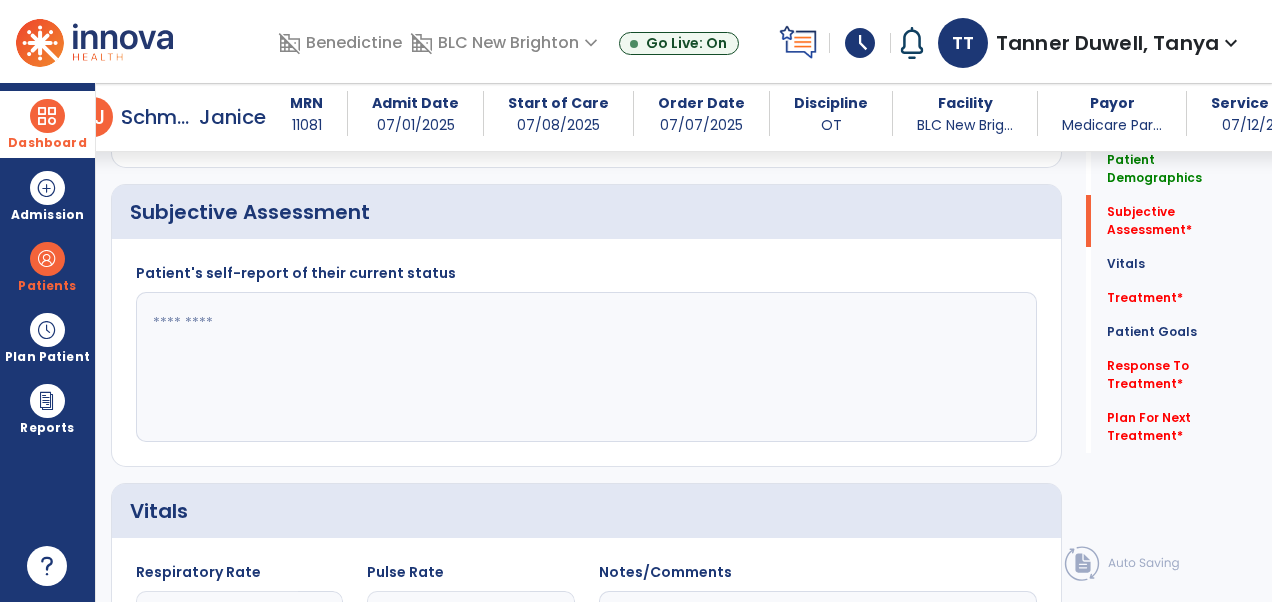 click 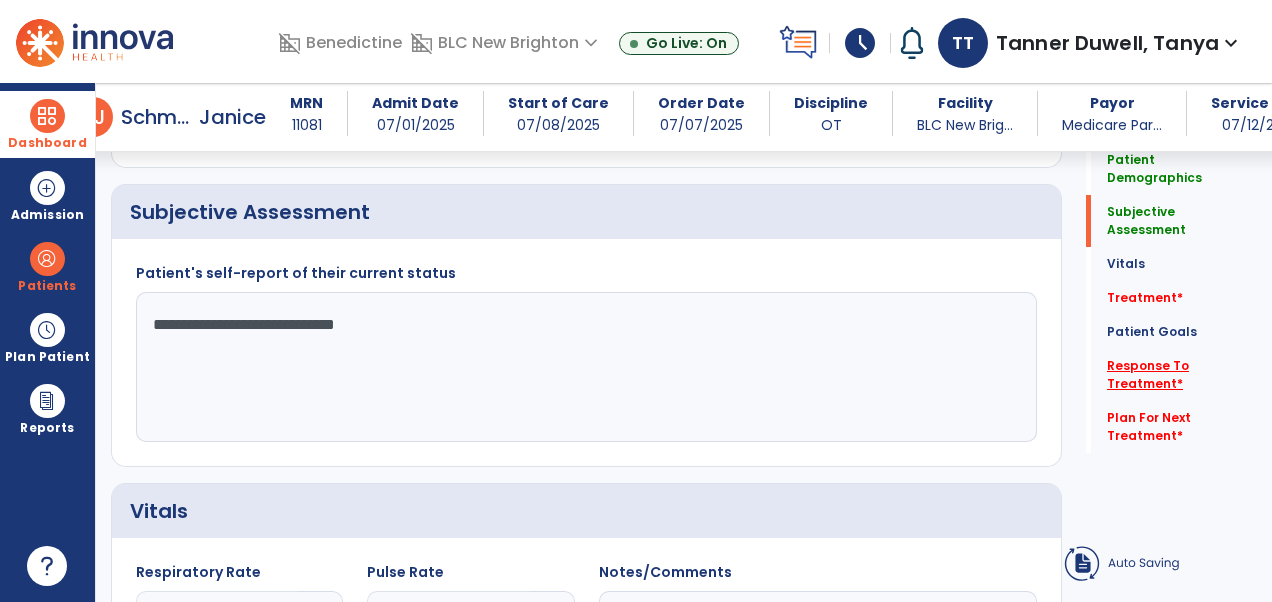 type on "**********" 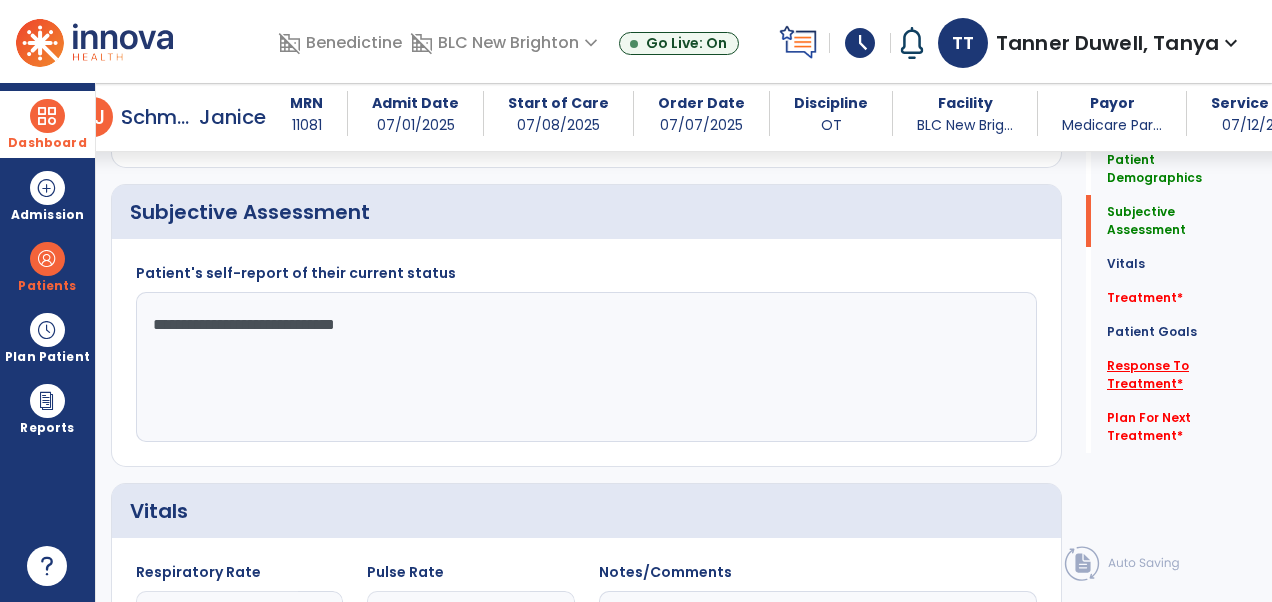 click on "Response To Treatment   *" 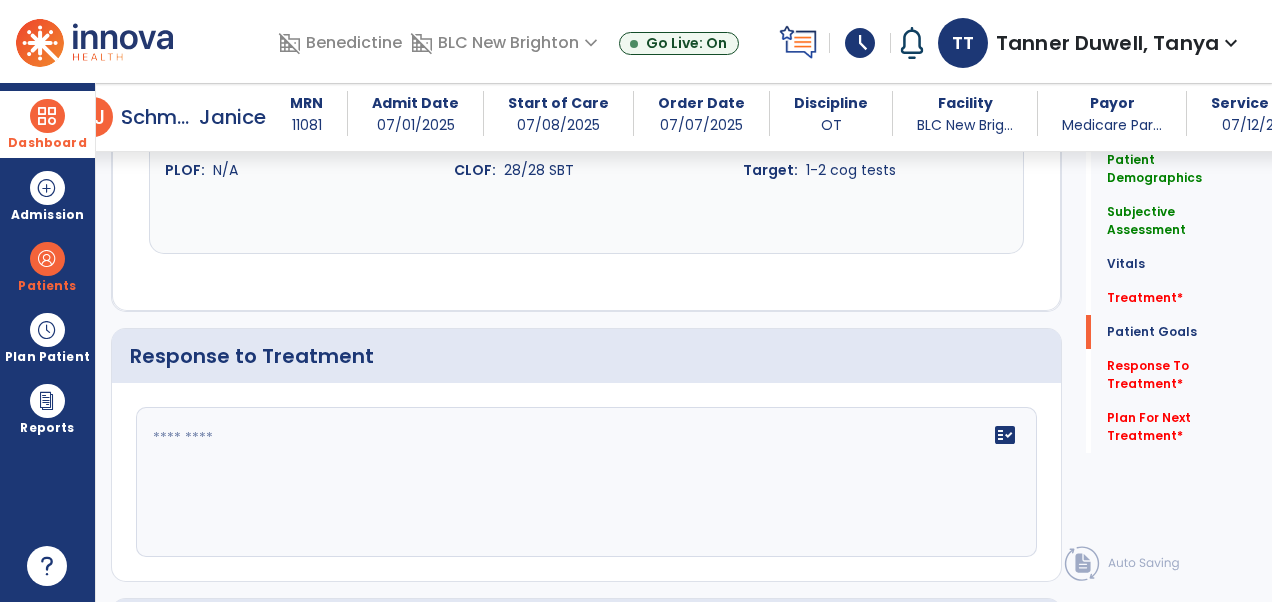 scroll, scrollTop: 2646, scrollLeft: 0, axis: vertical 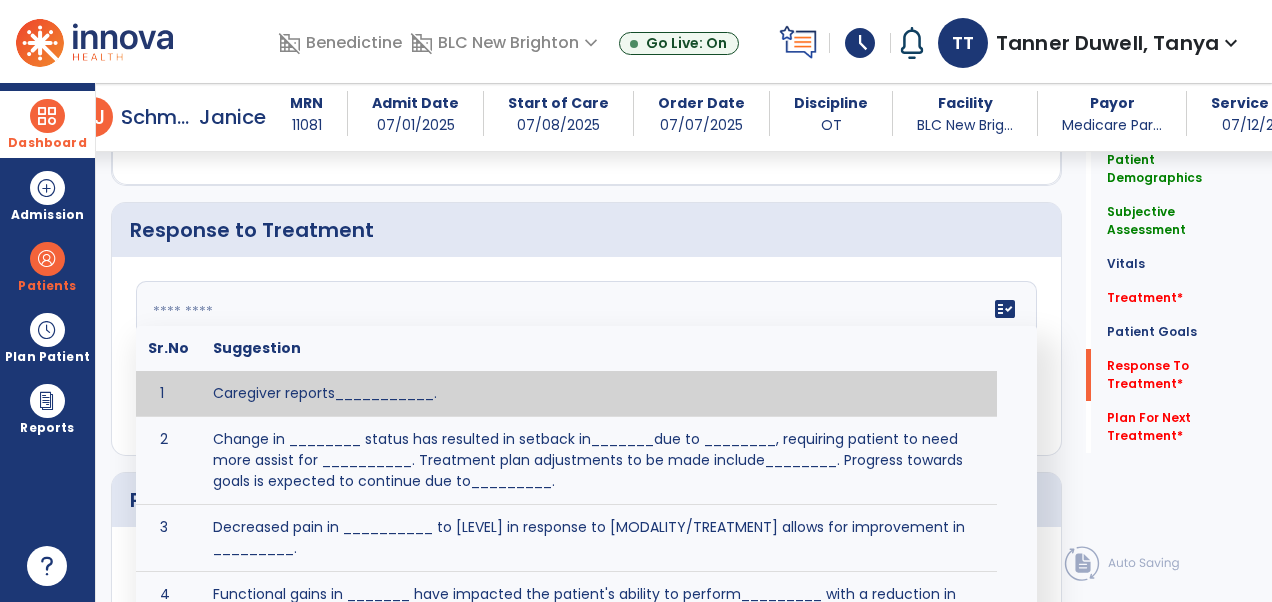 click 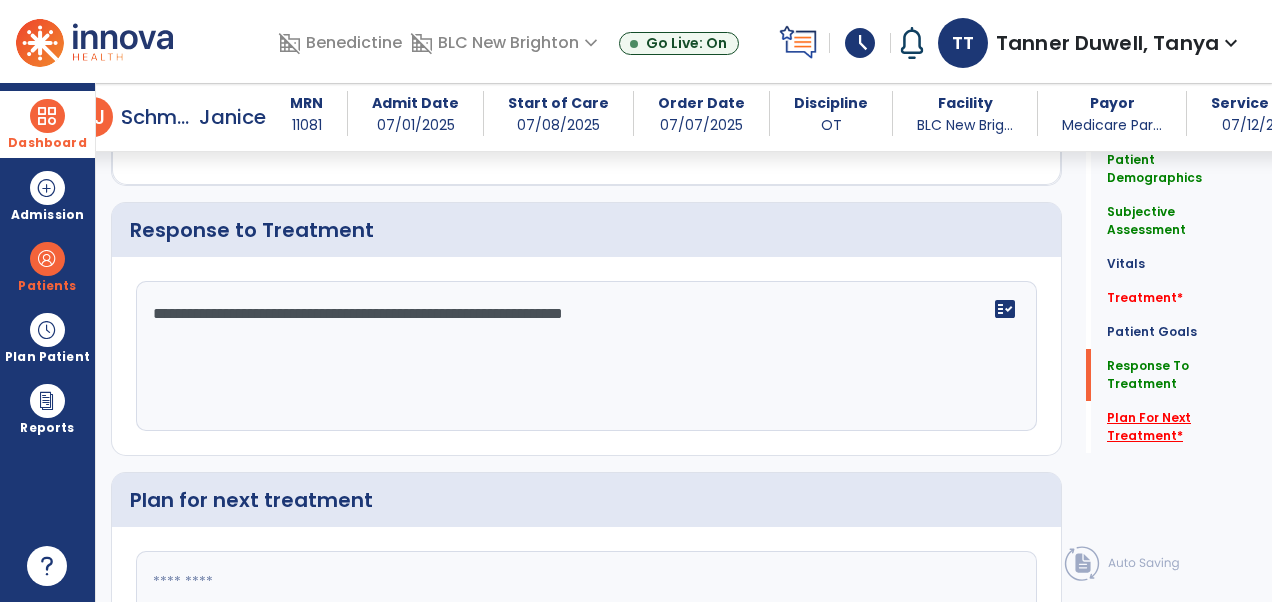 type on "**********" 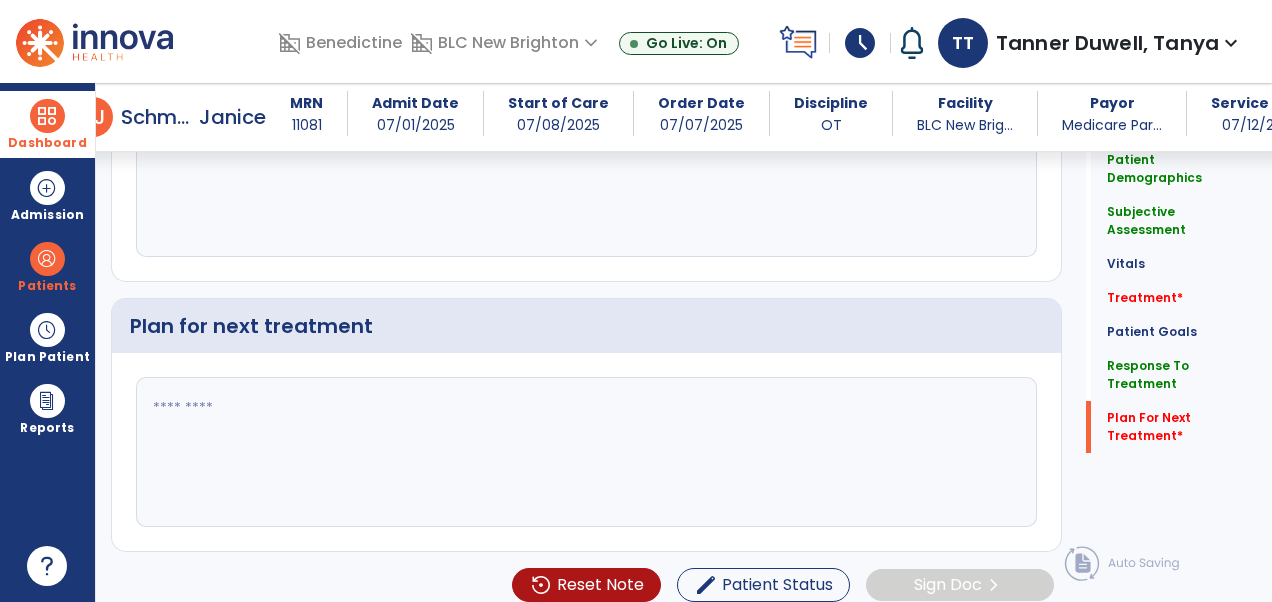 scroll, scrollTop: 2846, scrollLeft: 0, axis: vertical 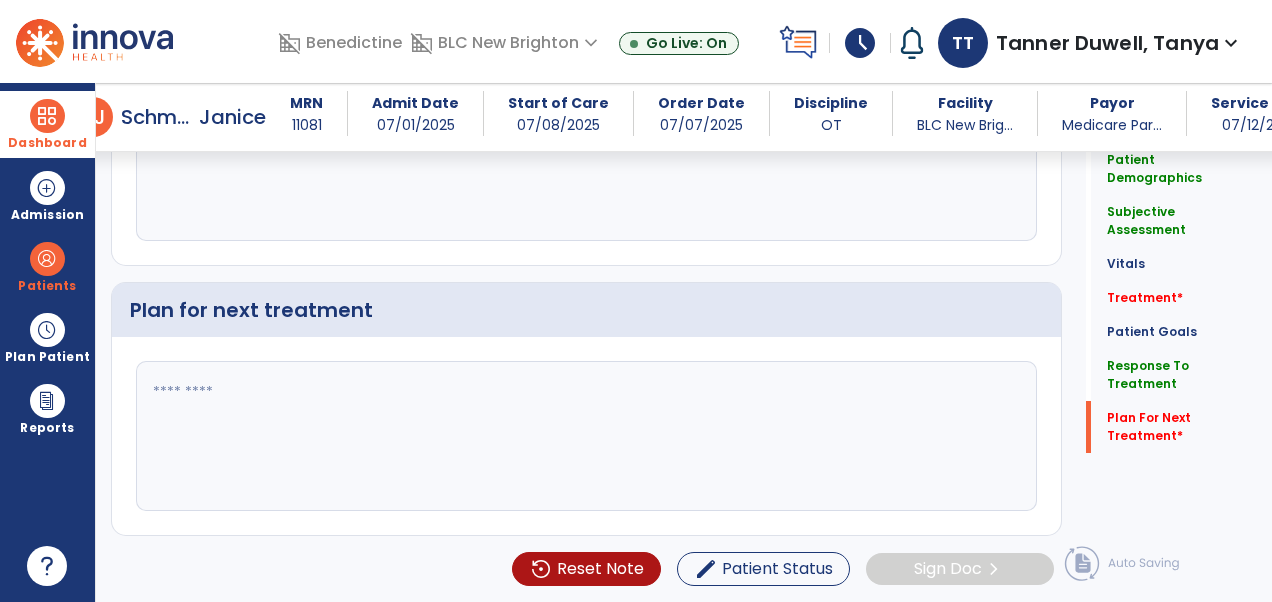 click 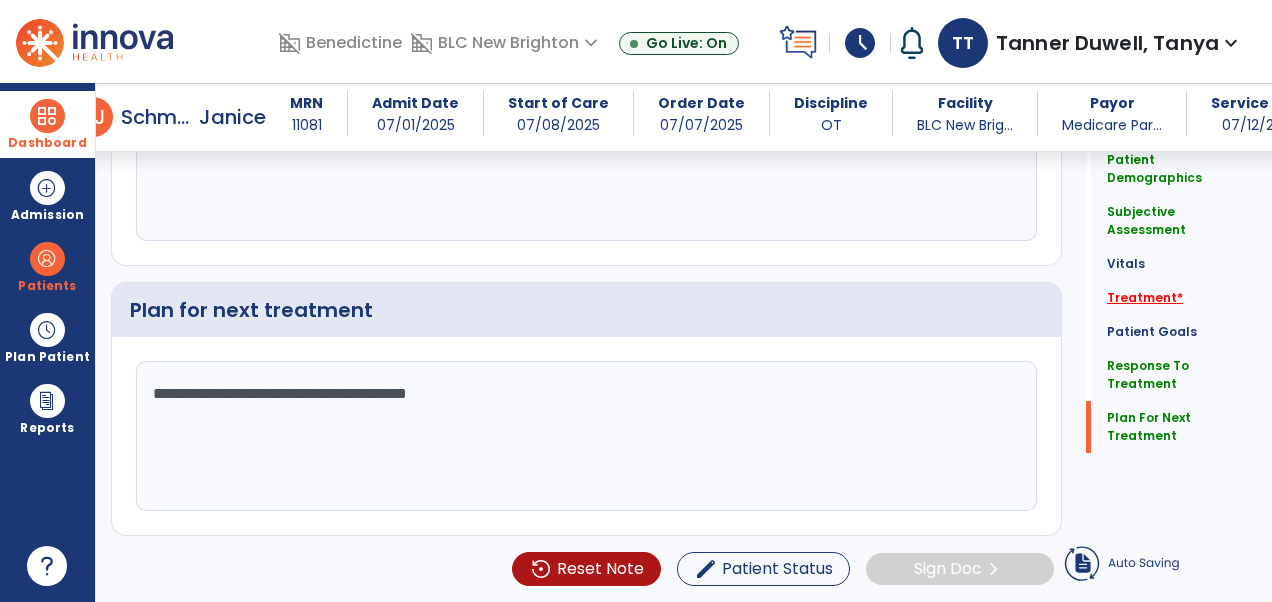 type on "**********" 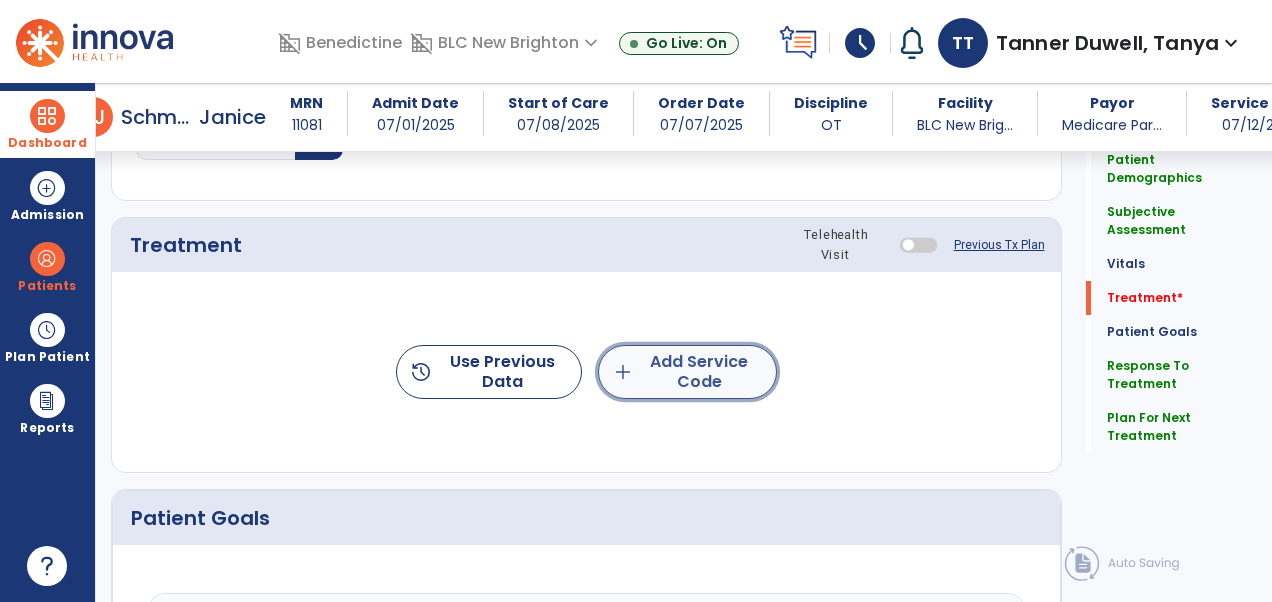 click on "add  Add Service Code" 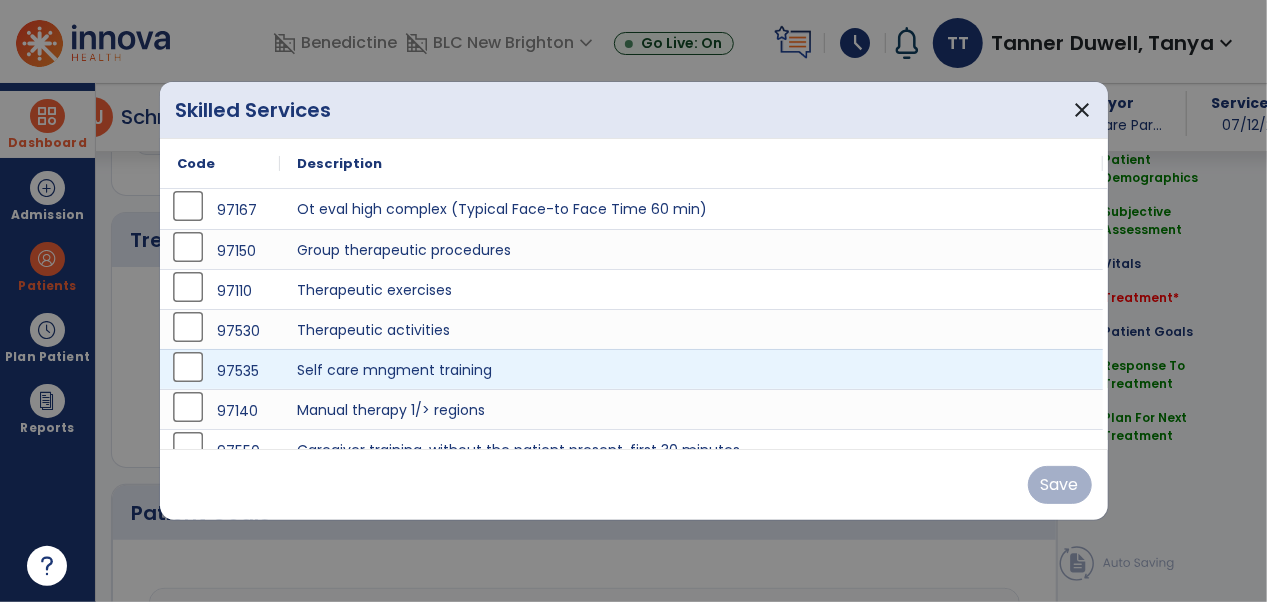 scroll, scrollTop: 1112, scrollLeft: 0, axis: vertical 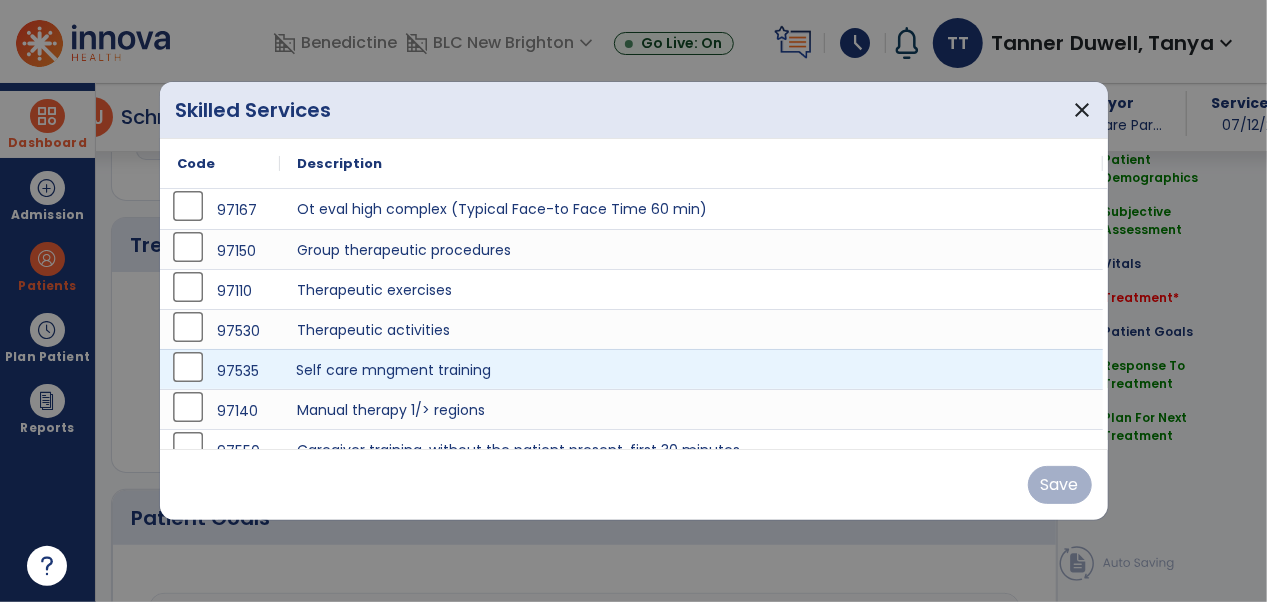 click on "Self care mngment training" at bounding box center [692, 369] 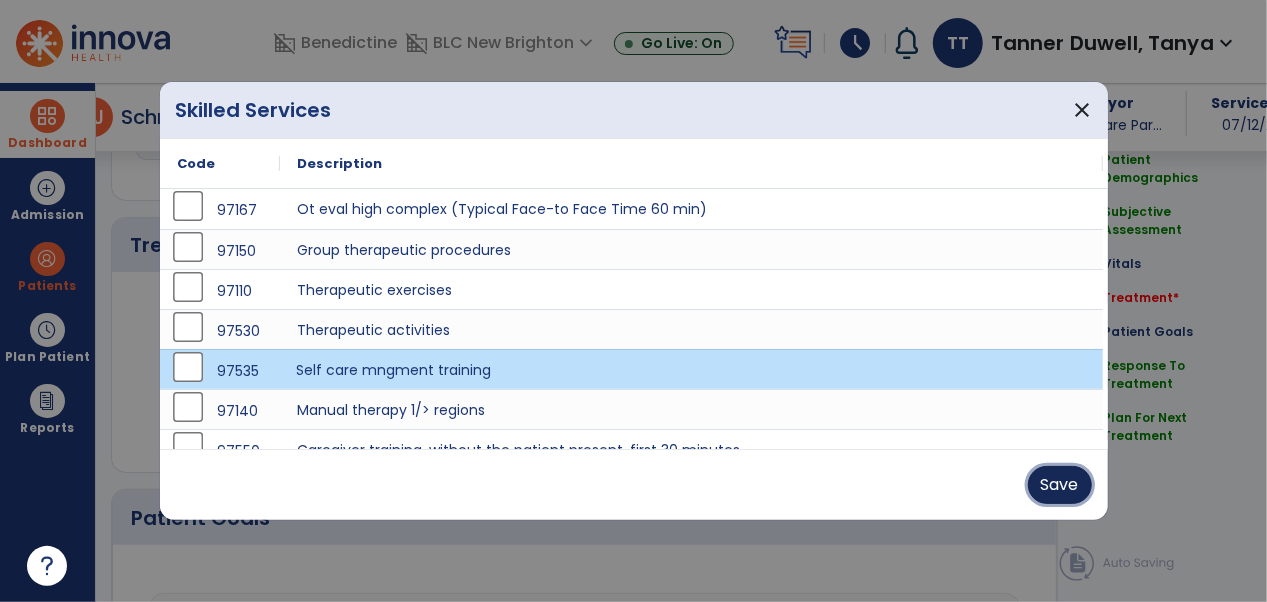 click on "Save" at bounding box center [1060, 485] 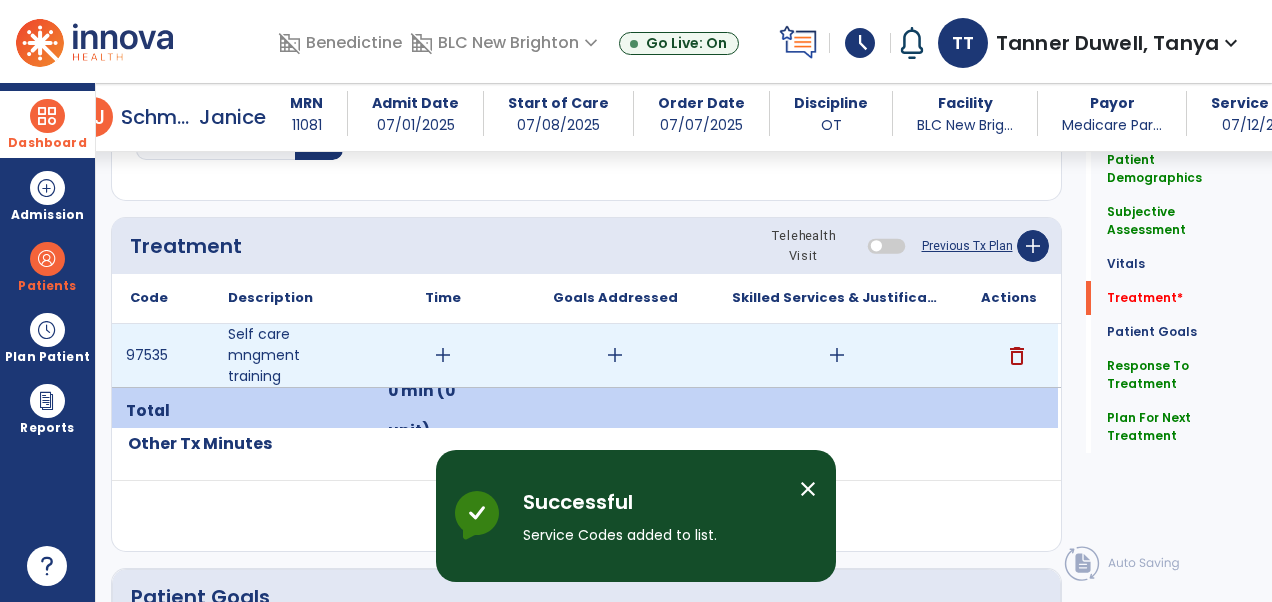 click on "add" at bounding box center (443, 355) 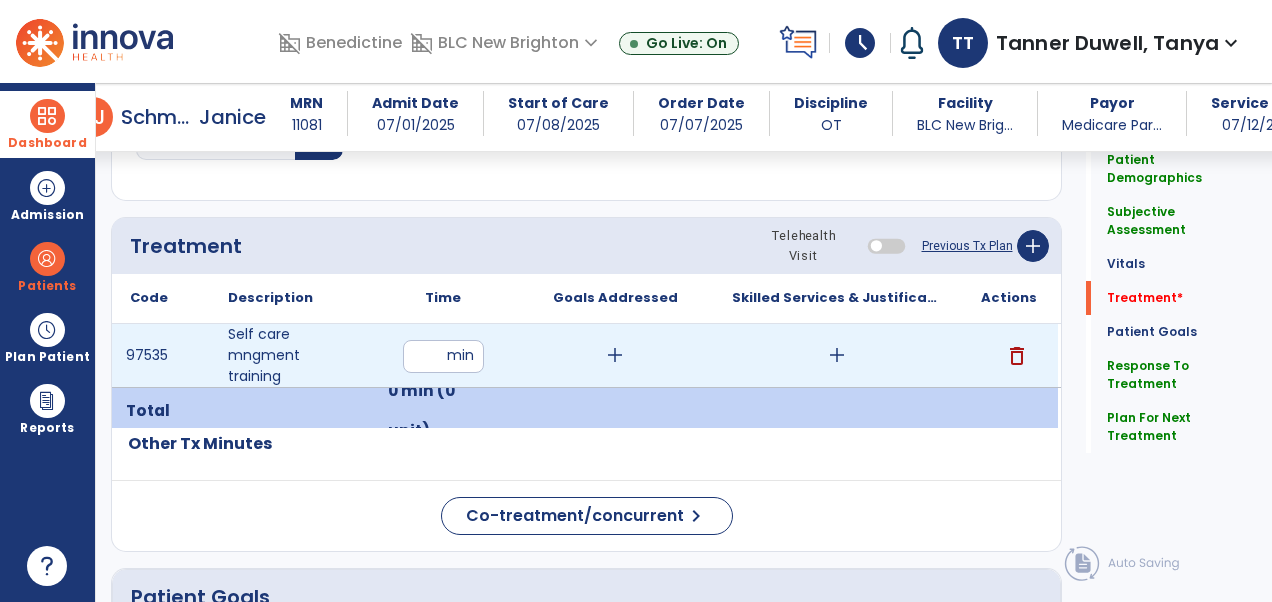 type on "**" 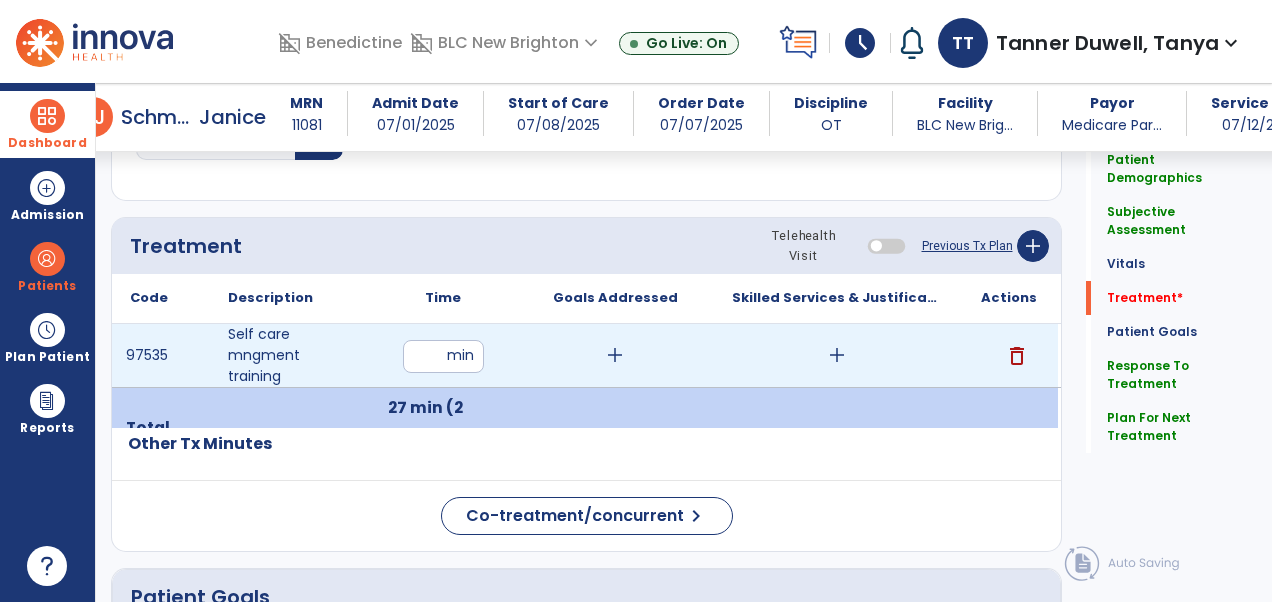 click on "add" at bounding box center [837, 355] 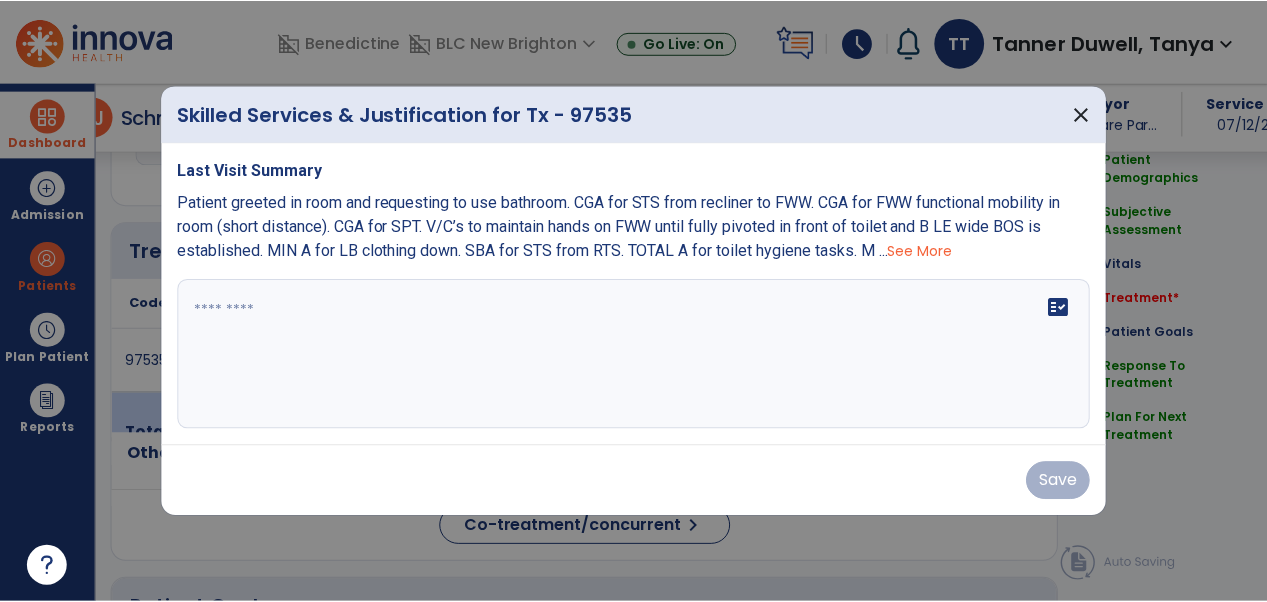 scroll, scrollTop: 1112, scrollLeft: 0, axis: vertical 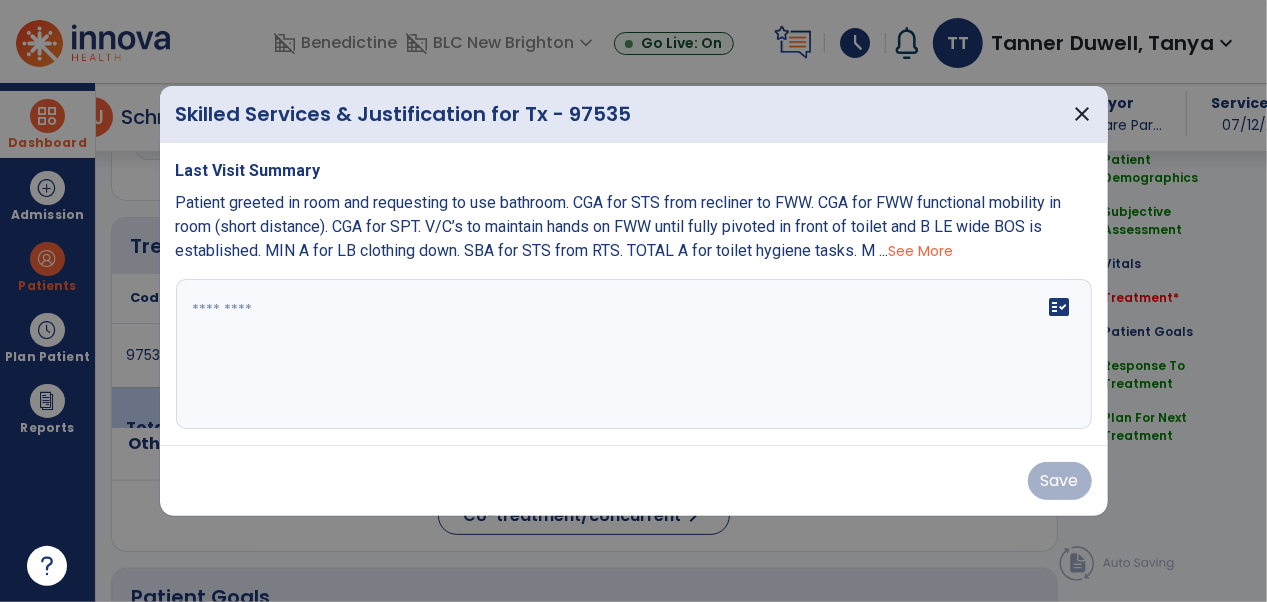 click on "fact_check" at bounding box center [634, 354] 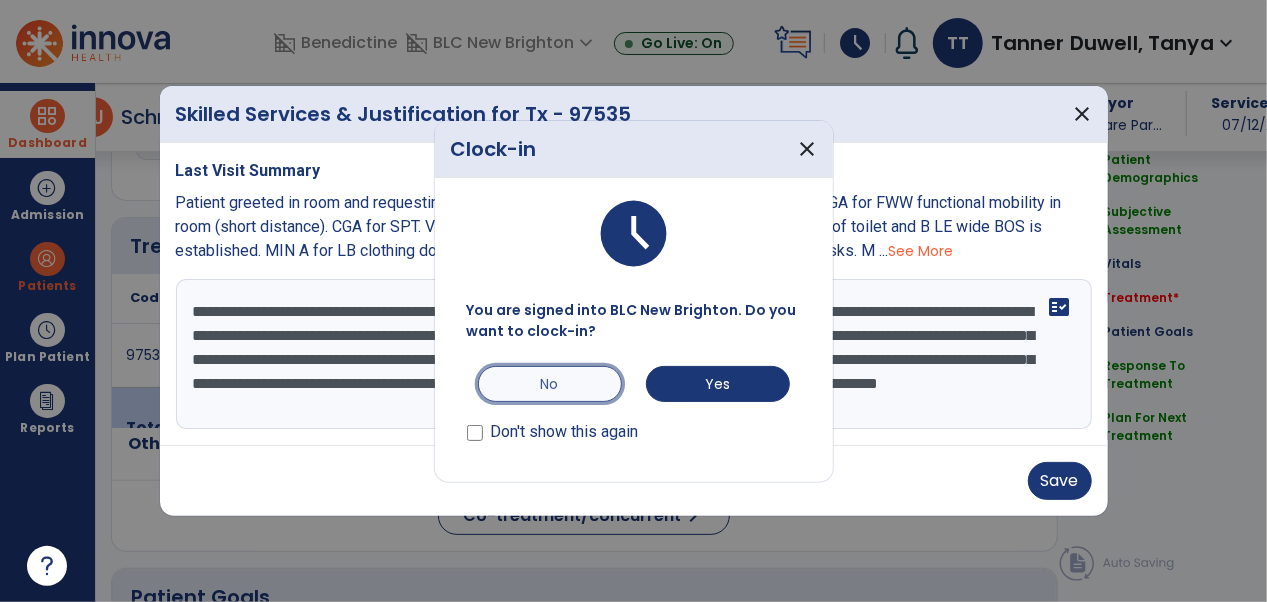 click on "No" at bounding box center (550, 384) 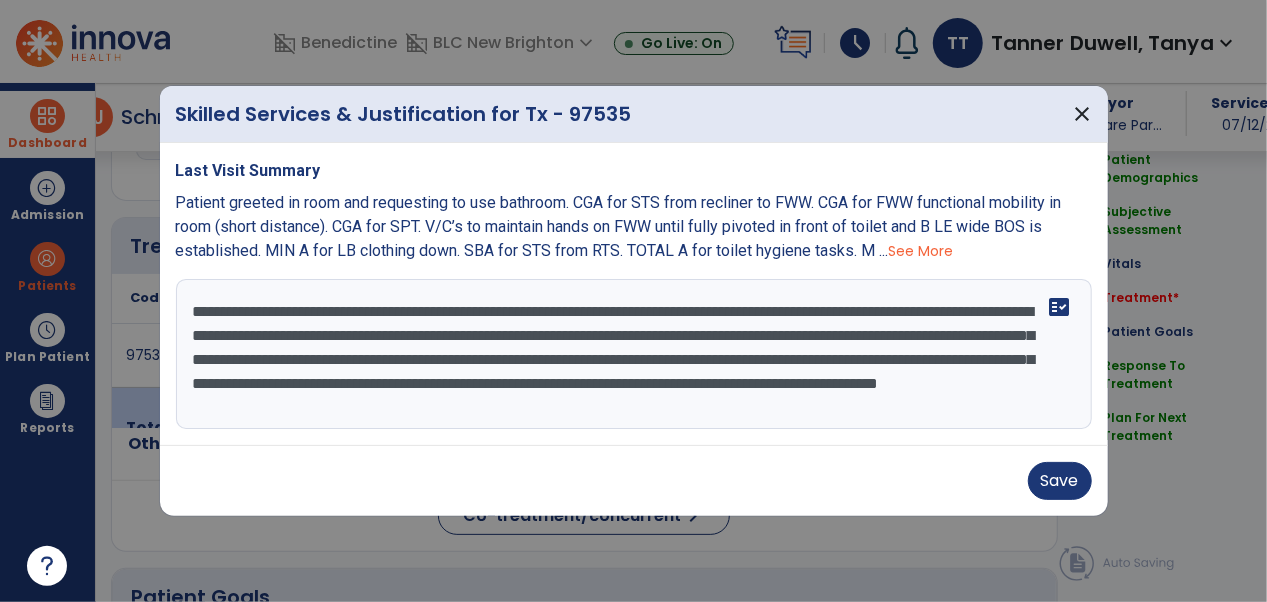 click on "**********" at bounding box center [634, 354] 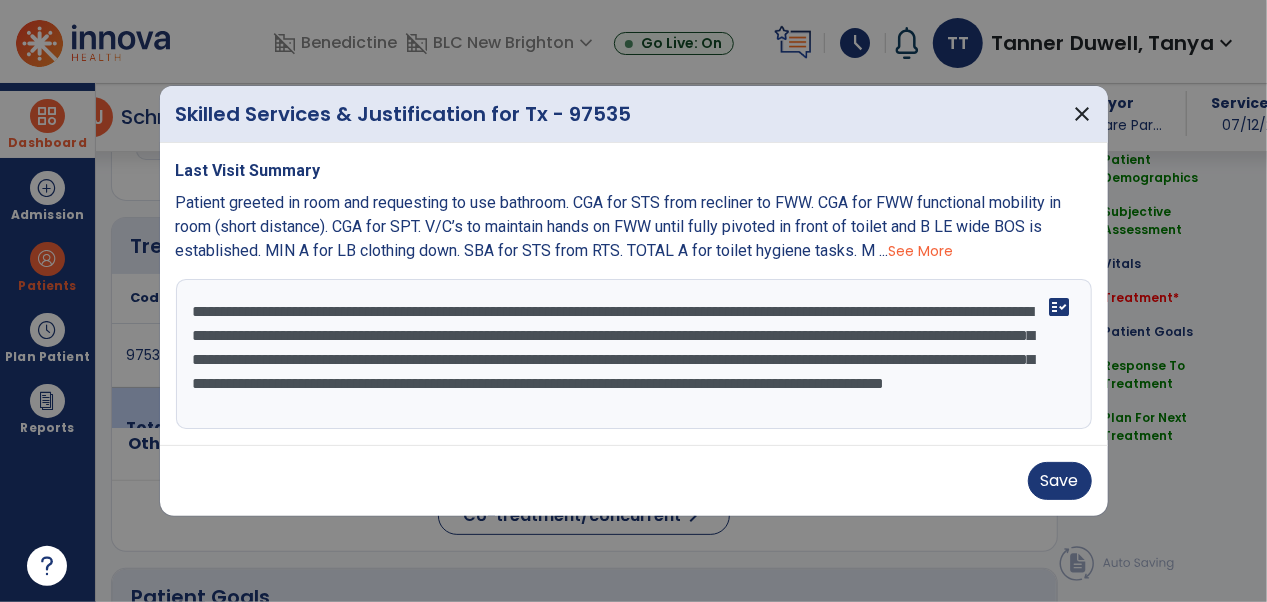 scroll, scrollTop: 14, scrollLeft: 0, axis: vertical 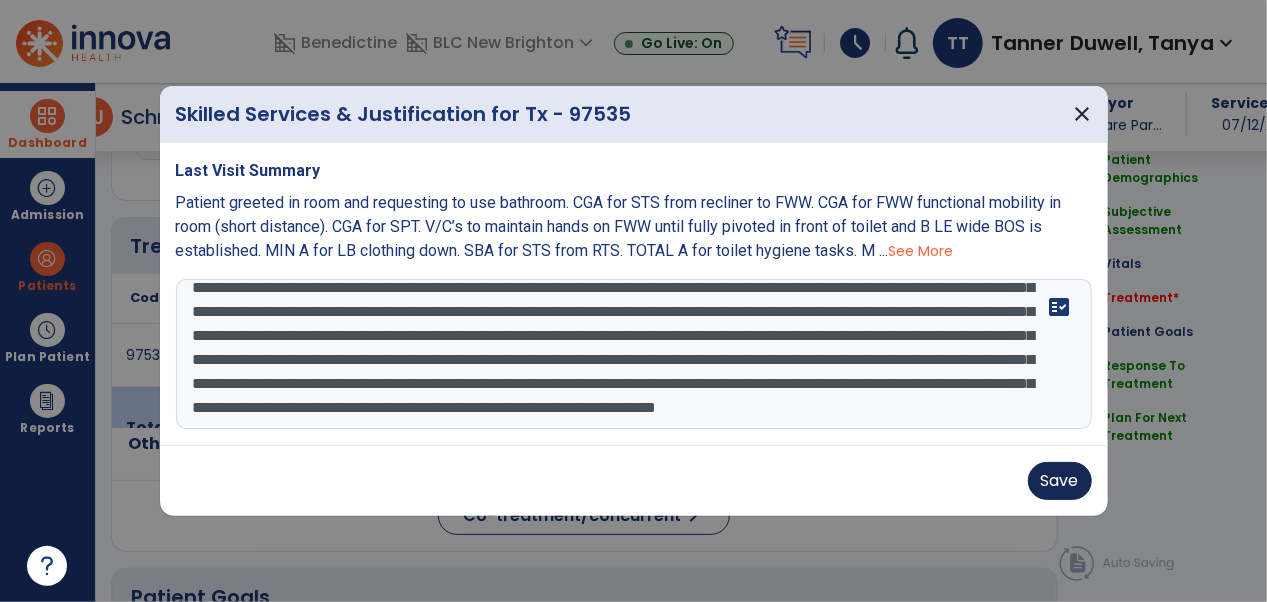 type on "**********" 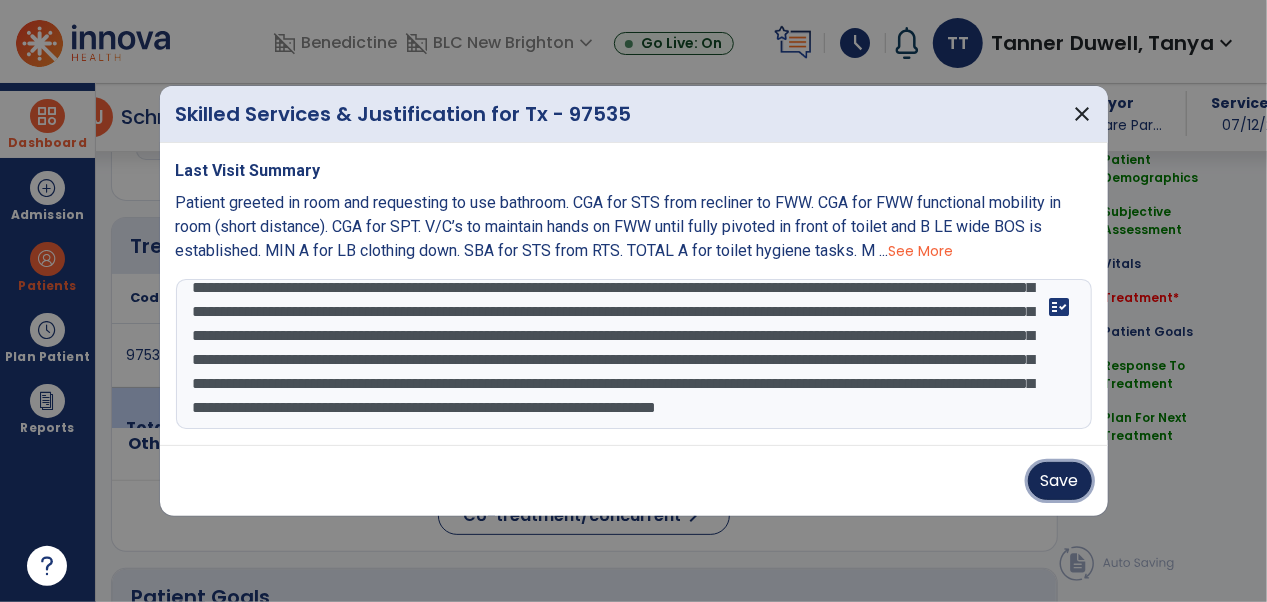 click on "Save" at bounding box center (1060, 481) 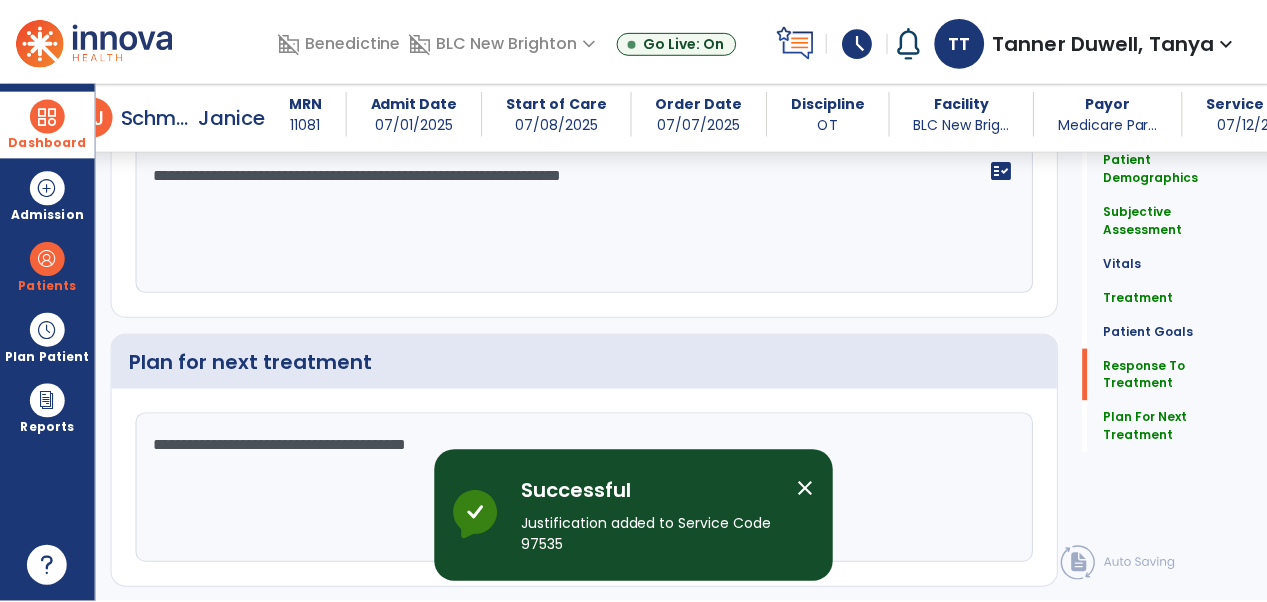 scroll, scrollTop: 2945, scrollLeft: 0, axis: vertical 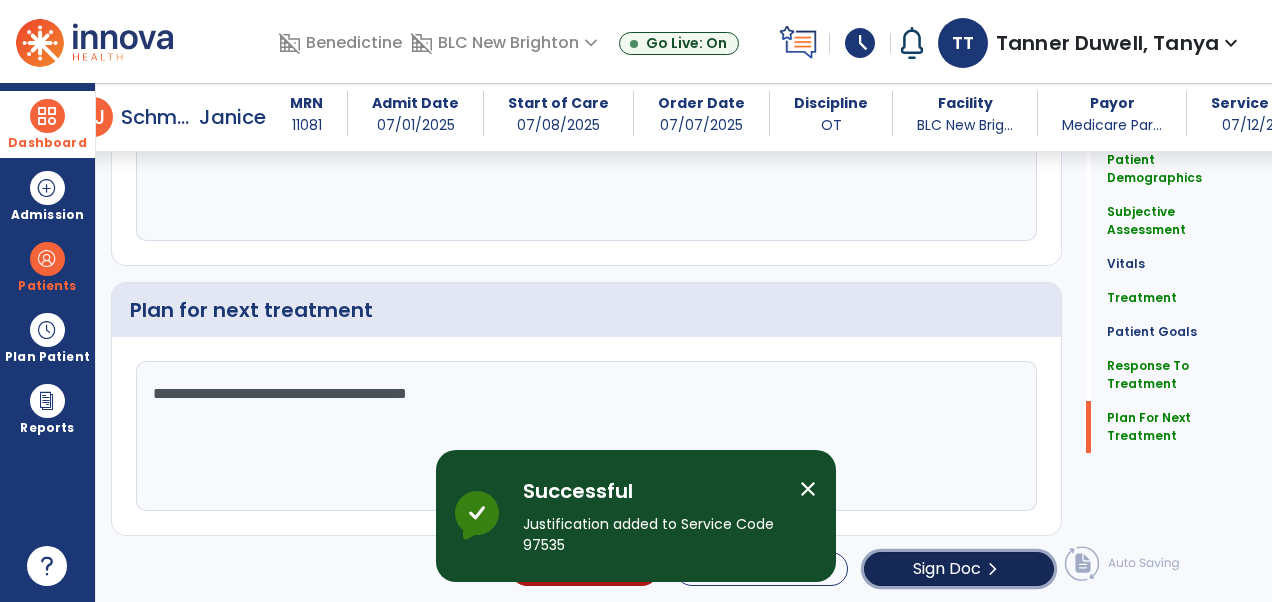 click on "chevron_right" 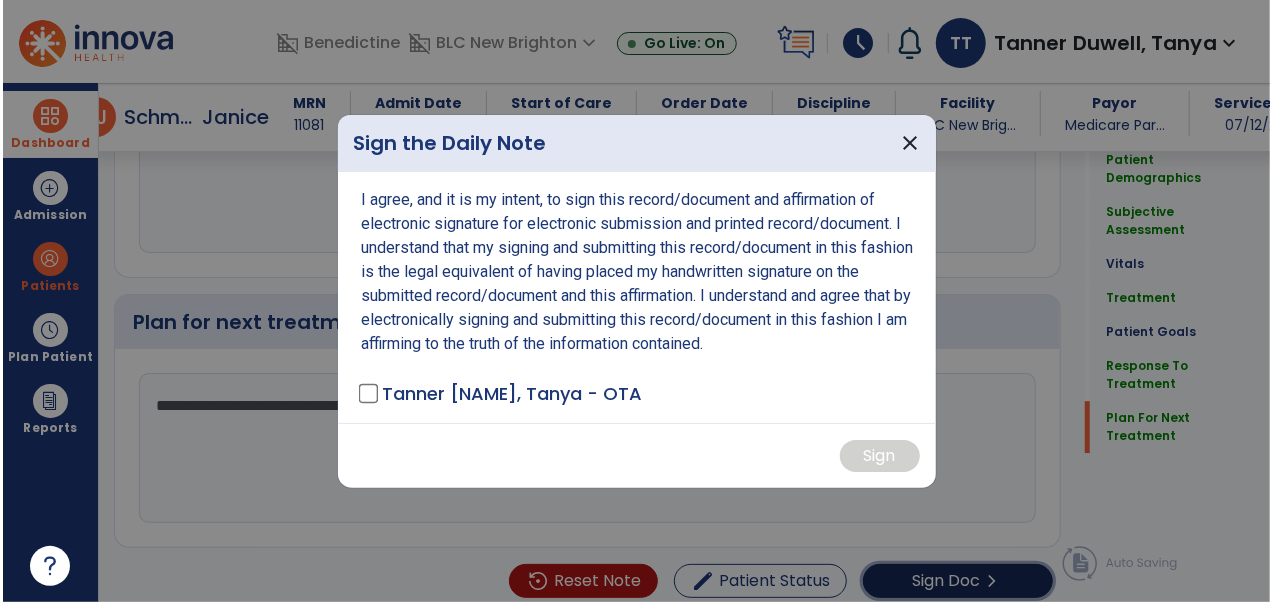 scroll, scrollTop: 2945, scrollLeft: 0, axis: vertical 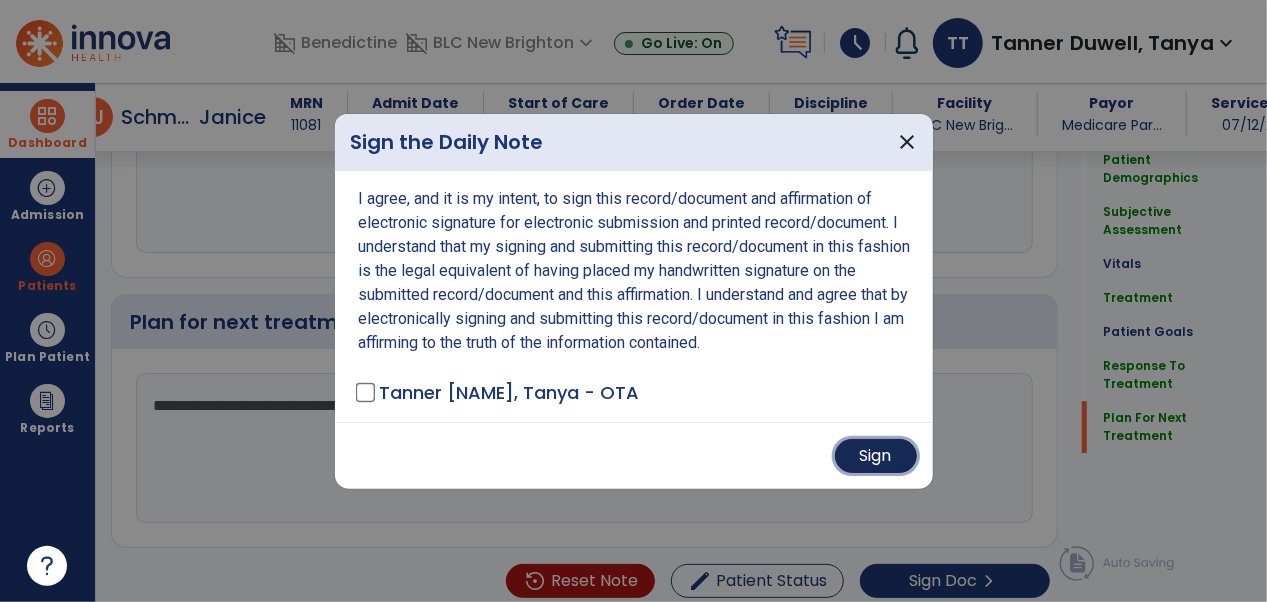 click on "Sign" at bounding box center (876, 456) 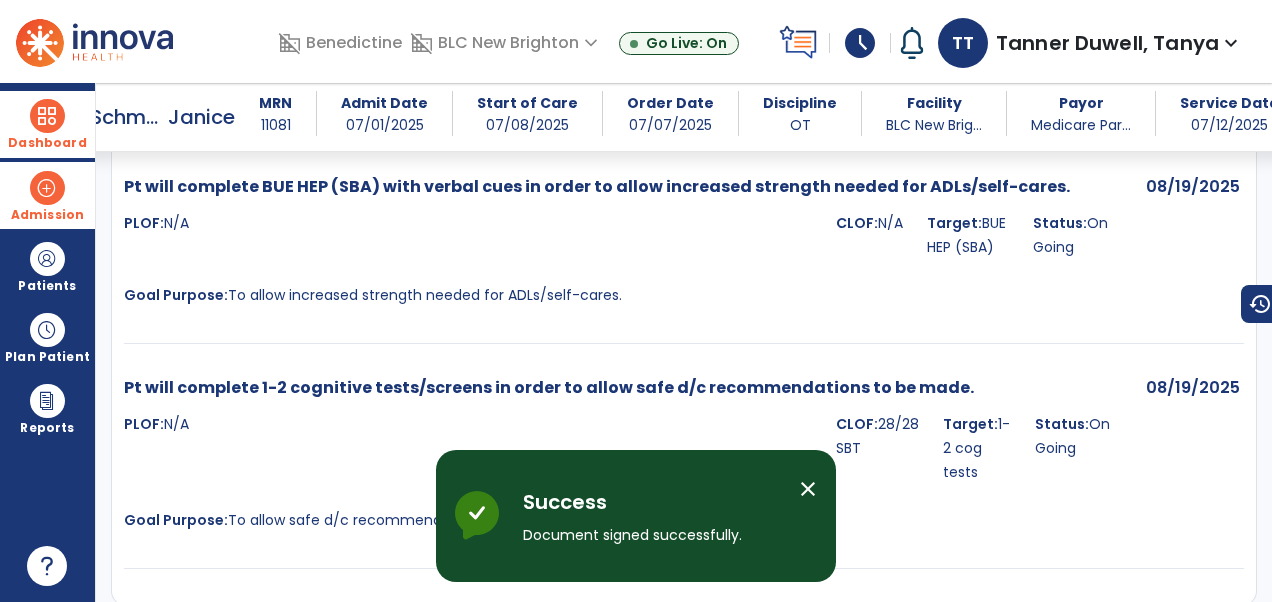 scroll, scrollTop: 4876, scrollLeft: 0, axis: vertical 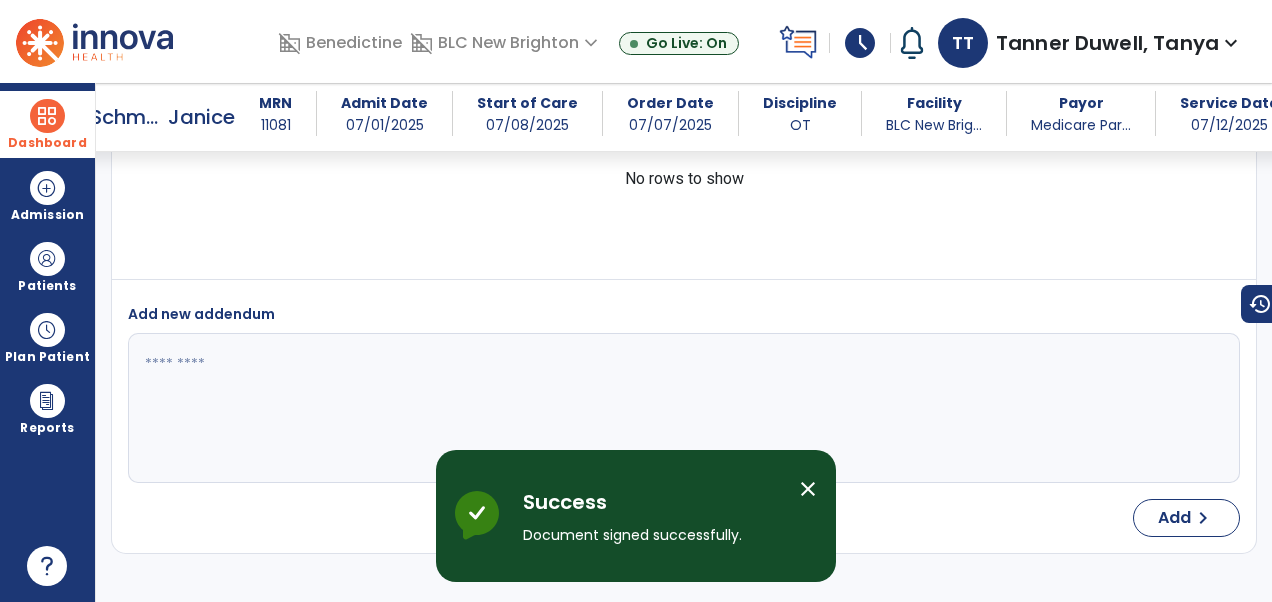 click on "Dashboard" at bounding box center [47, 143] 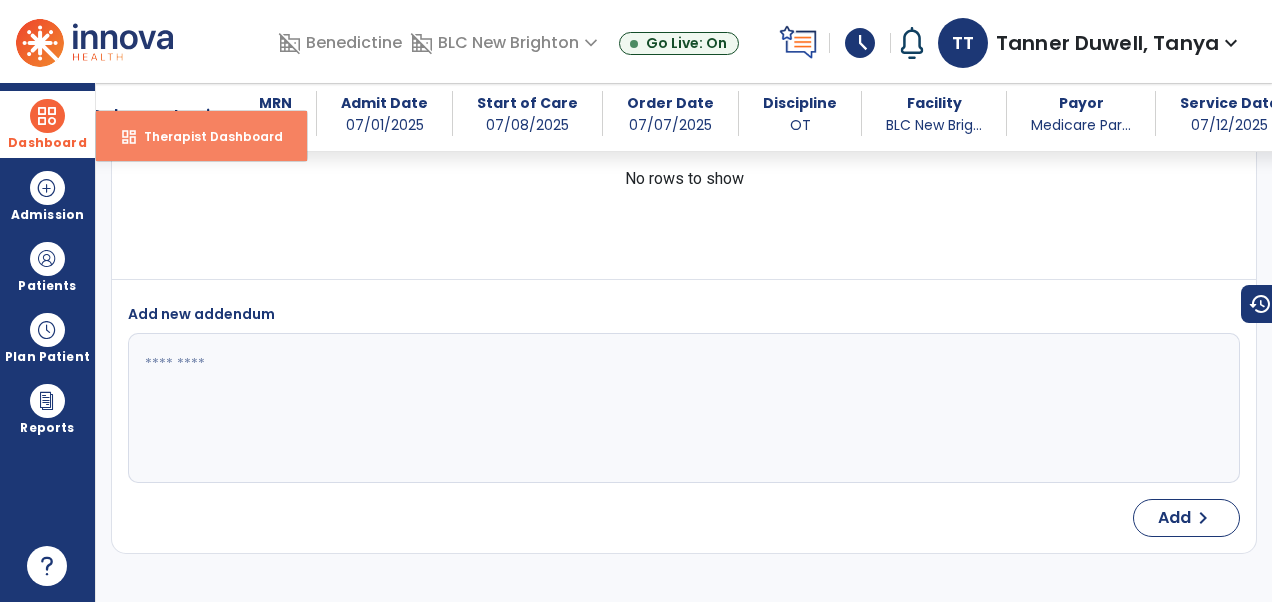 click on "dashboard  Therapist Dashboard" at bounding box center [201, 136] 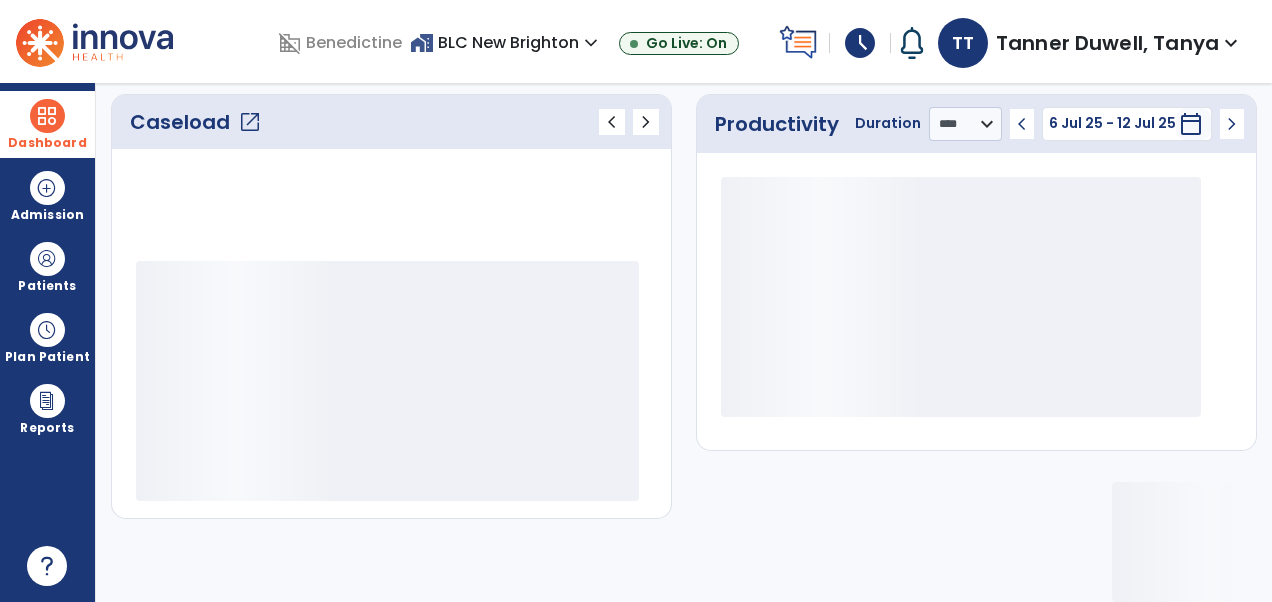 scroll, scrollTop: 298, scrollLeft: 0, axis: vertical 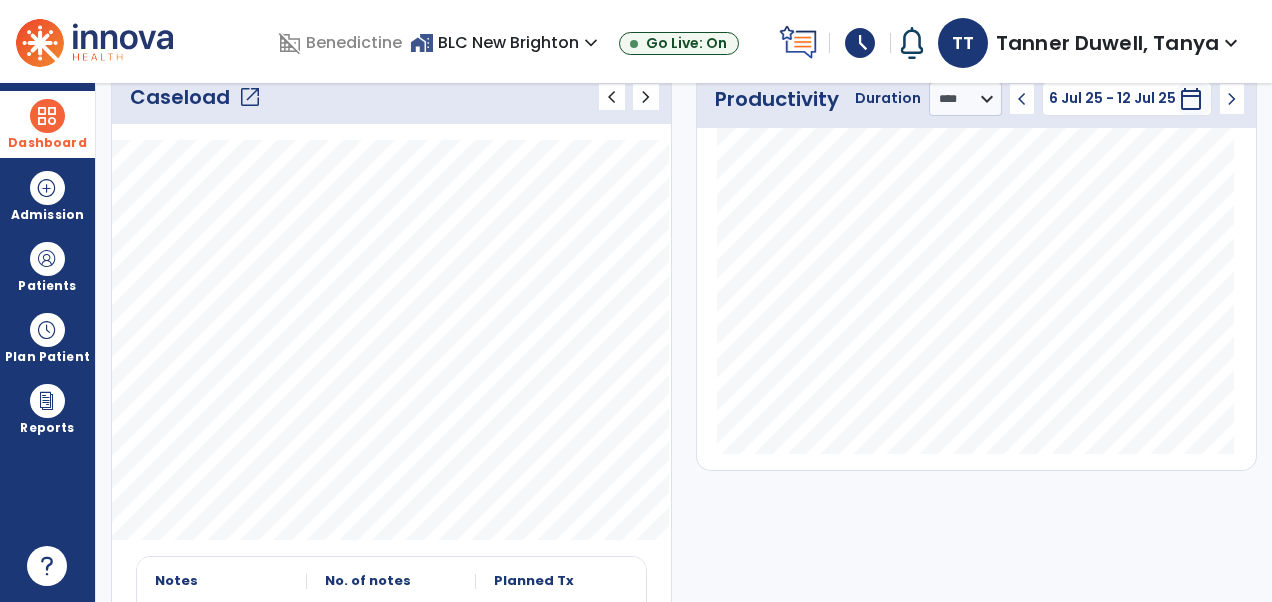 click on "domain_disabled   Benedictine    home_work   BLC New Brighton   expand_more   BLC New Brighton   CCC of White Bear Lake  Go Live: On schedule My Time:   Saturday, [DATE]    **** arrow_right  Start   Open your timecard  arrow_right Notifications Mark as read Co-Treatment Conflict: Yang, Song Fri [DATE] [TIME] | BLC New Brighton See all Notifications  TT   Tanner Duwell, Tanya   expand_more   home   Home   person   Profile   help   Help   logout   Log out" at bounding box center [636, 41] 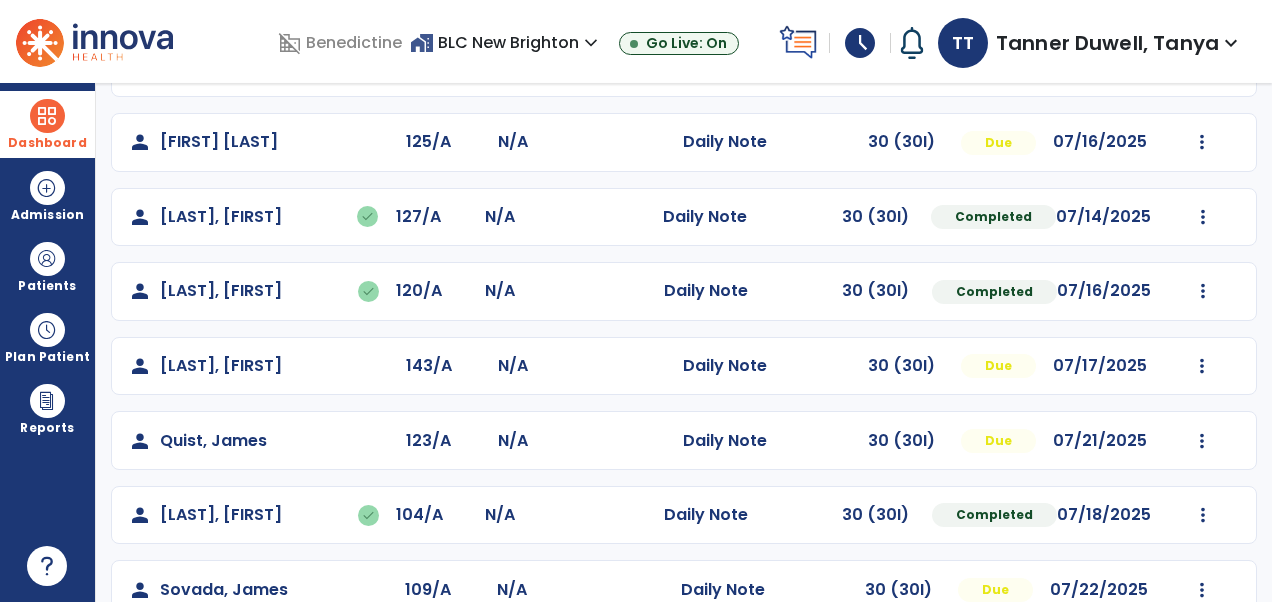 scroll, scrollTop: 505, scrollLeft: 0, axis: vertical 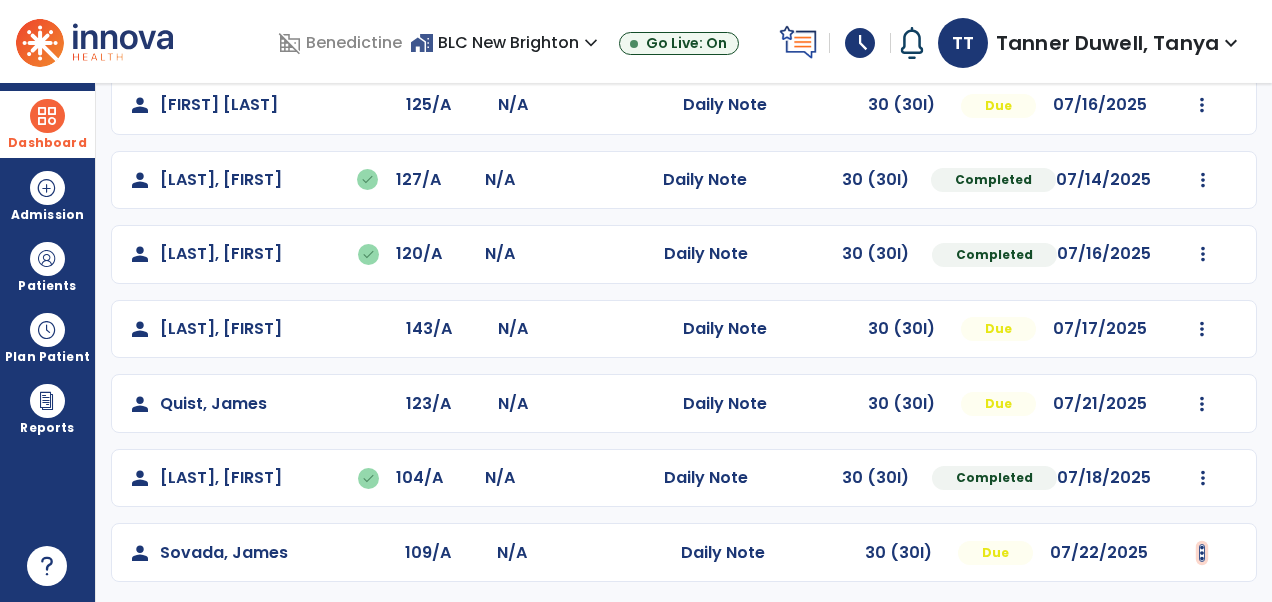 click at bounding box center (1202, -193) 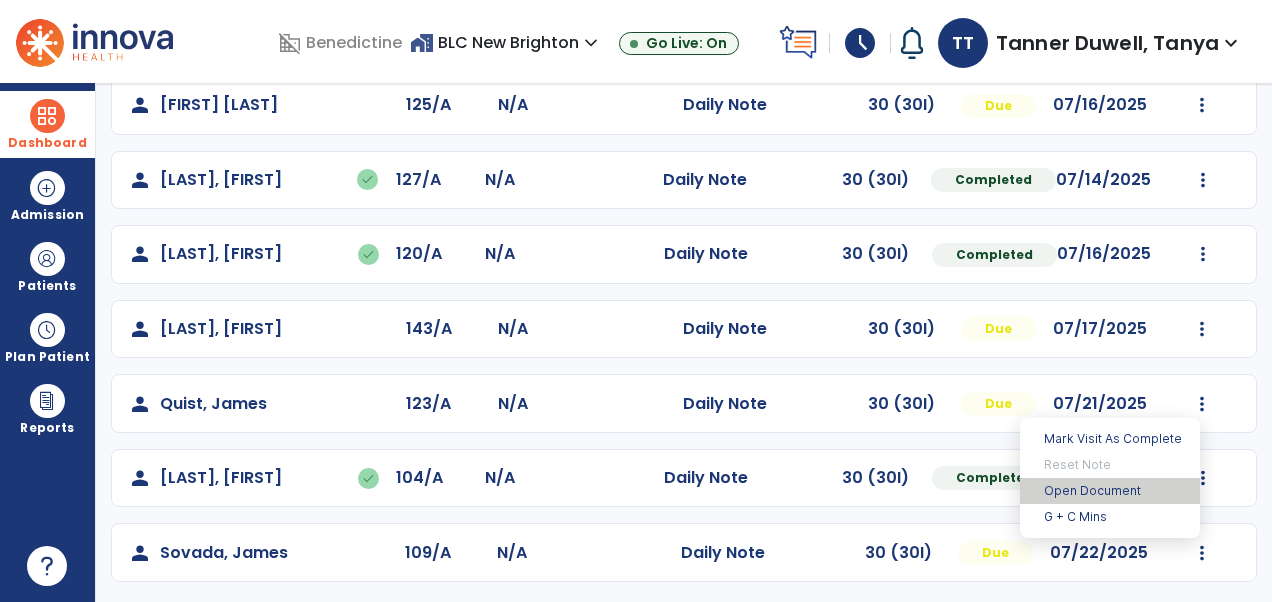 click on "Open Document" at bounding box center [1110, 491] 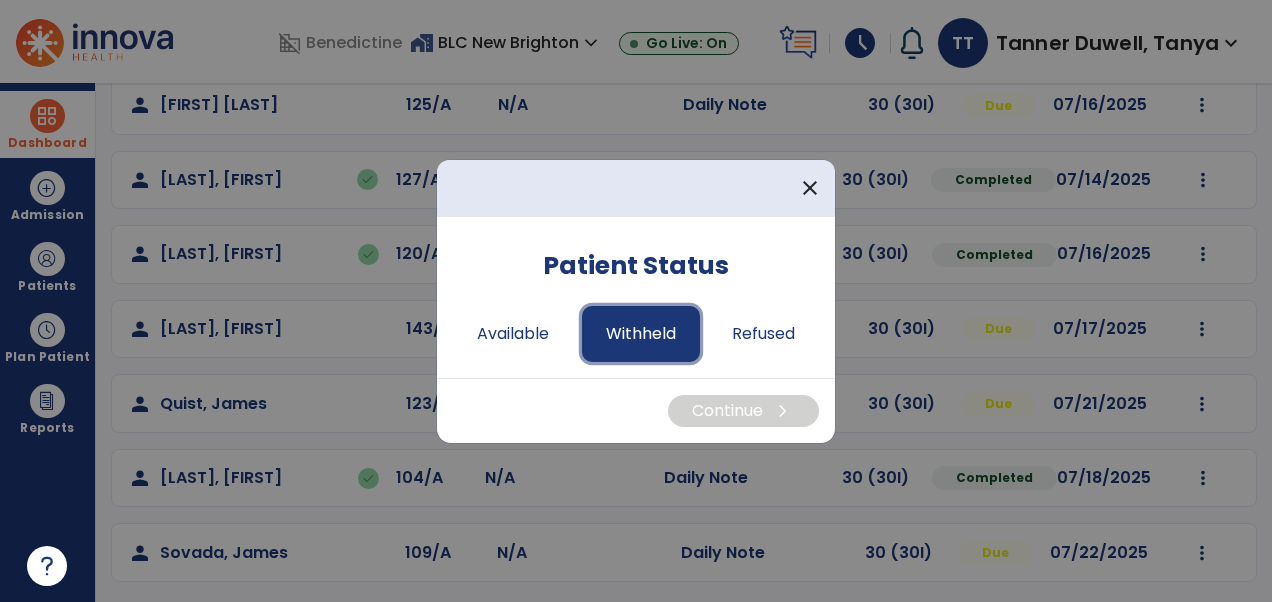 click on "Withheld" at bounding box center [641, 334] 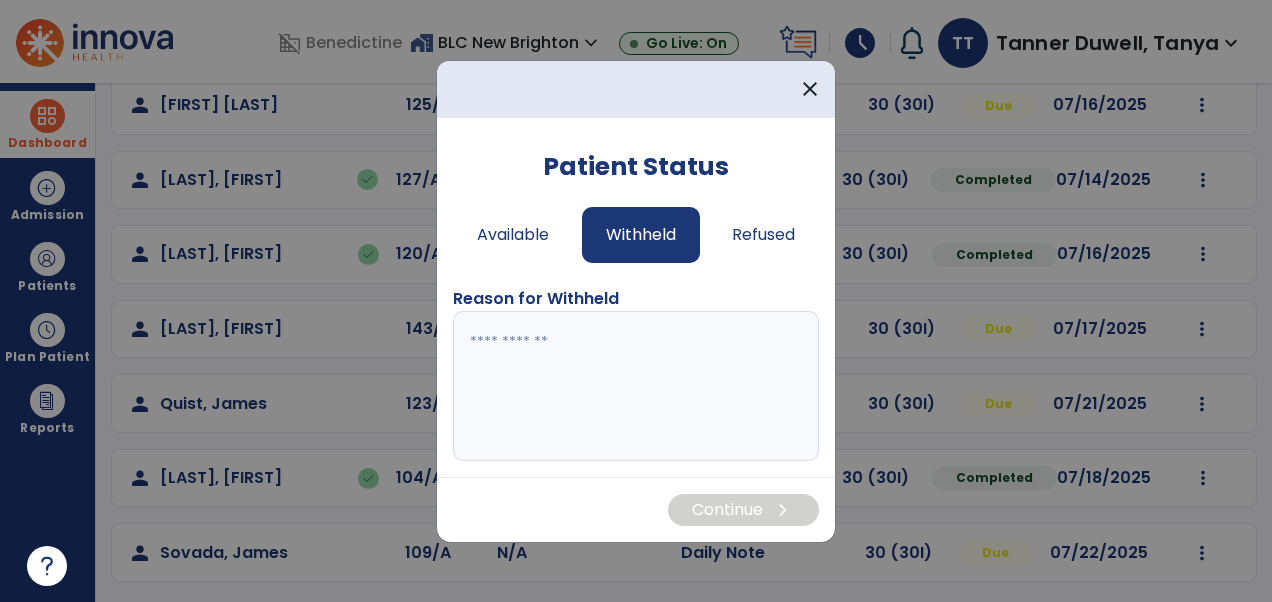 click at bounding box center [636, 386] 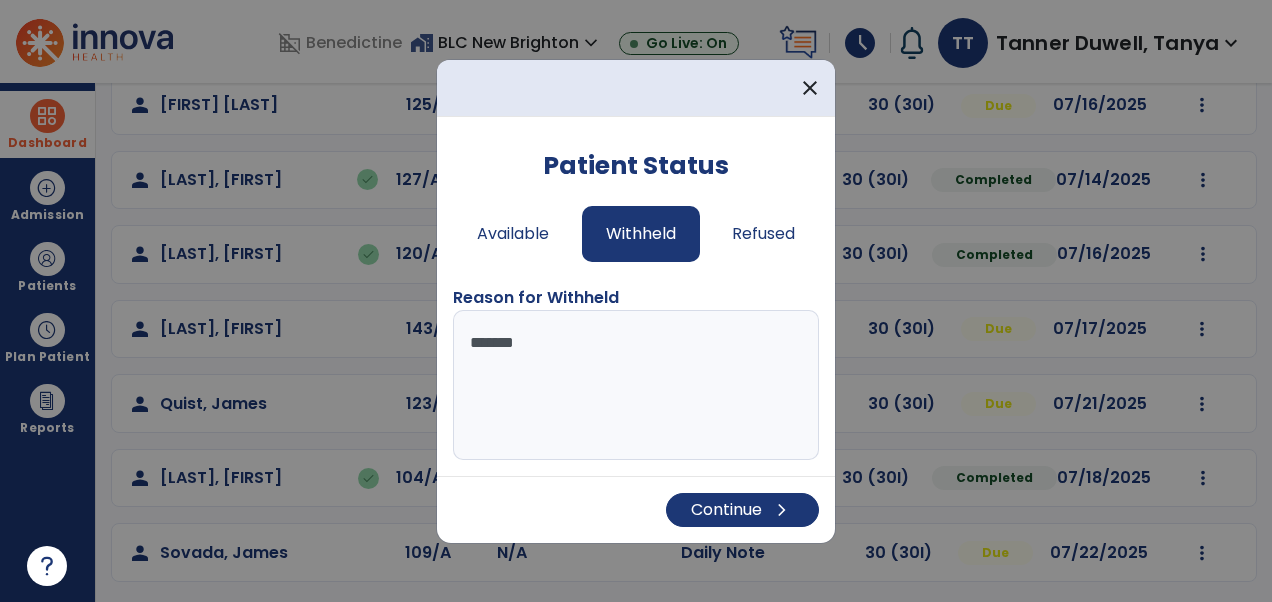 click on "*******" at bounding box center (636, 385) 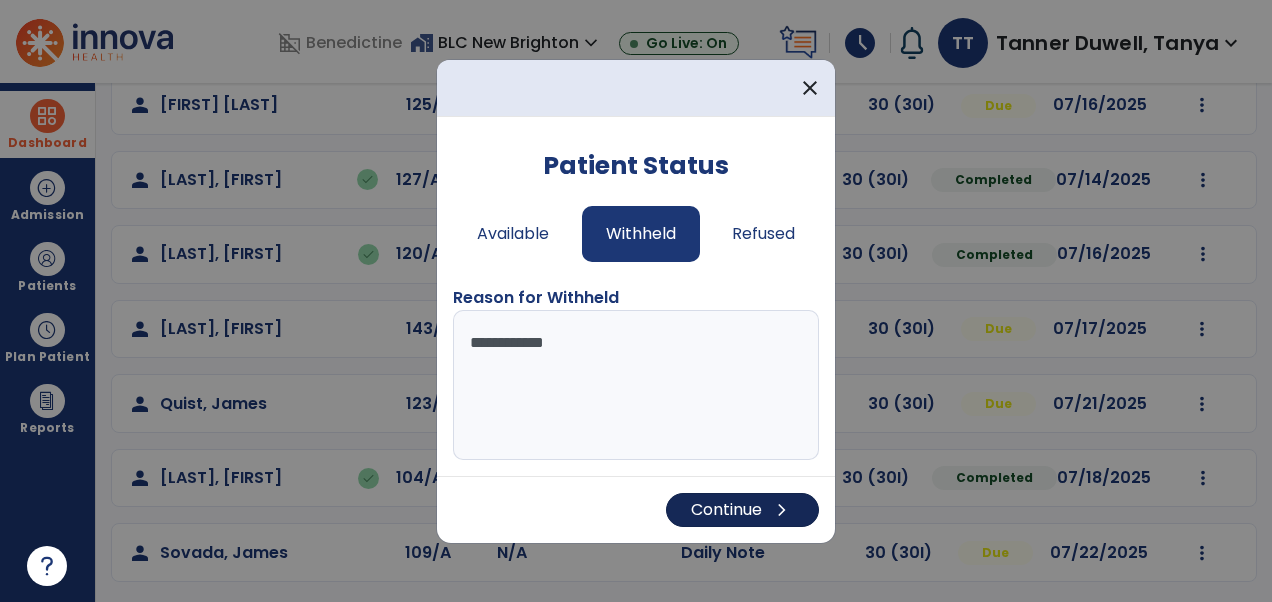 type on "**********" 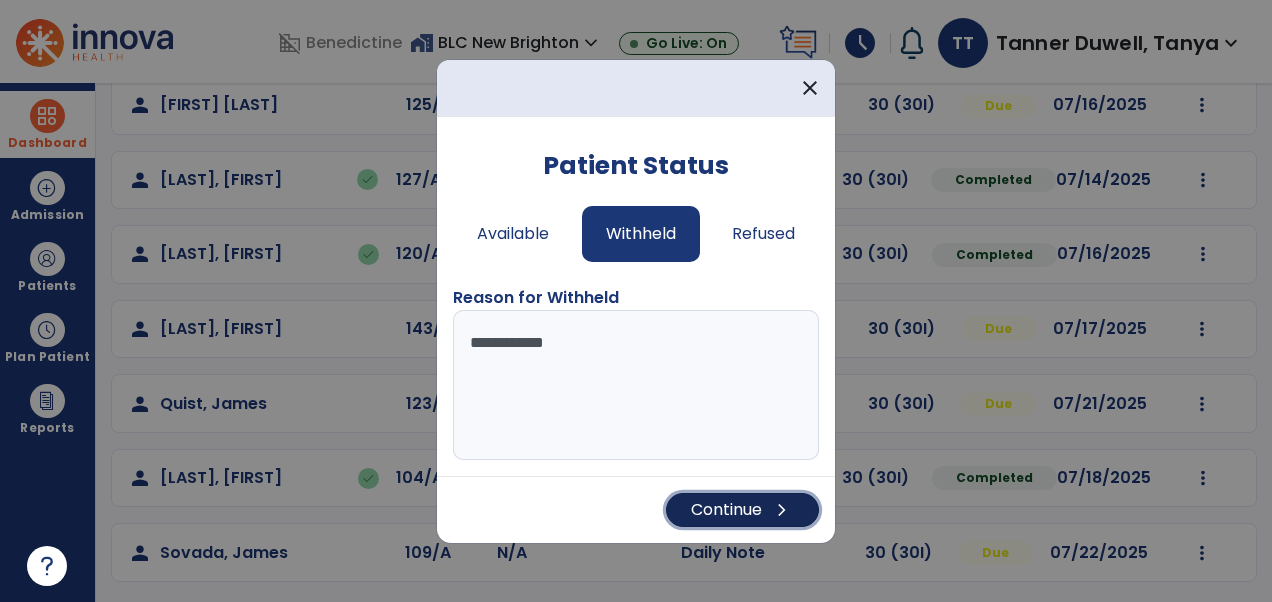 click on "Continue   chevron_right" at bounding box center (742, 510) 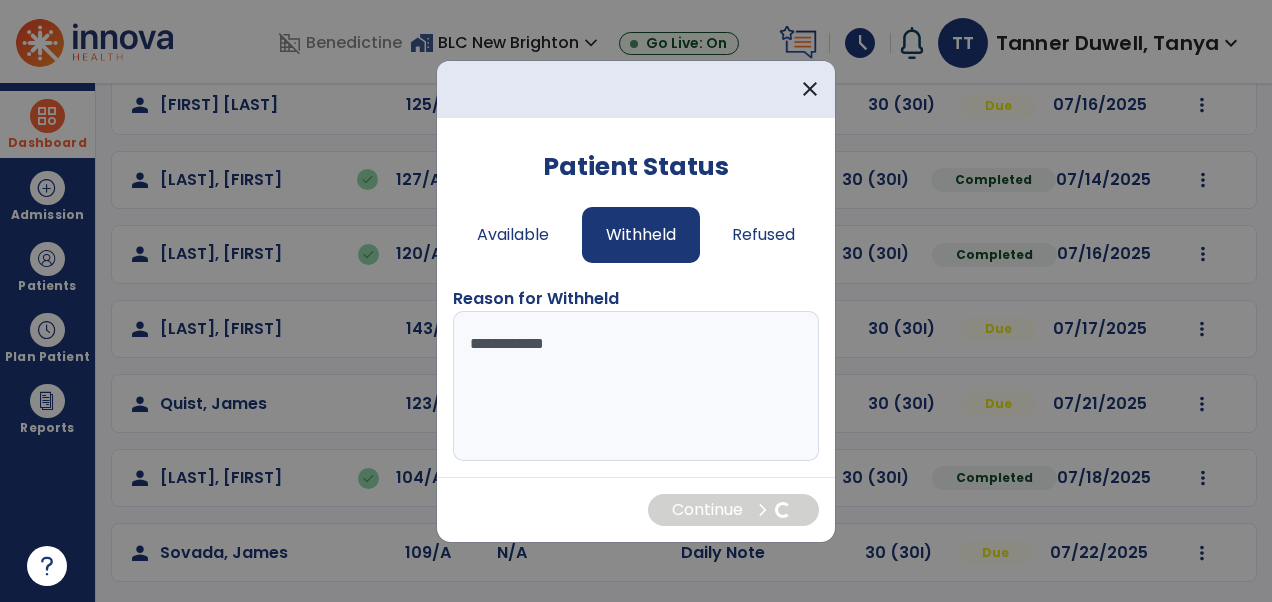 scroll, scrollTop: 58, scrollLeft: 0, axis: vertical 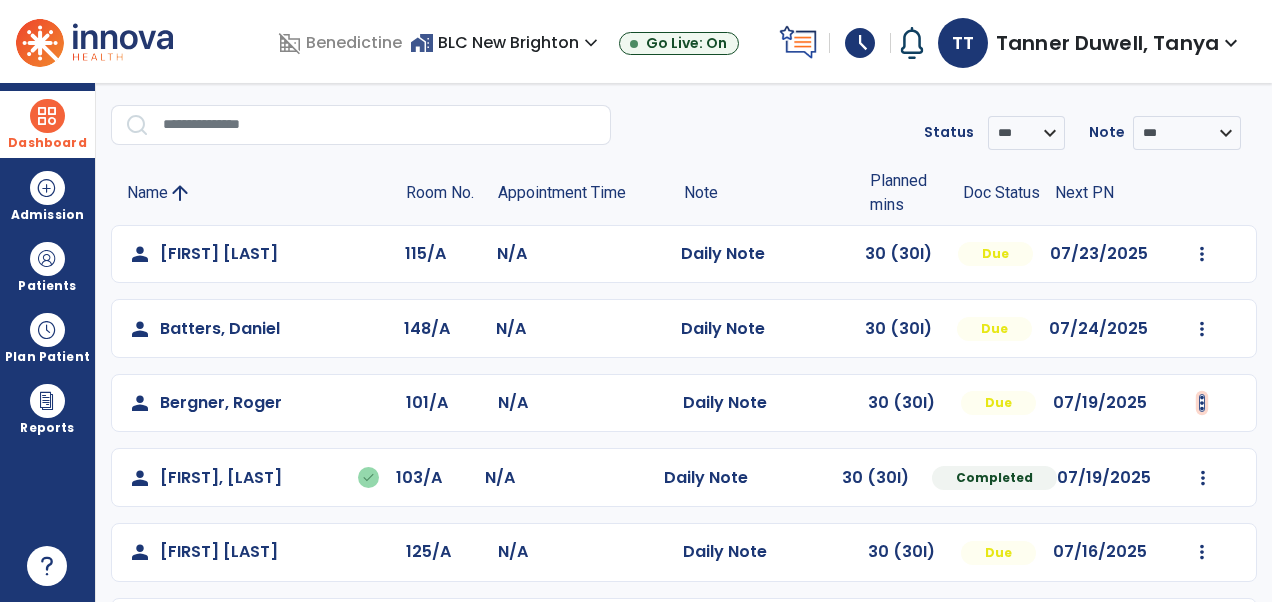 click at bounding box center (1202, 254) 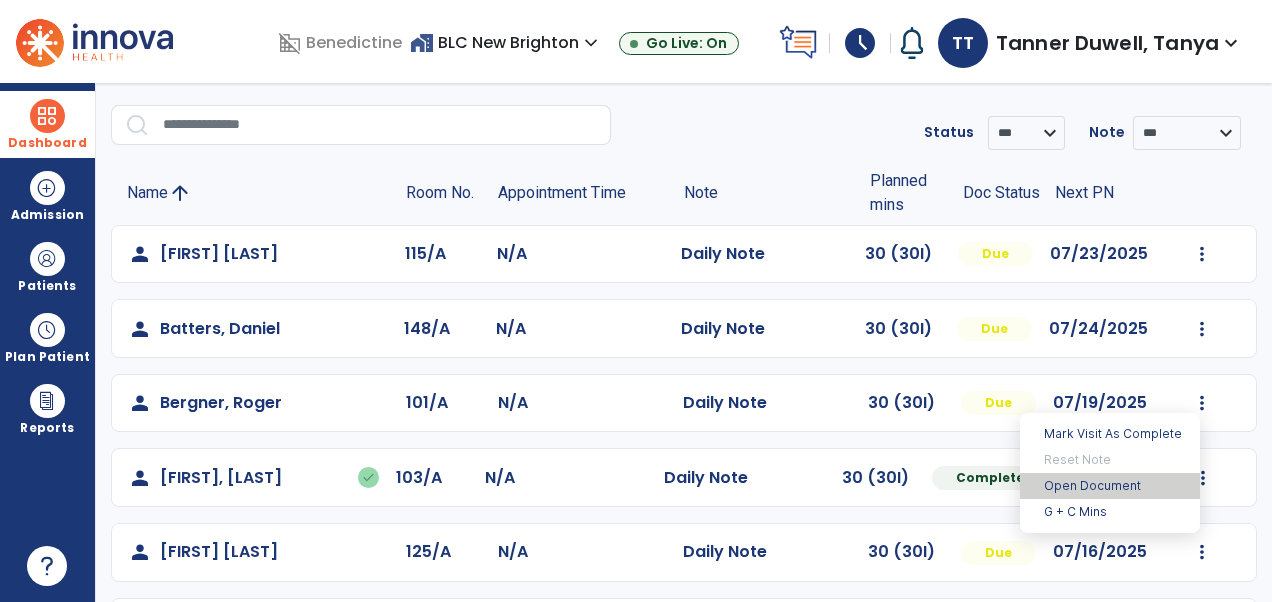 click on "Open Document" at bounding box center (1110, 486) 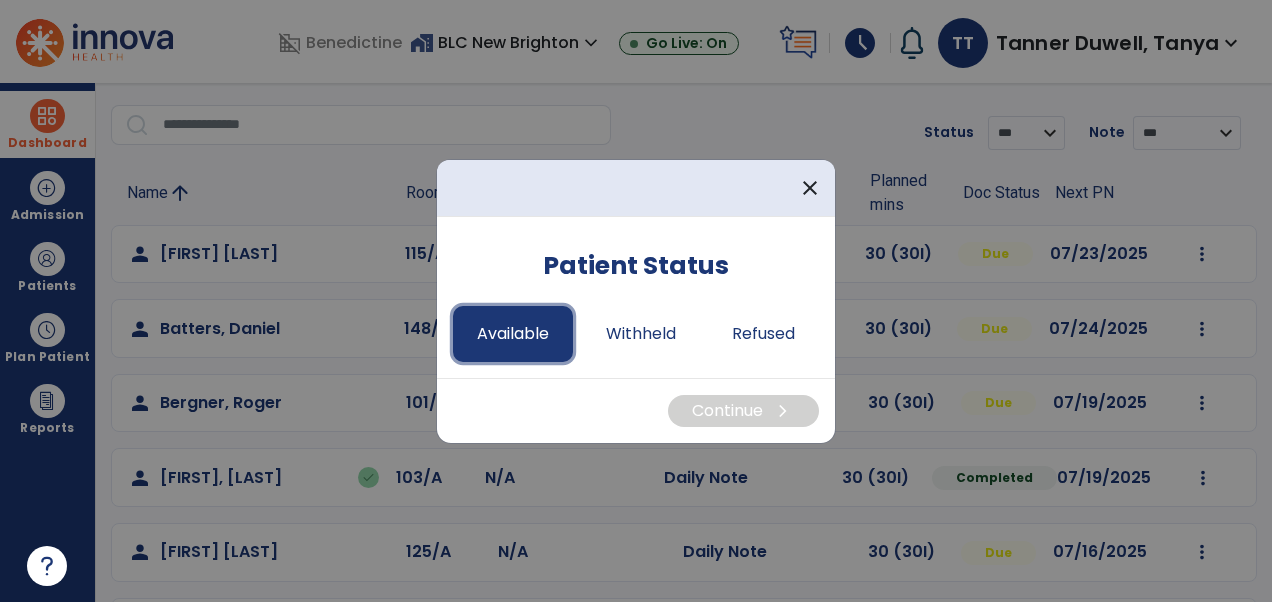 click on "Available" at bounding box center (513, 334) 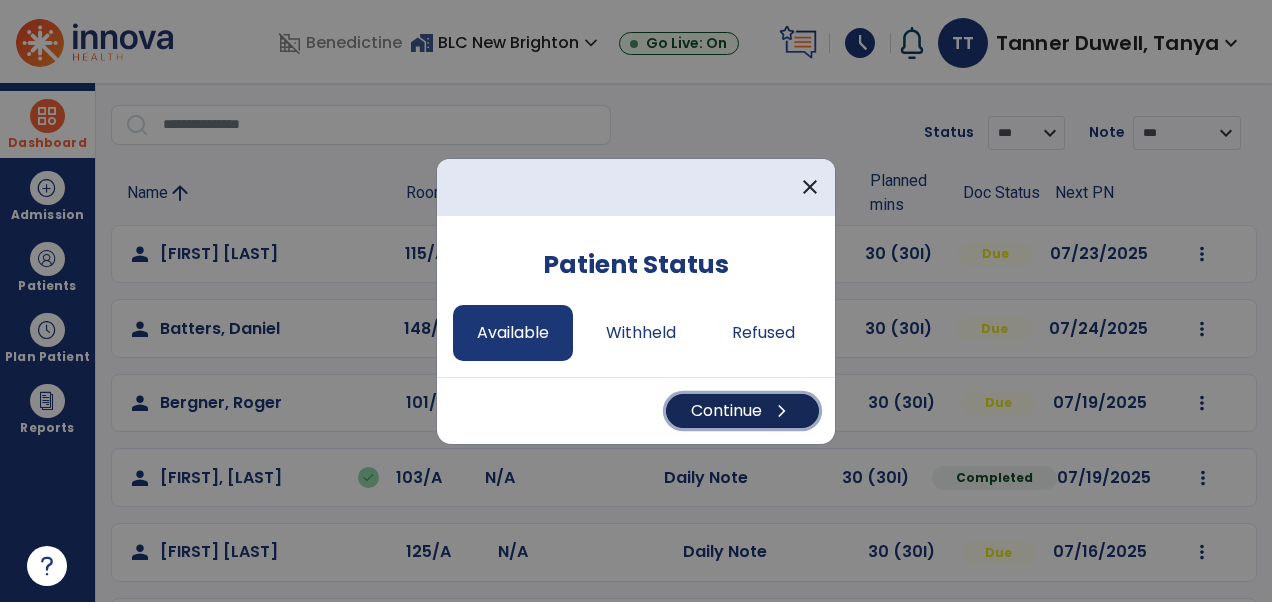 click on "Continue   chevron_right" at bounding box center (742, 411) 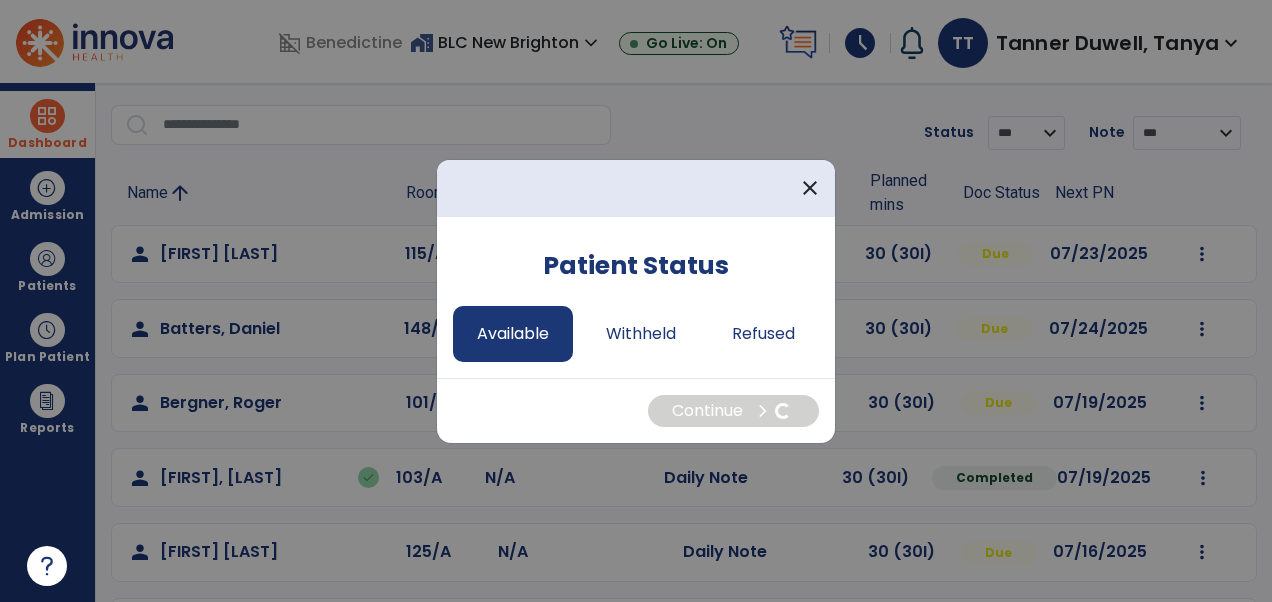 select on "*" 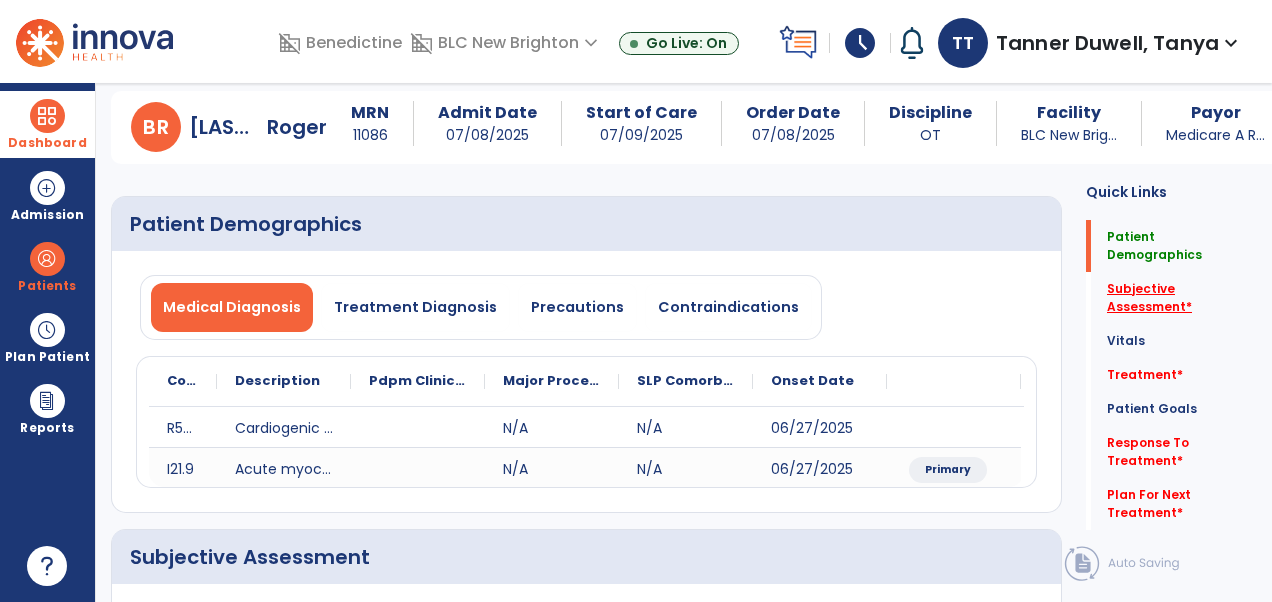 click on "Subjective Assessment   *" 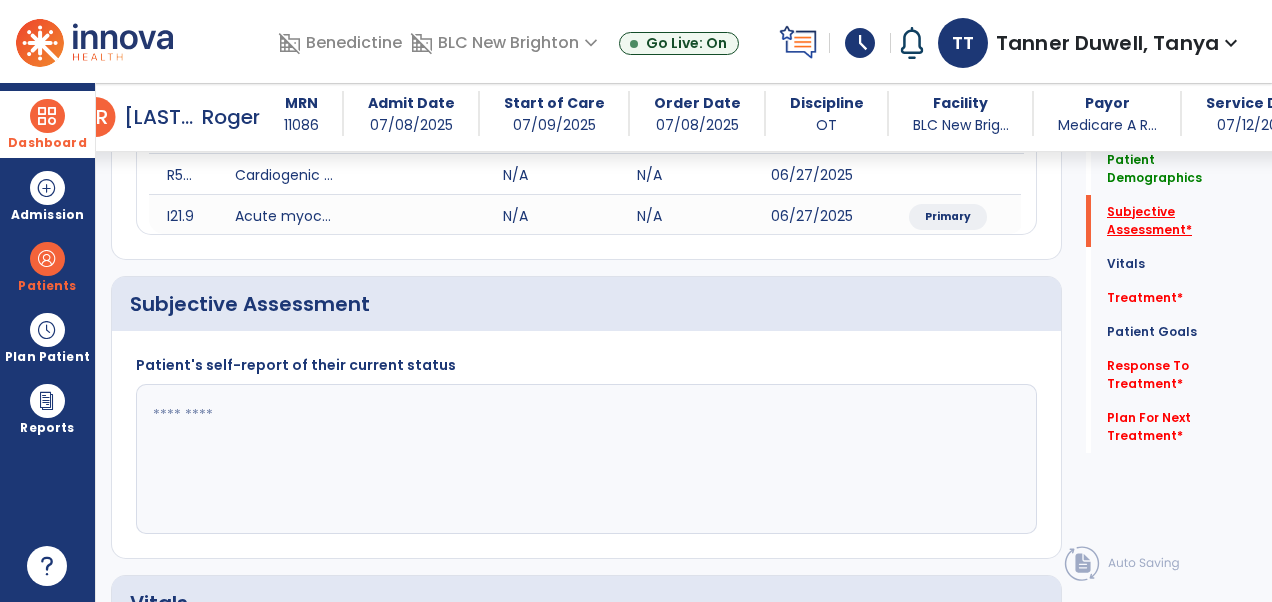 scroll, scrollTop: 384, scrollLeft: 0, axis: vertical 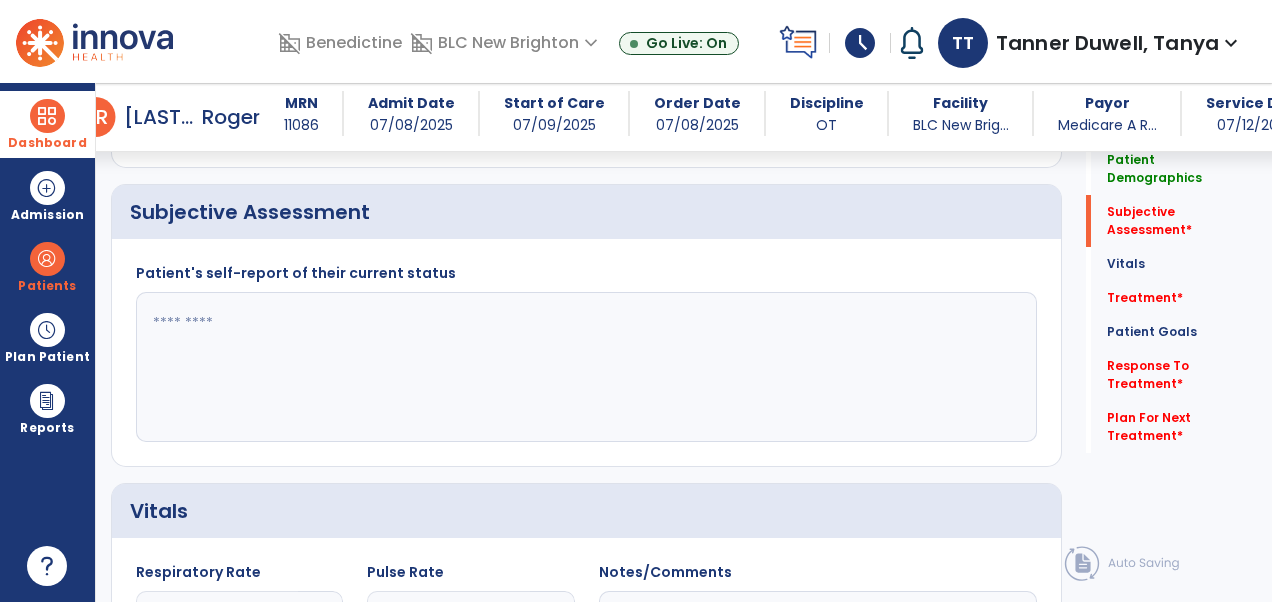 click 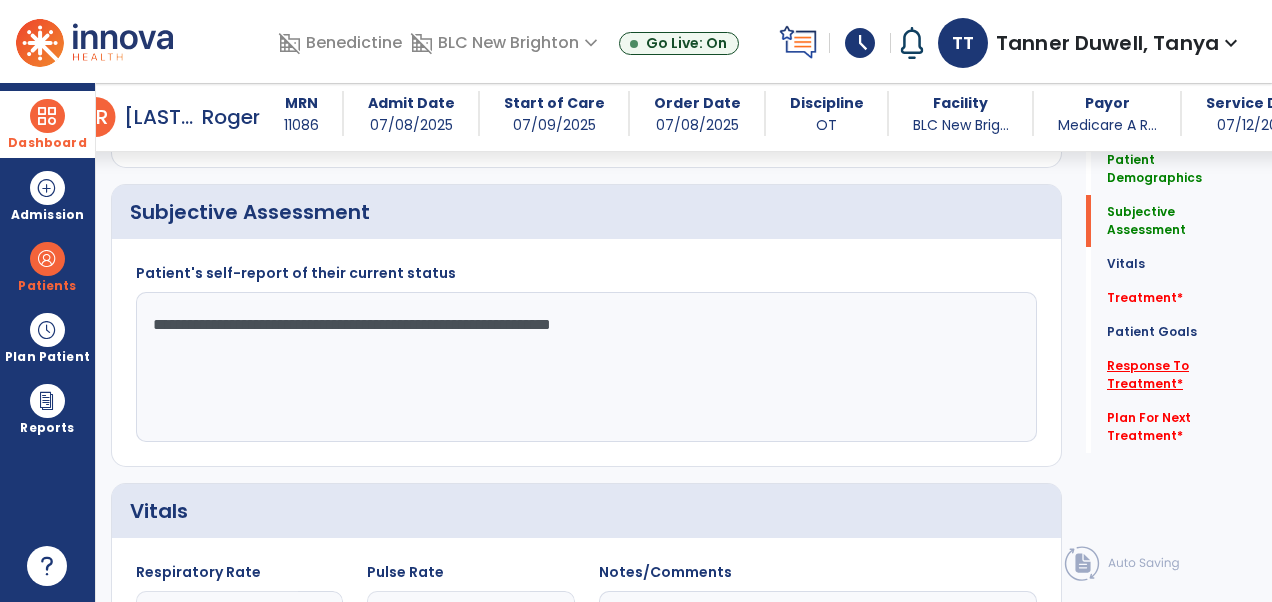 type on "**********" 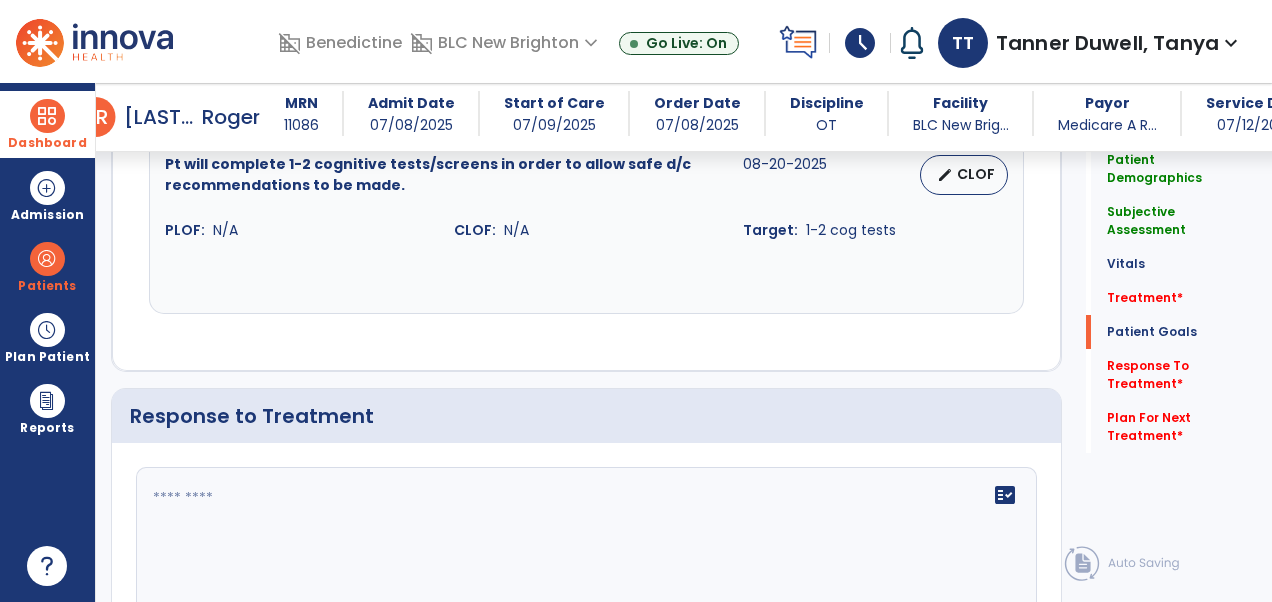 scroll, scrollTop: 2586, scrollLeft: 0, axis: vertical 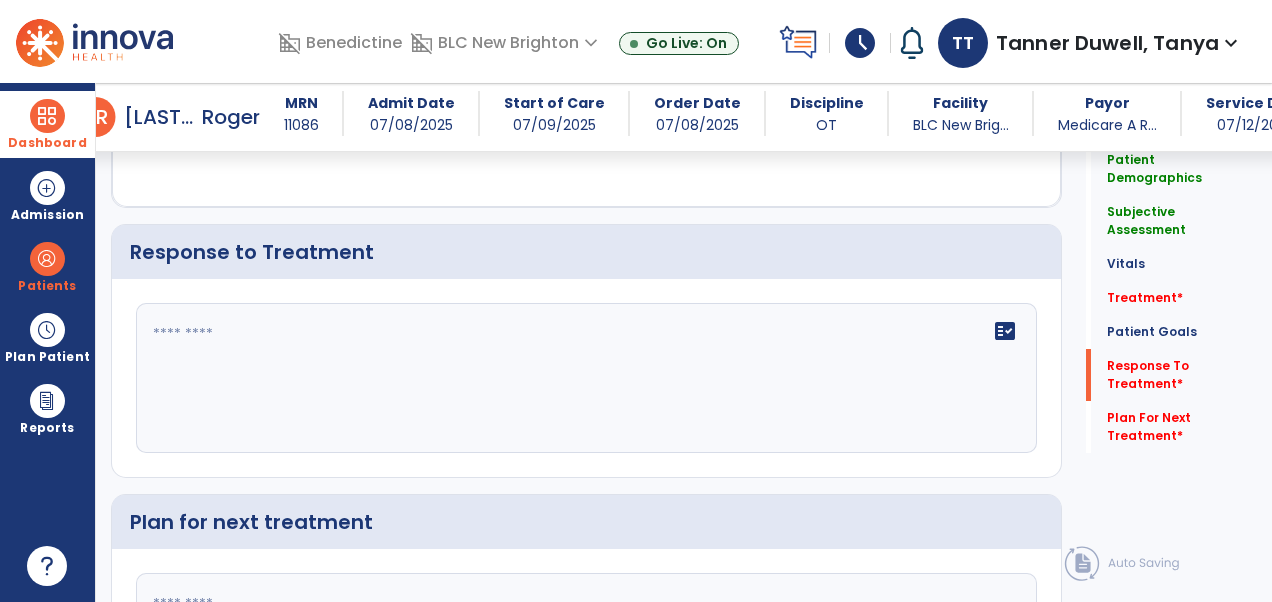 click on "fact_check" 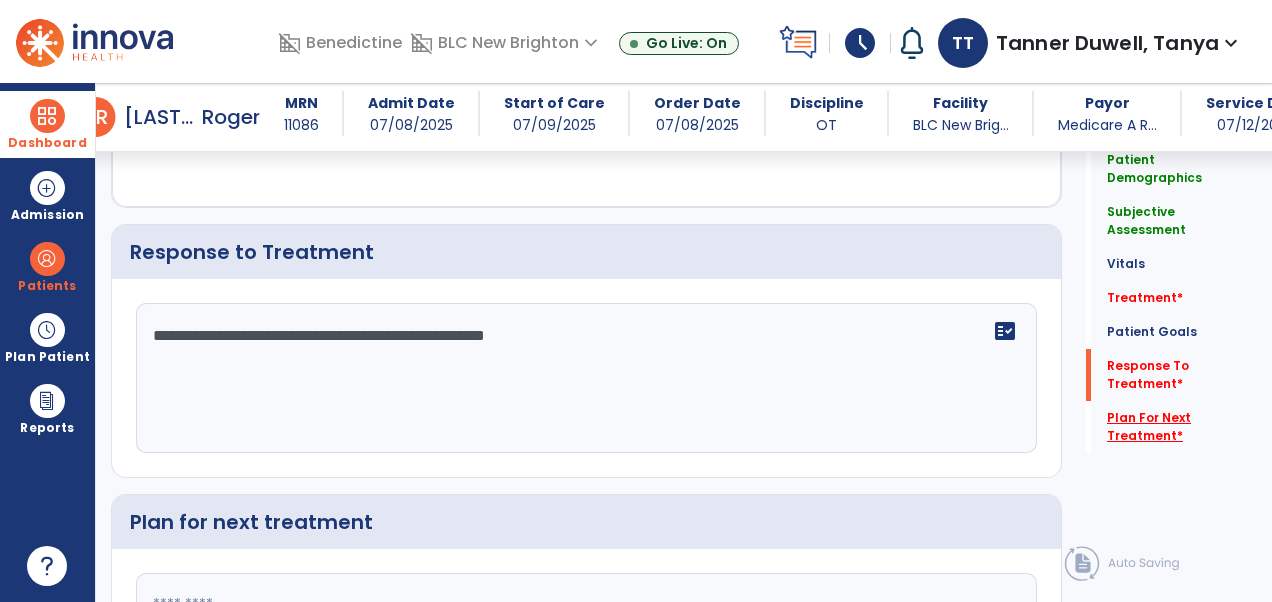 type on "**********" 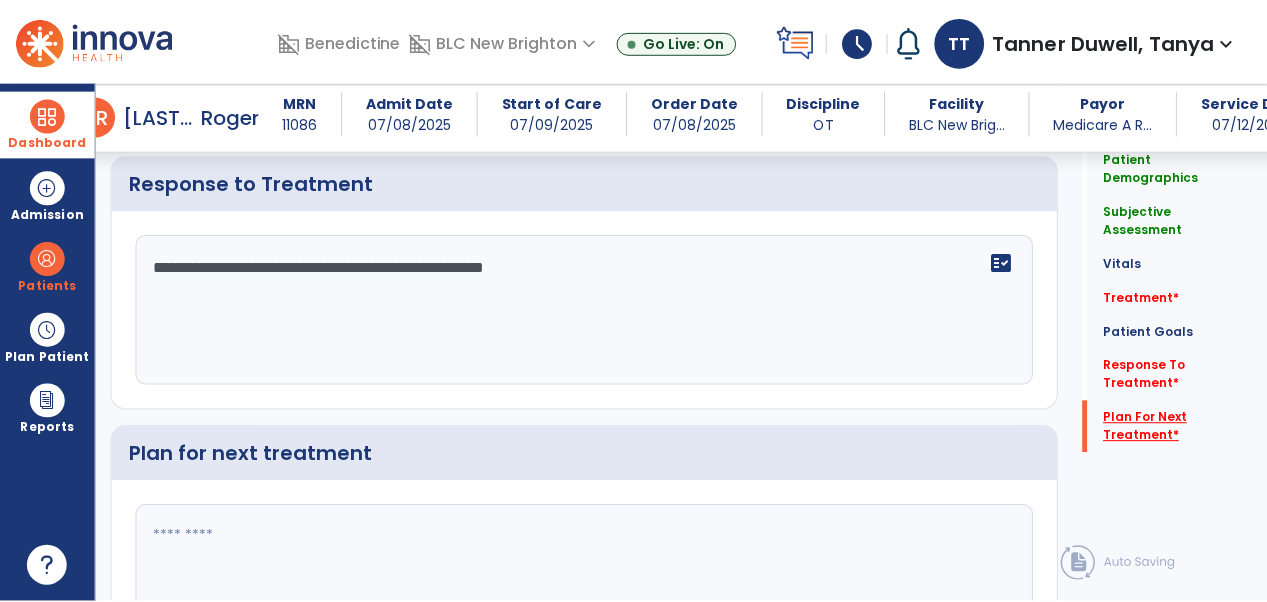 scroll, scrollTop: 2787, scrollLeft: 0, axis: vertical 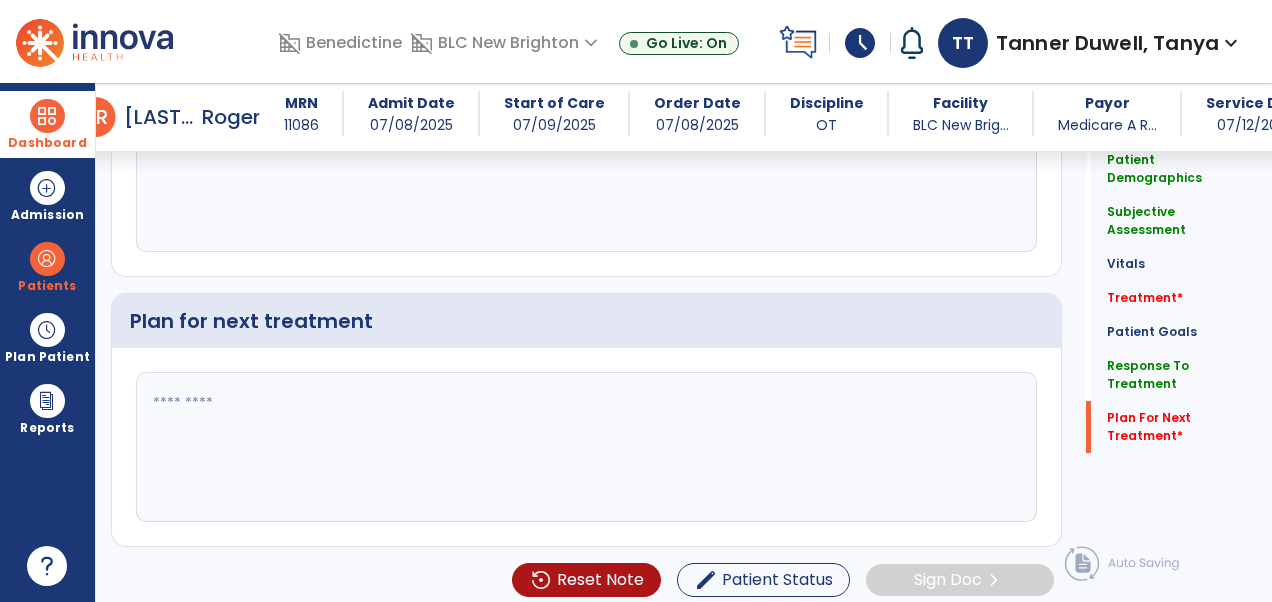 click 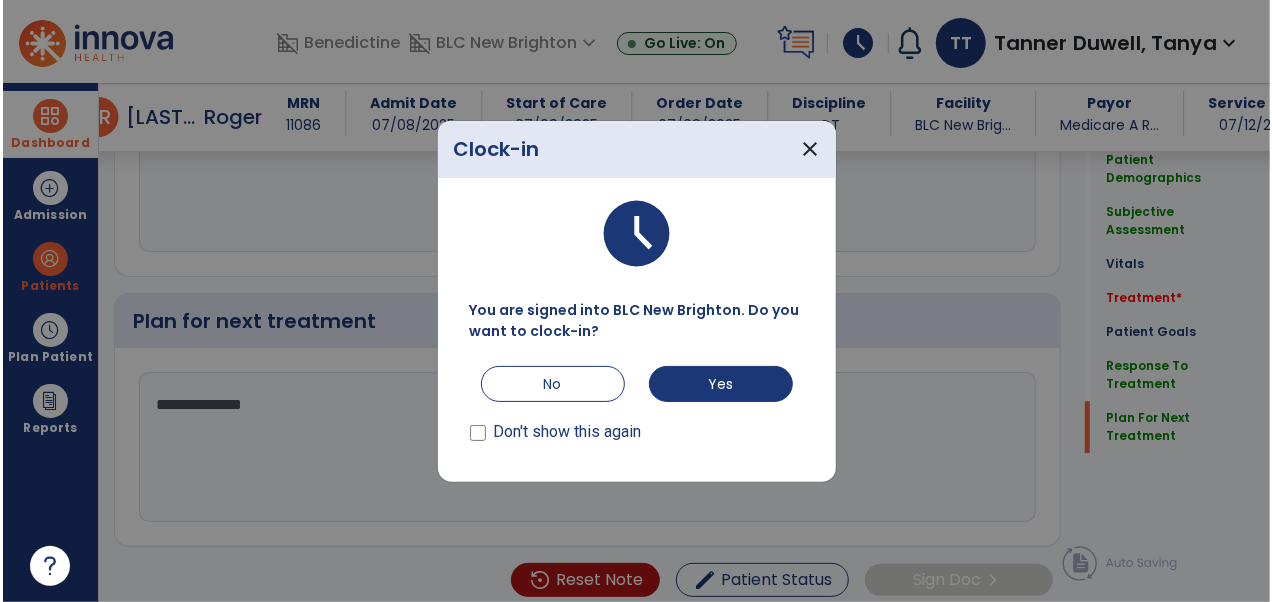scroll, scrollTop: 2787, scrollLeft: 0, axis: vertical 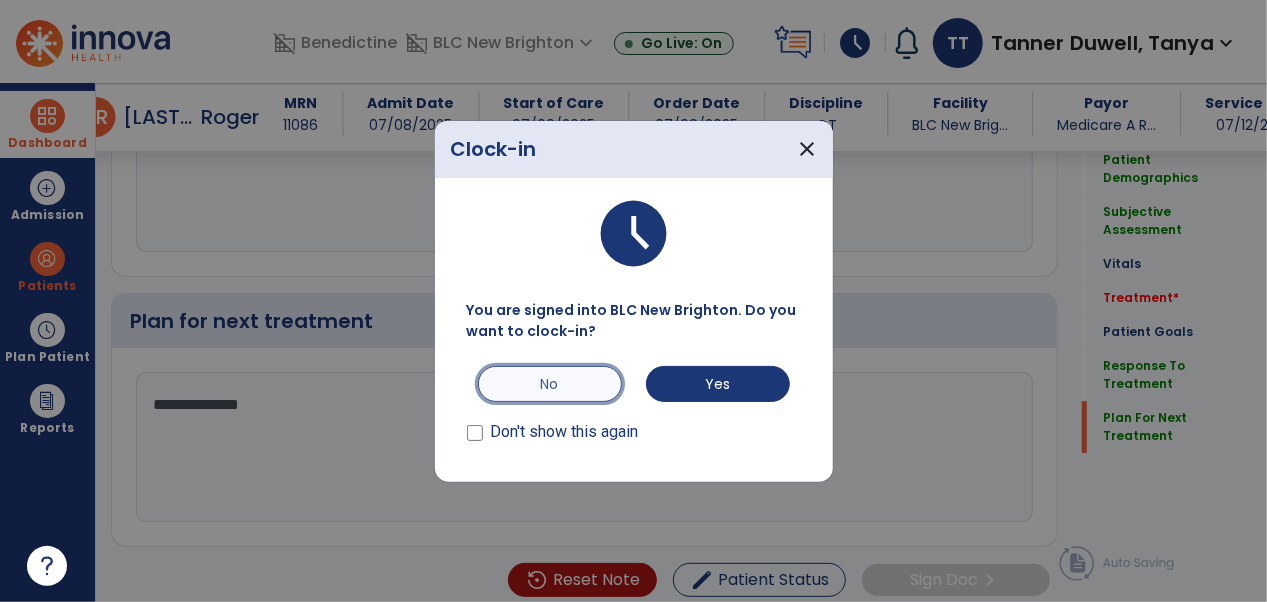 click on "No" at bounding box center (550, 384) 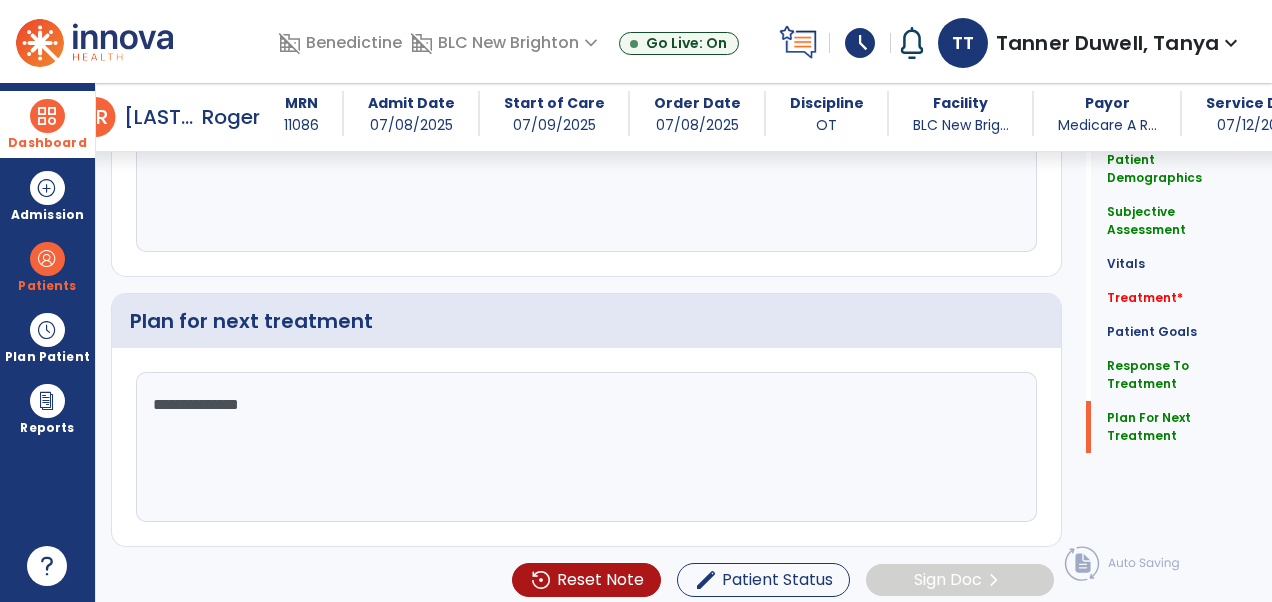click on "**********" 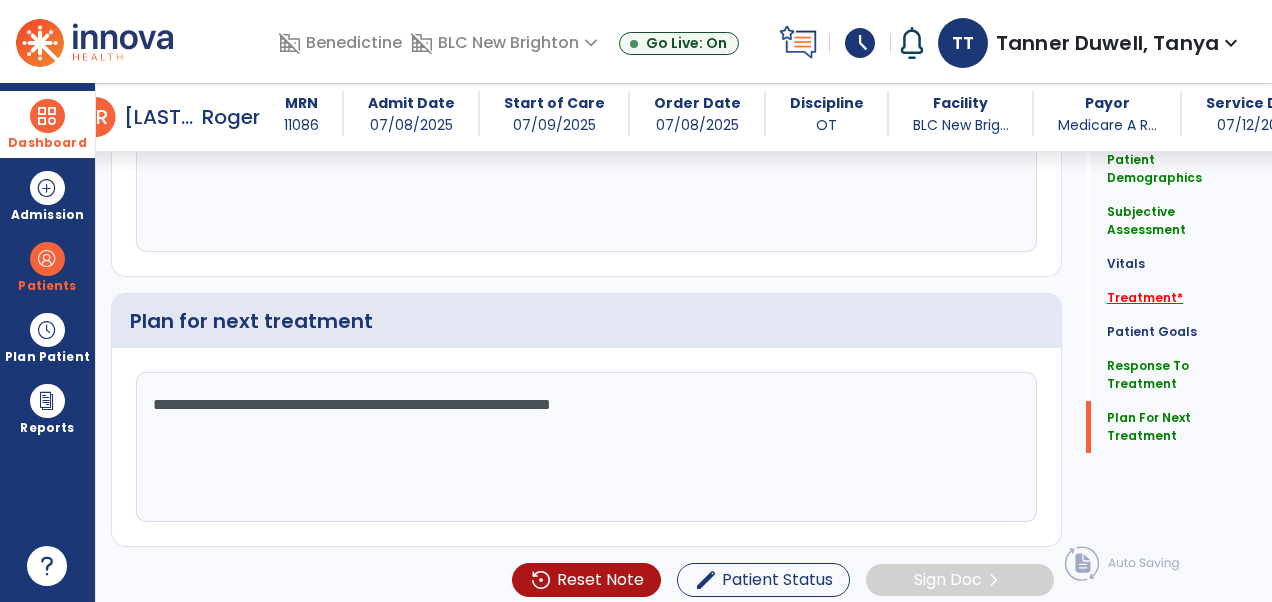 type on "**********" 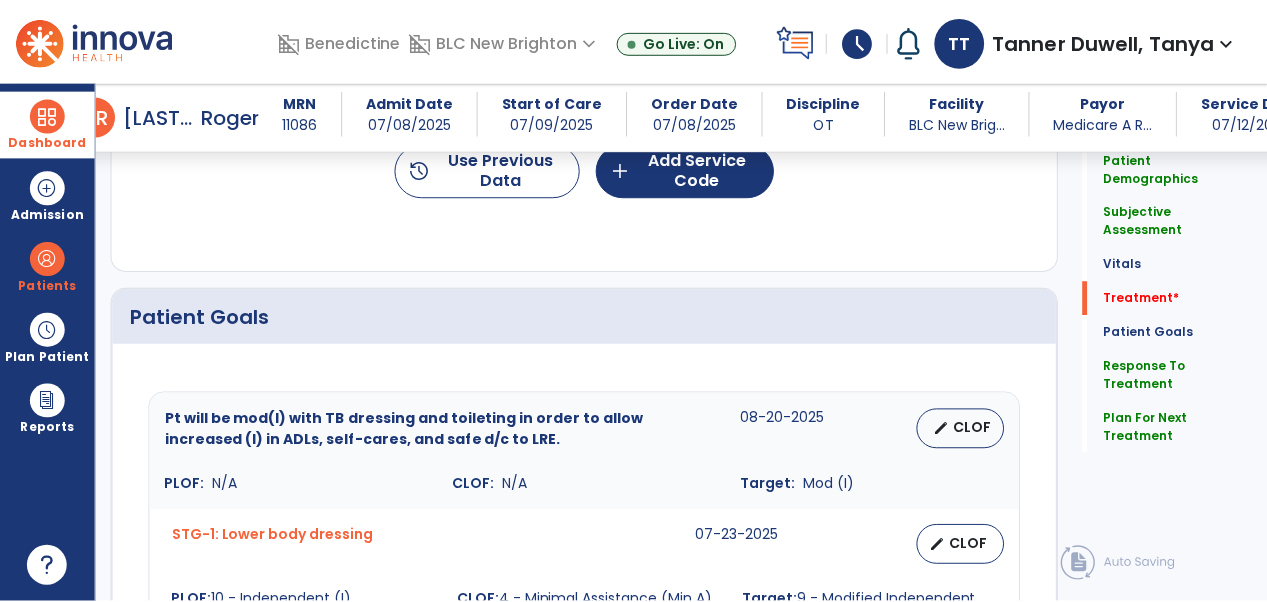 scroll, scrollTop: 1072, scrollLeft: 0, axis: vertical 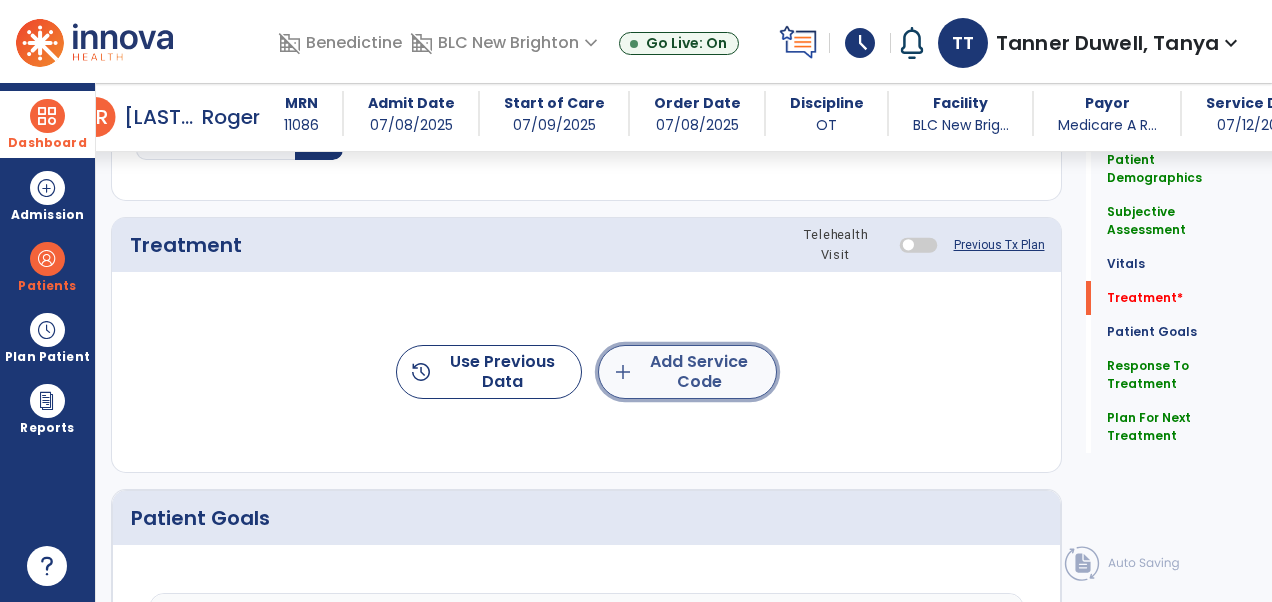 click on "add  Add Service Code" 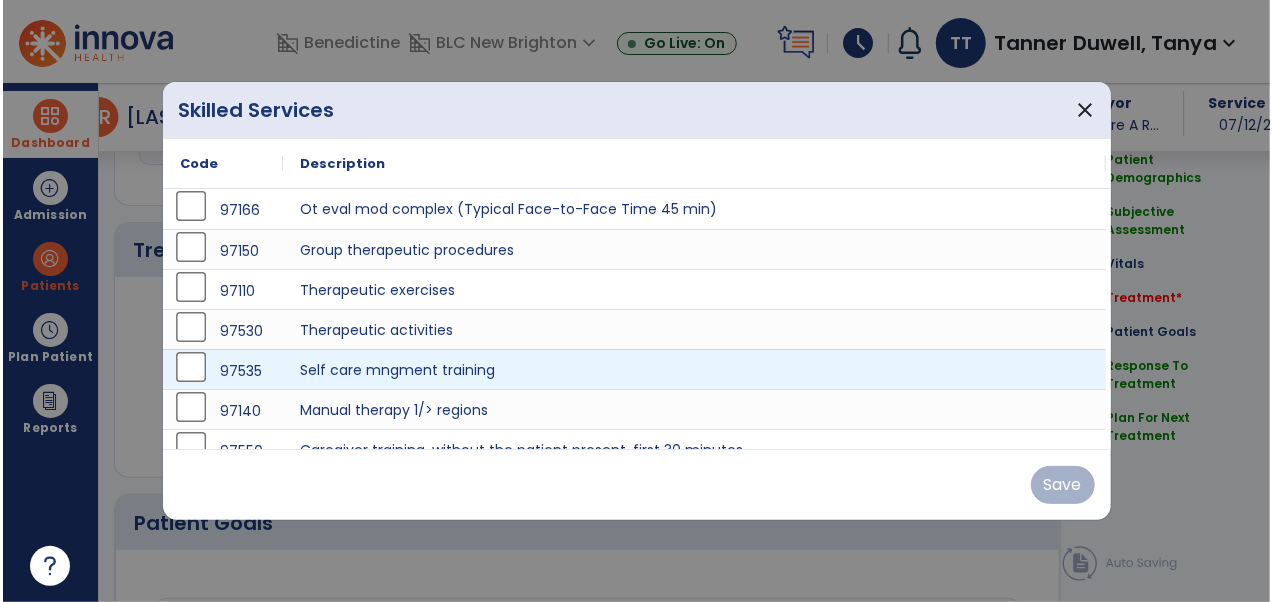 scroll, scrollTop: 1072, scrollLeft: 0, axis: vertical 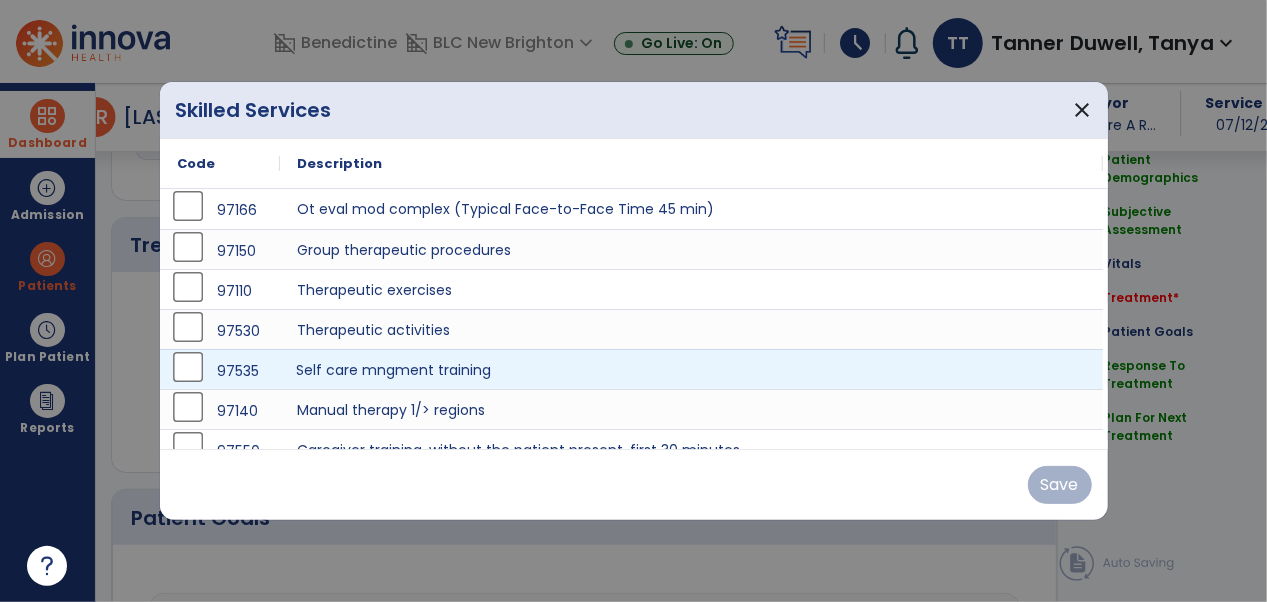 click on "Self care mngment training" at bounding box center (692, 369) 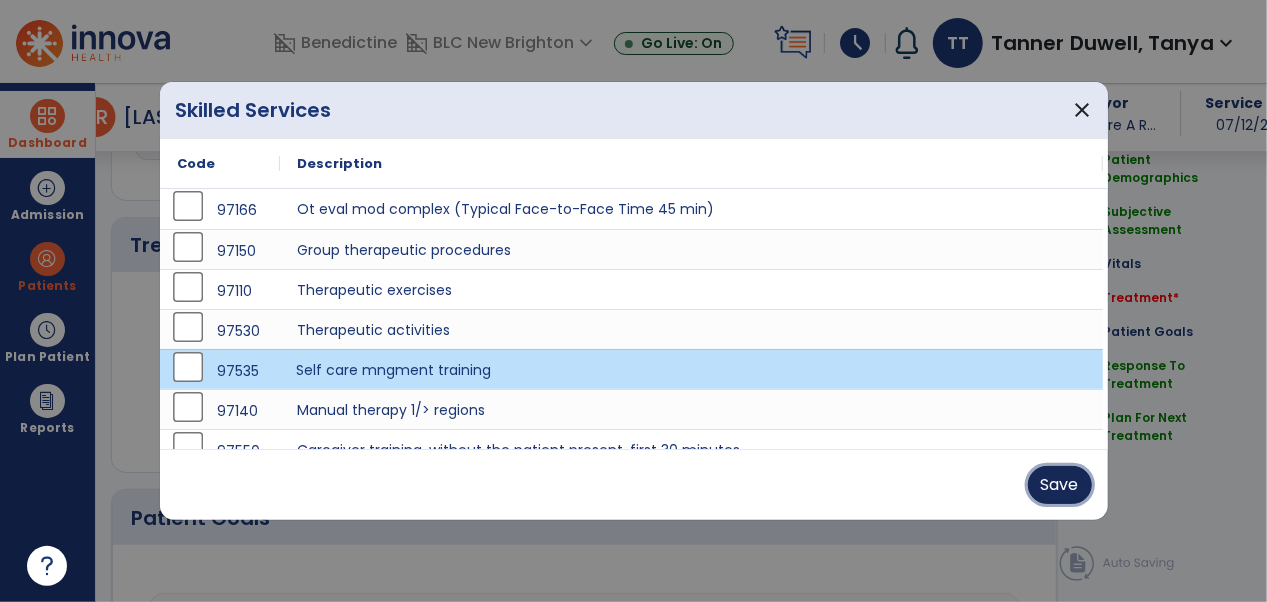 click on "Save" at bounding box center (1060, 485) 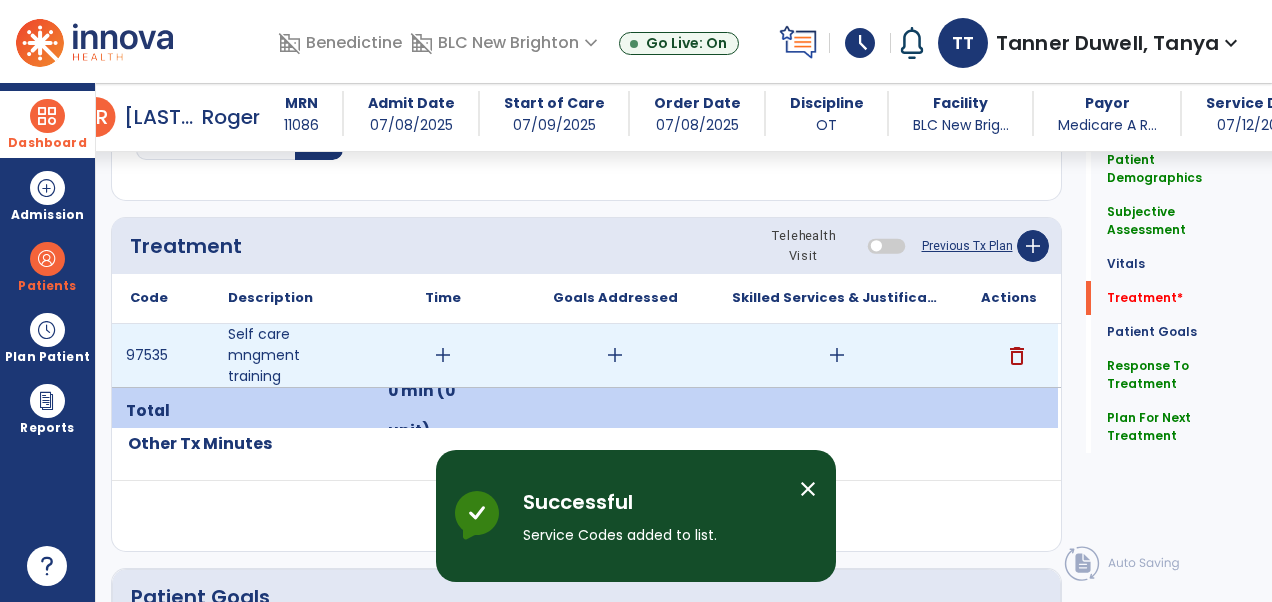 click on "add" at bounding box center (443, 355) 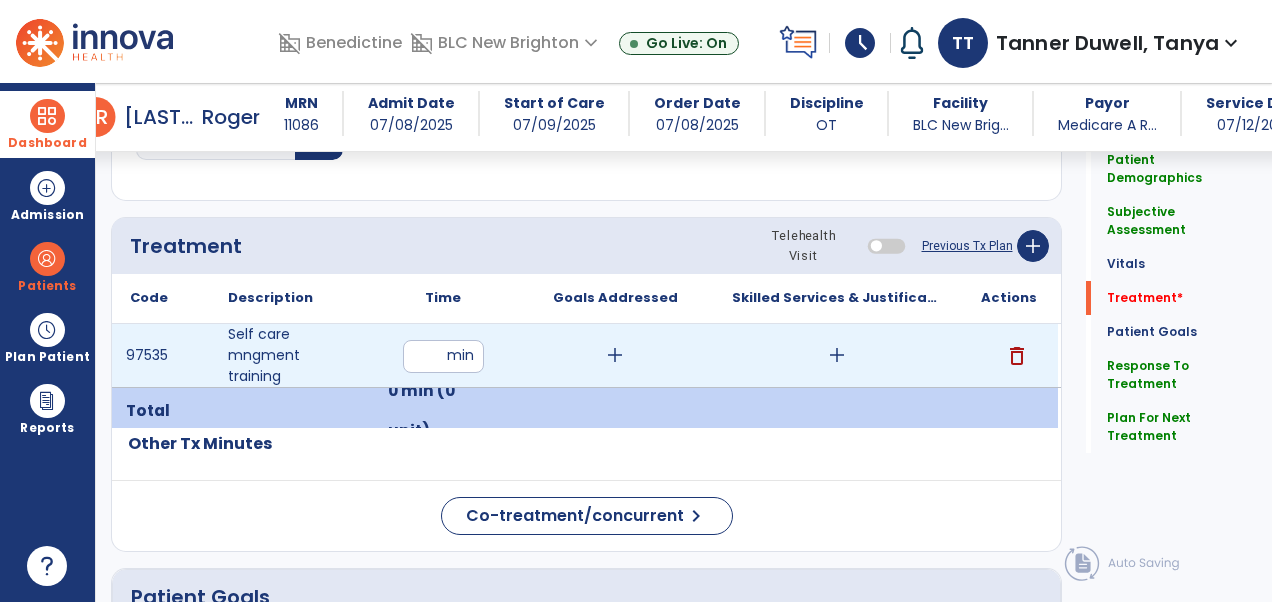 type on "**" 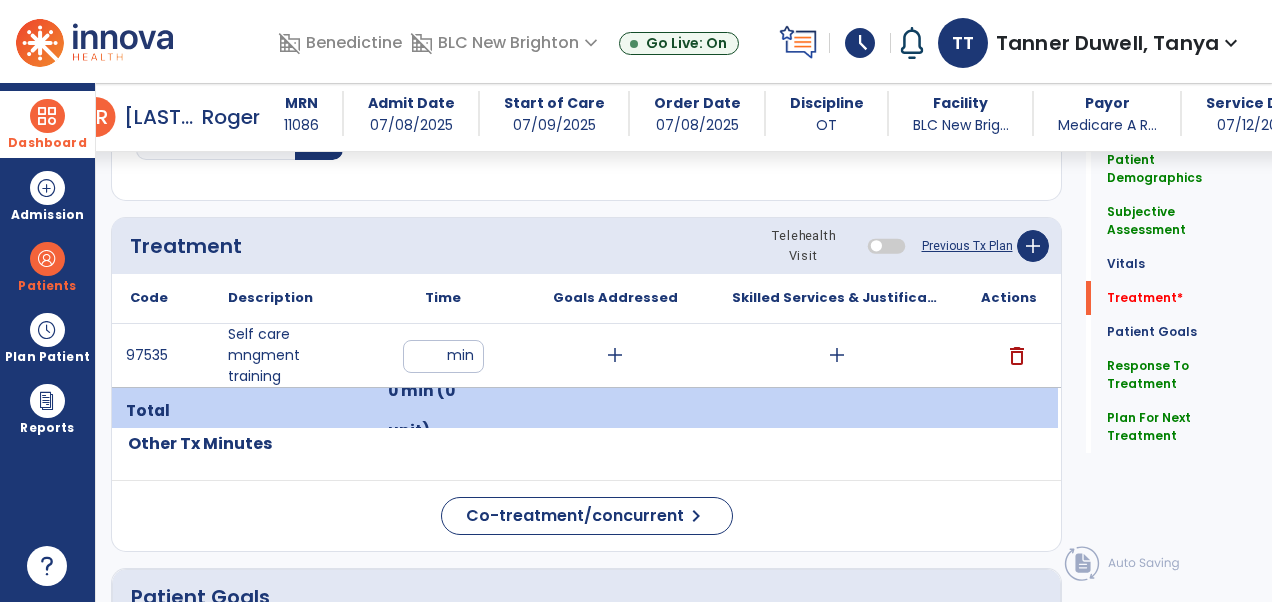 click on "Treatment Telehealth Visit  Previous Tx Plan   add" 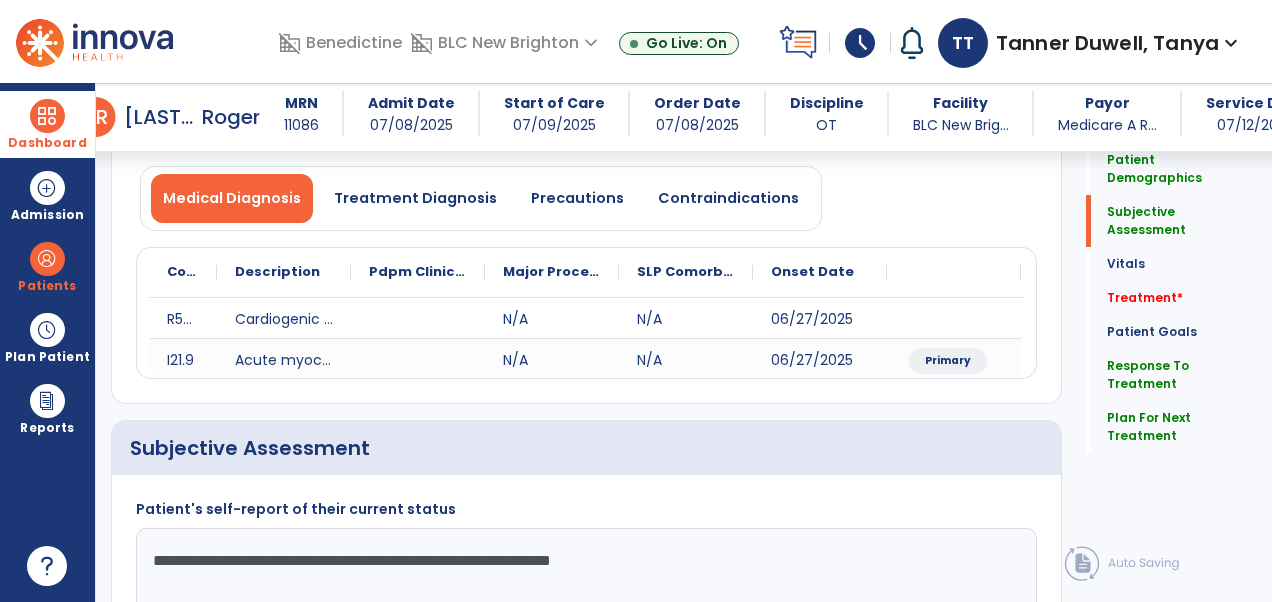 scroll, scrollTop: 32, scrollLeft: 0, axis: vertical 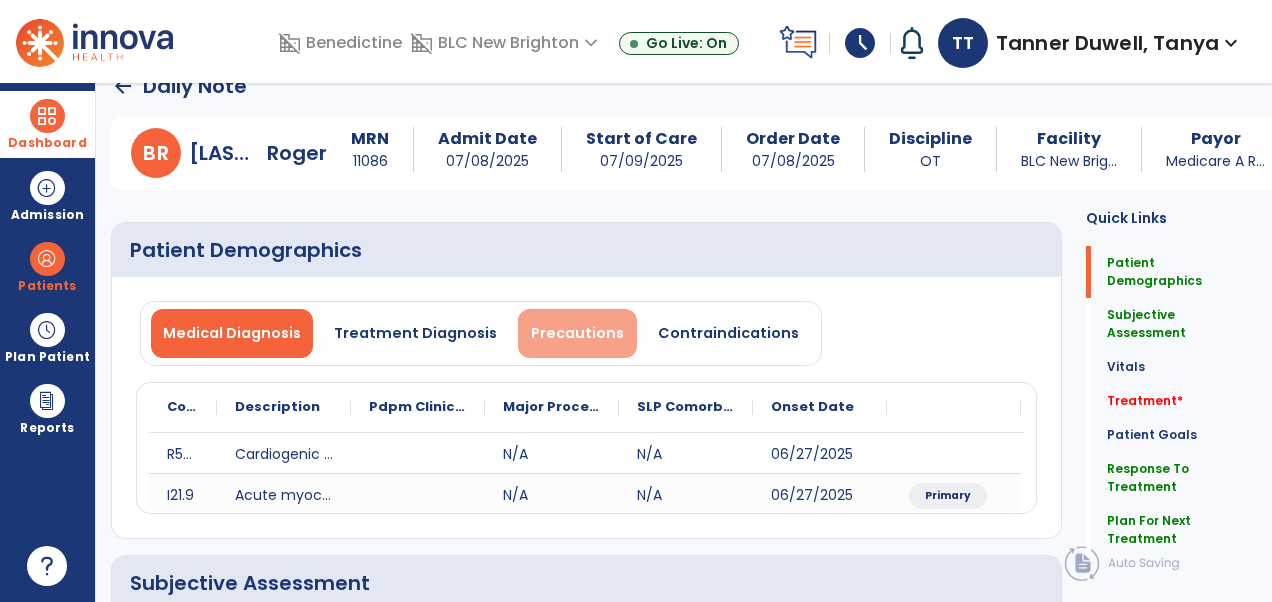 click on "Precautions" at bounding box center [577, 333] 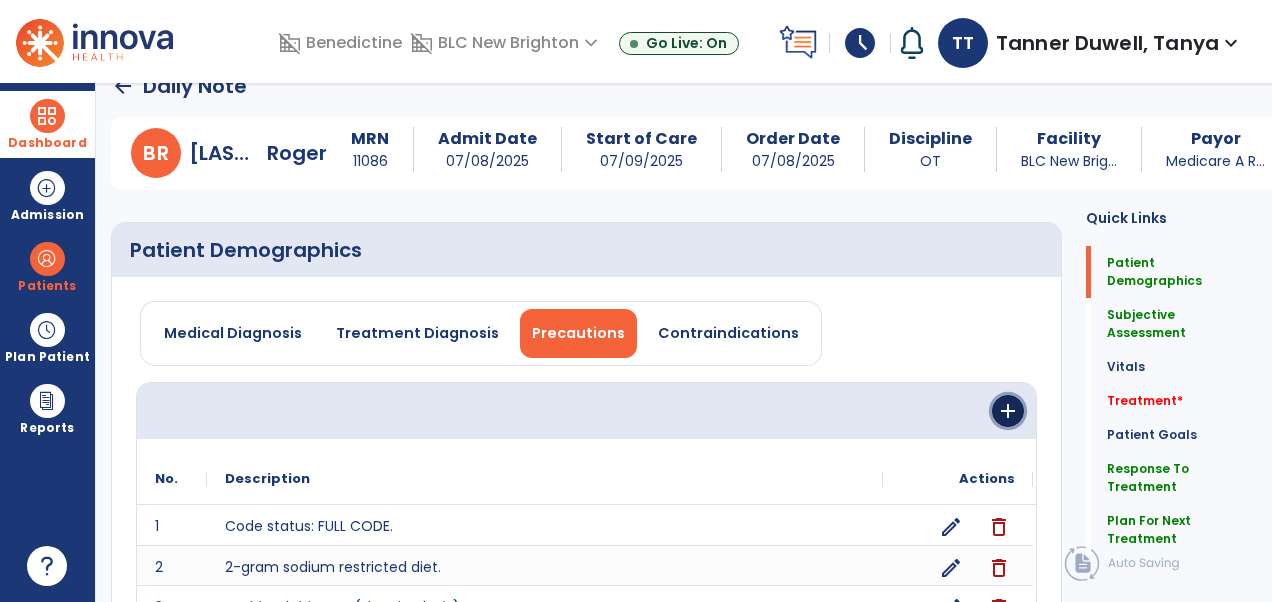 click on "add" 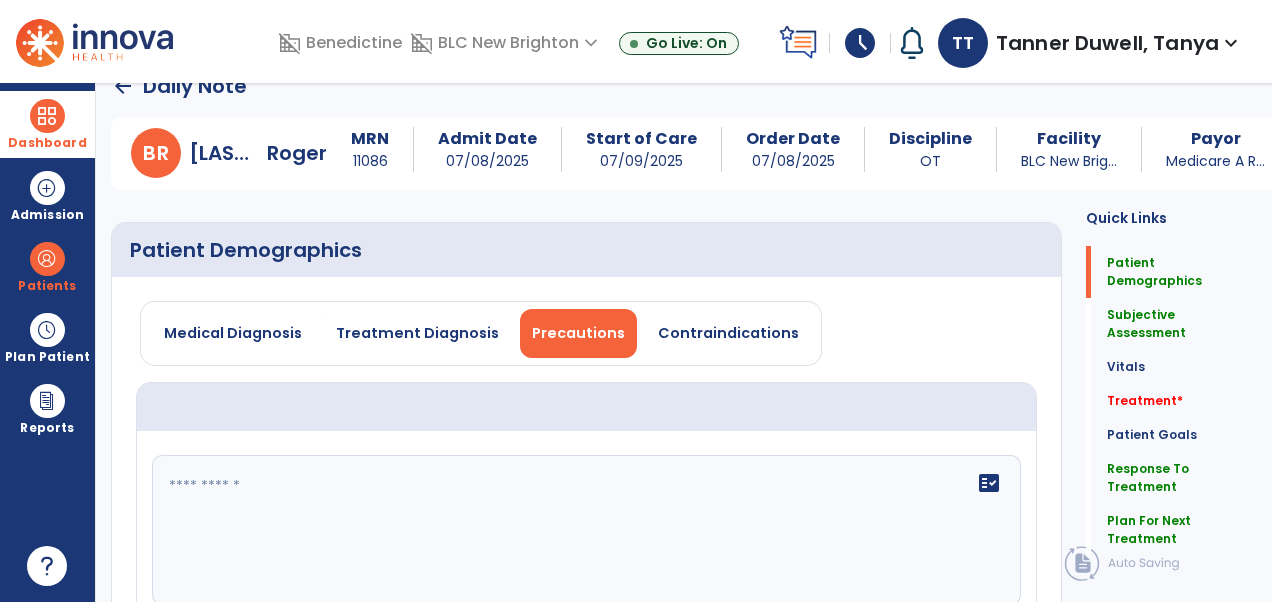 click 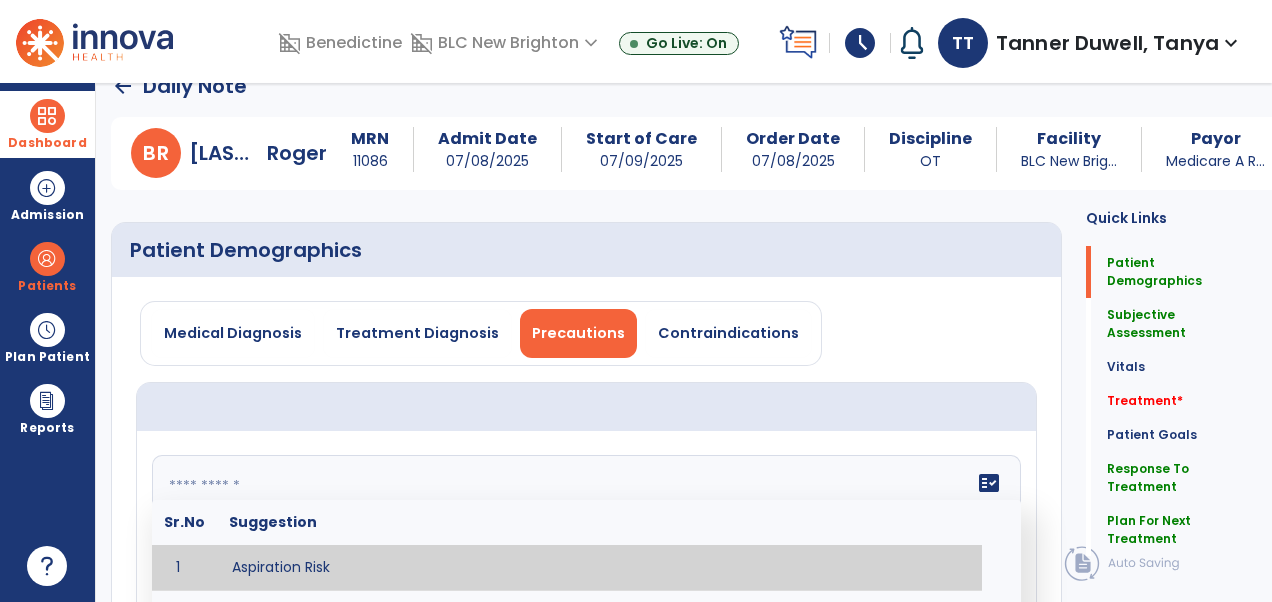 type on "*" 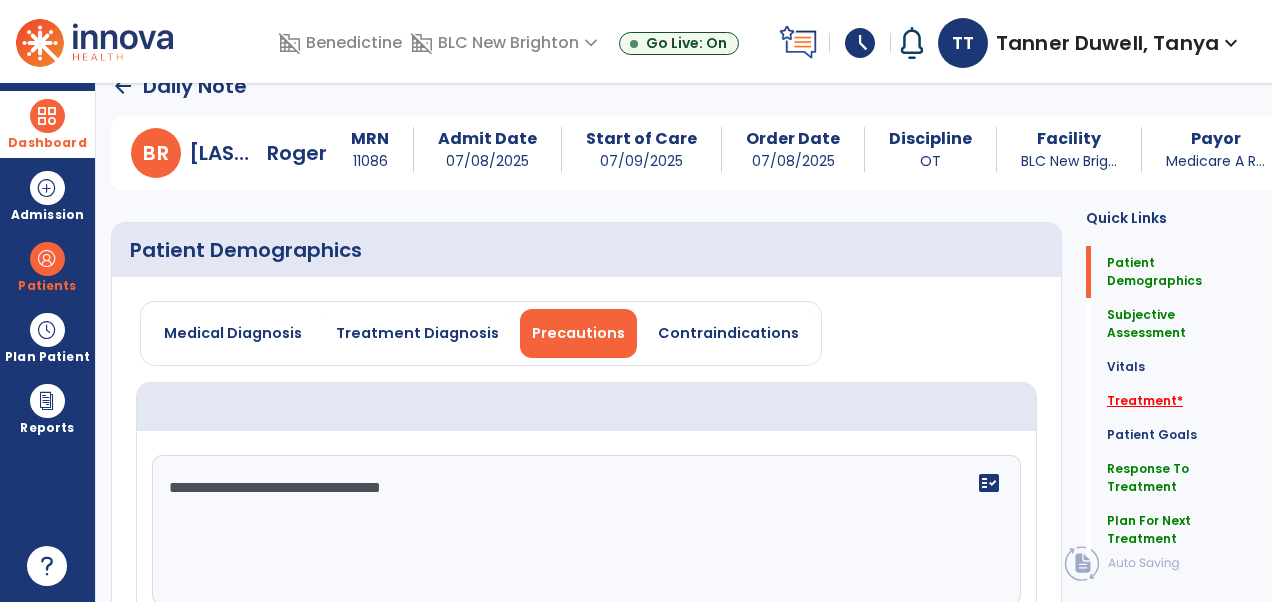 type on "**********" 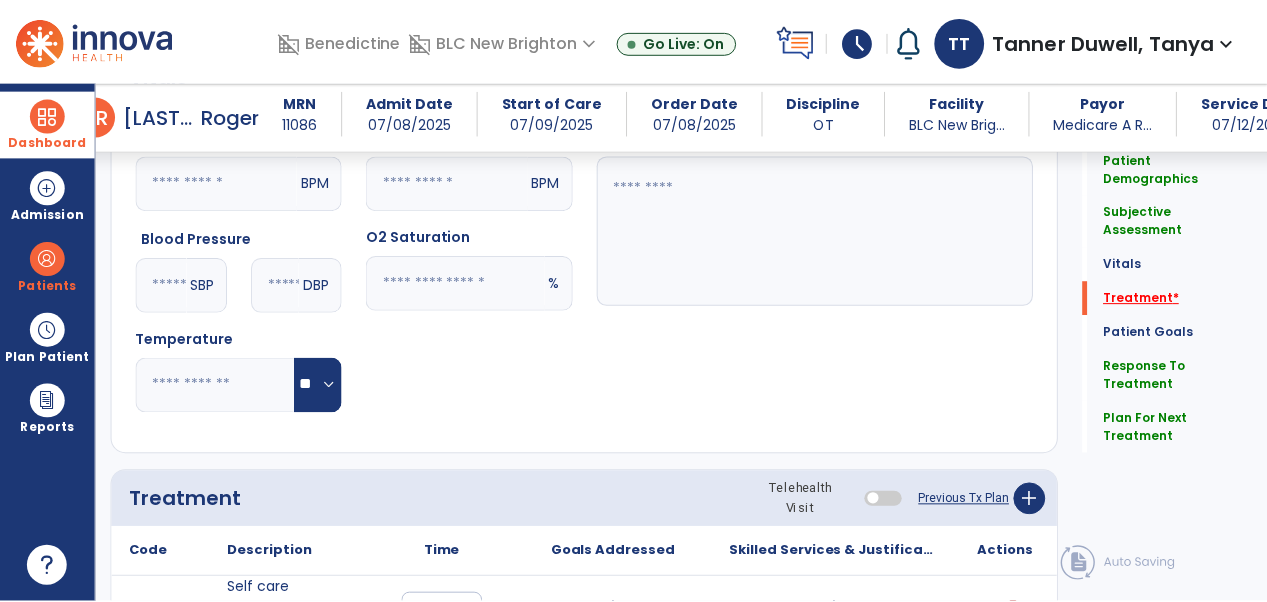scroll, scrollTop: 1582, scrollLeft: 0, axis: vertical 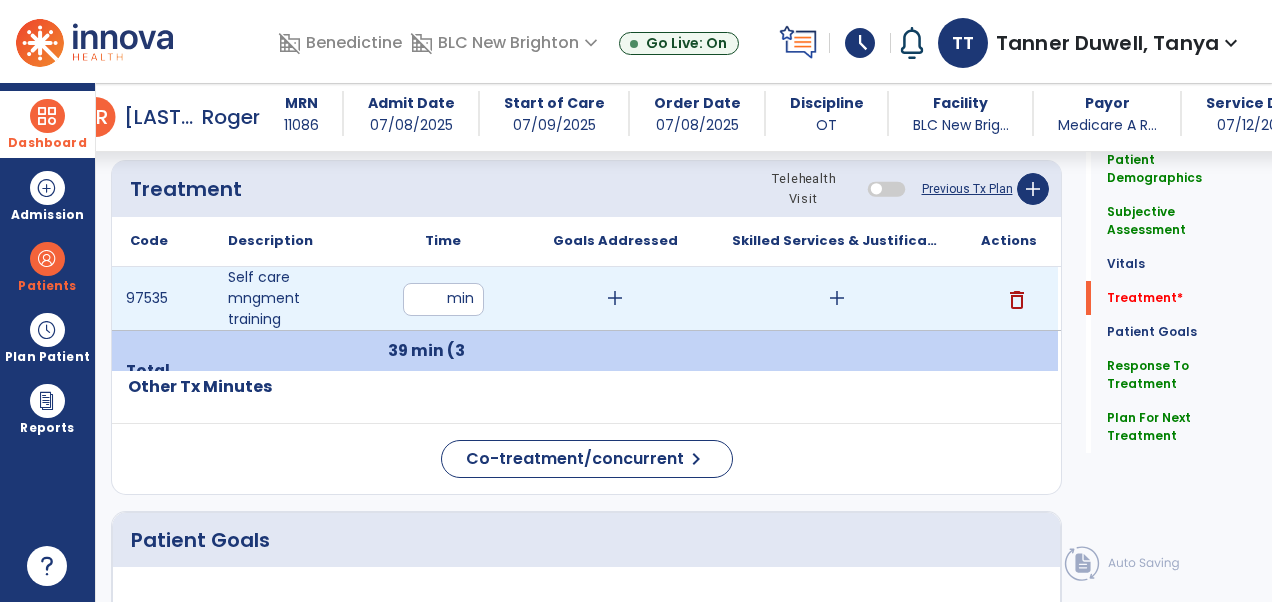 click on "add" at bounding box center (837, 298) 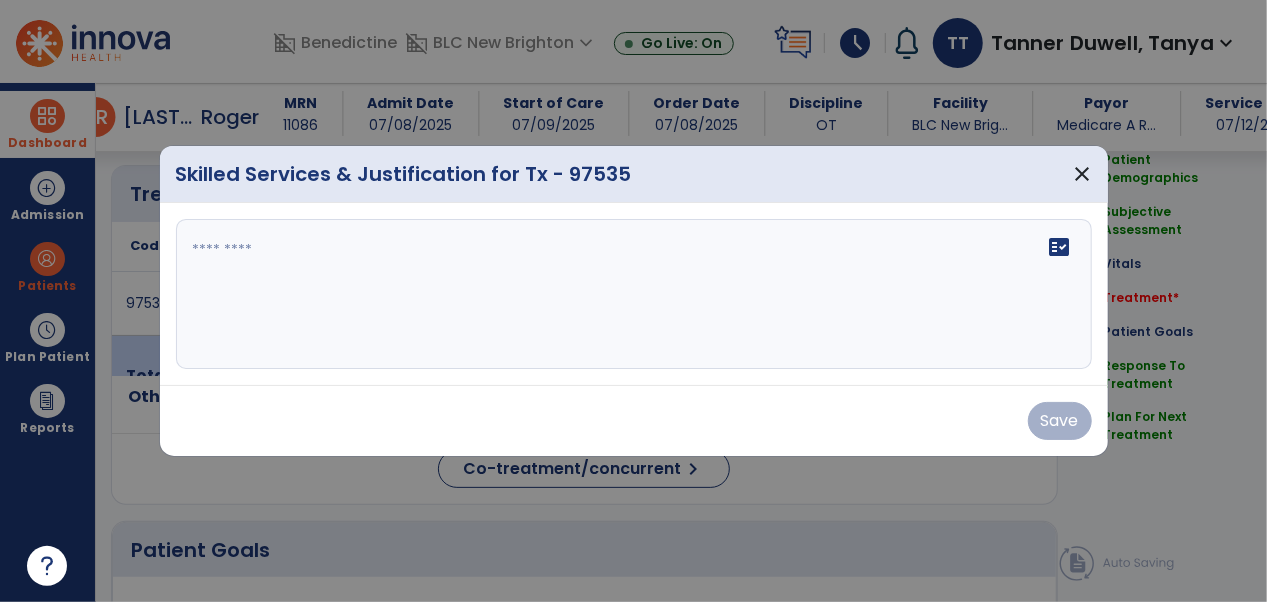scroll, scrollTop: 1582, scrollLeft: 0, axis: vertical 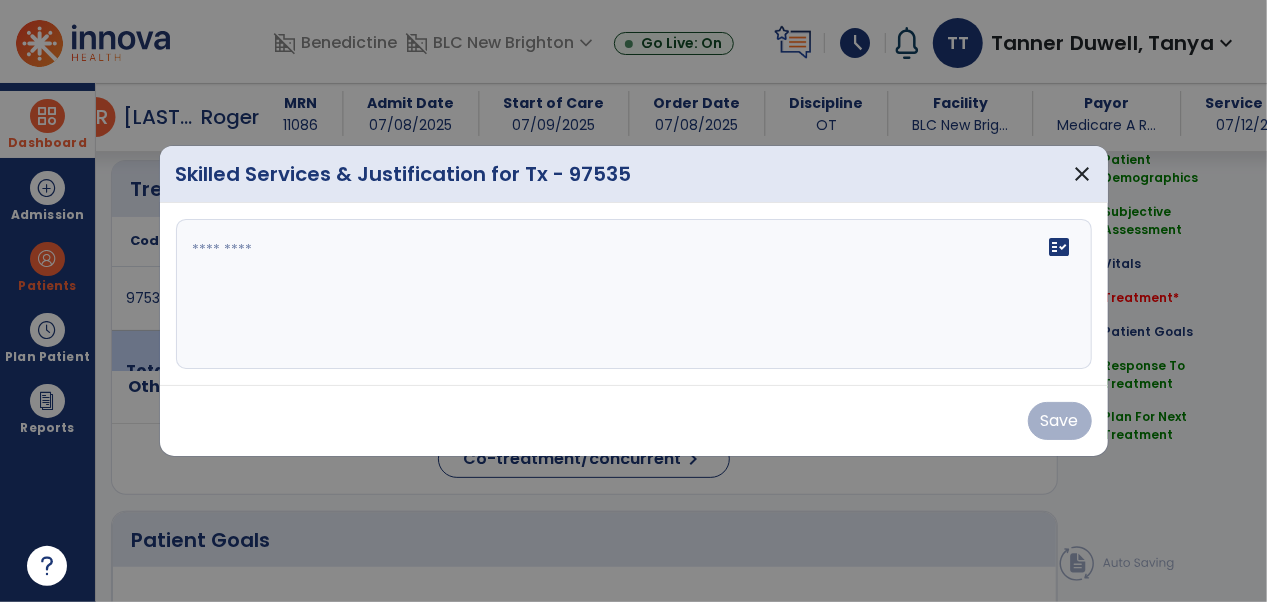 click at bounding box center [634, 294] 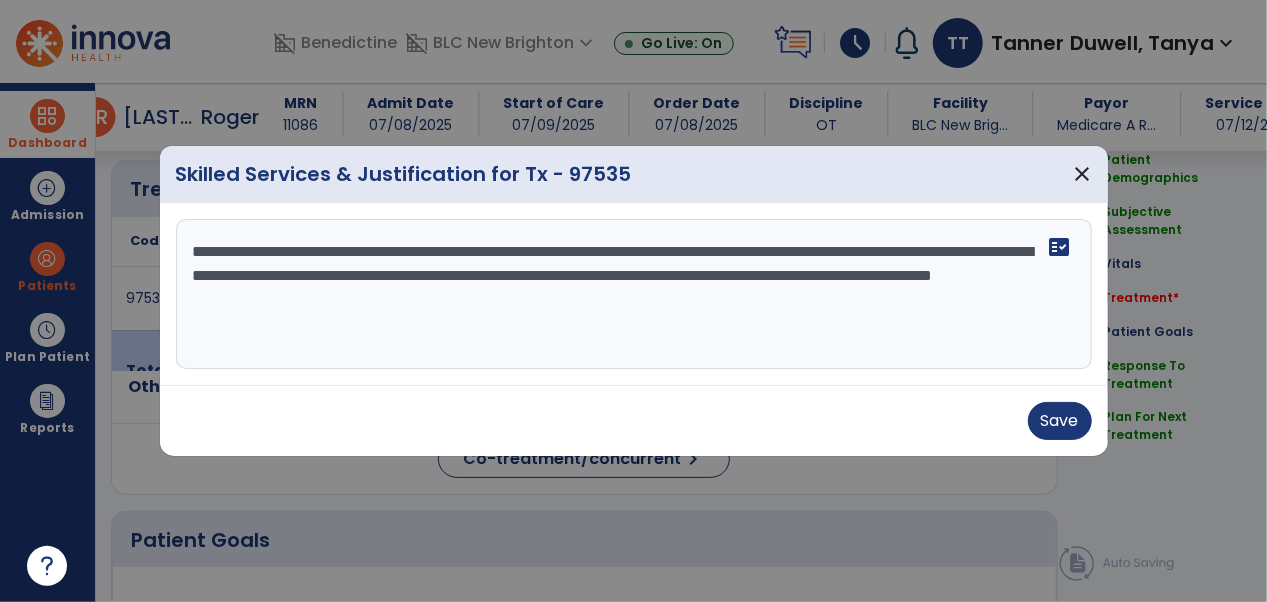 click on "**********" at bounding box center [634, 294] 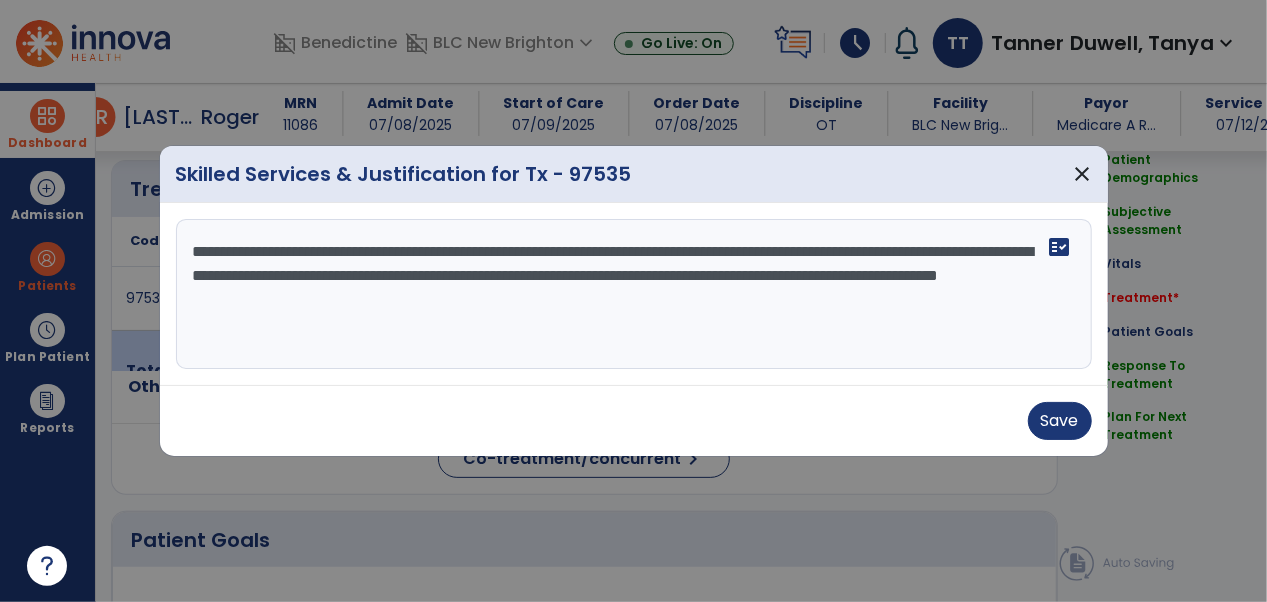 click on "**********" at bounding box center (634, 294) 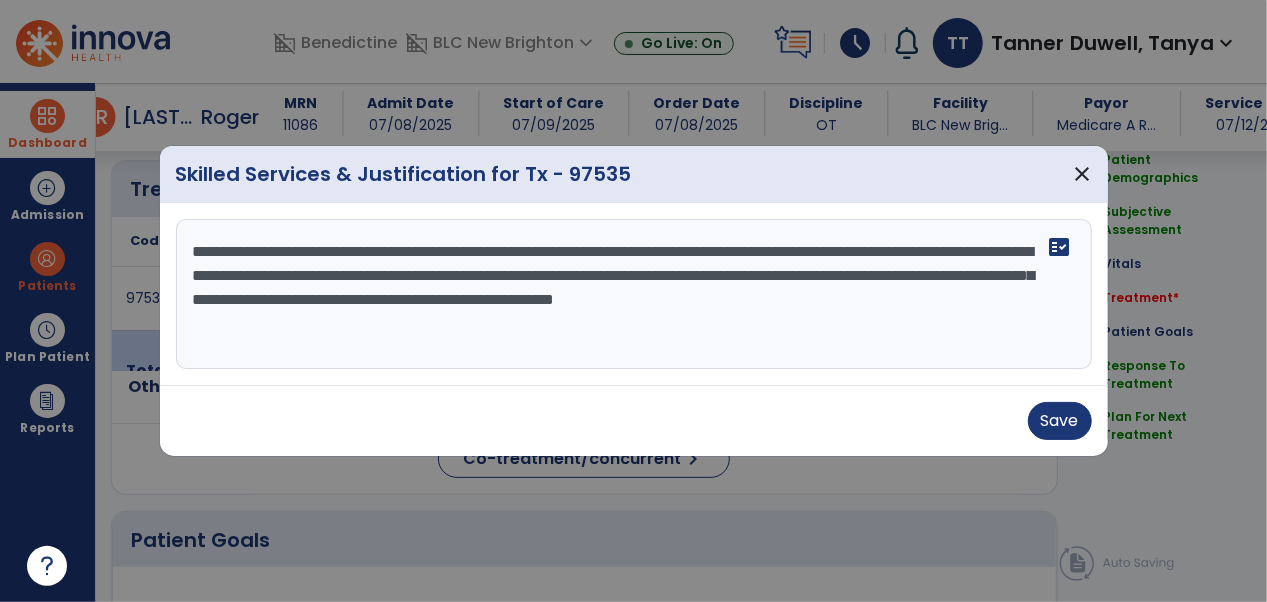 type on "**********" 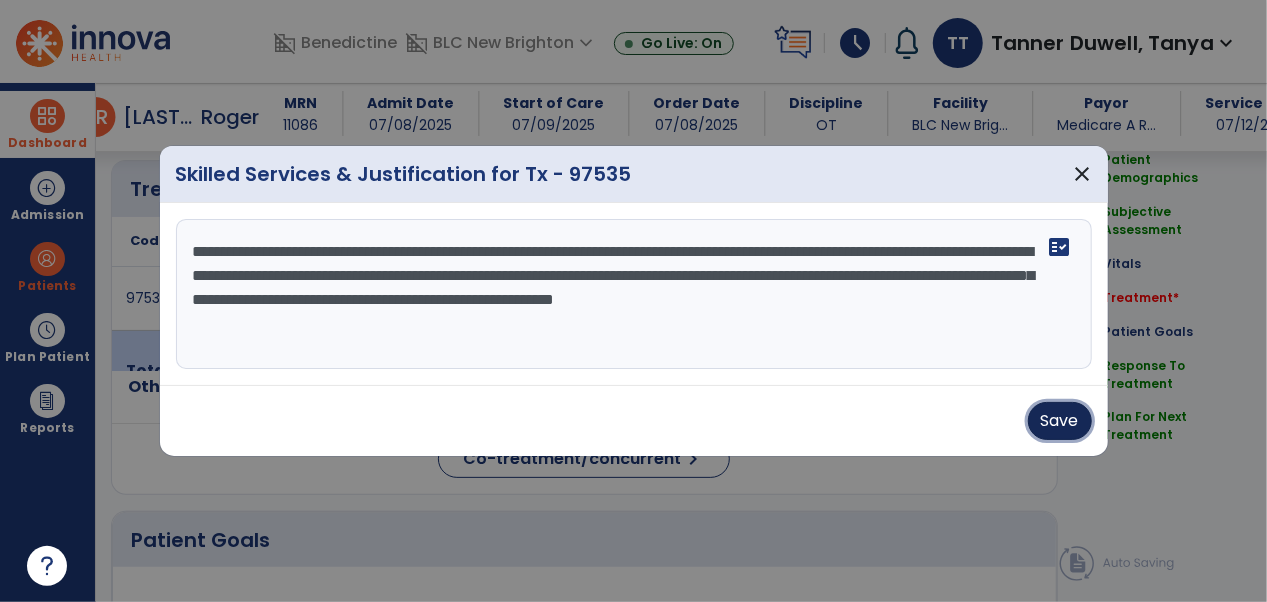 type 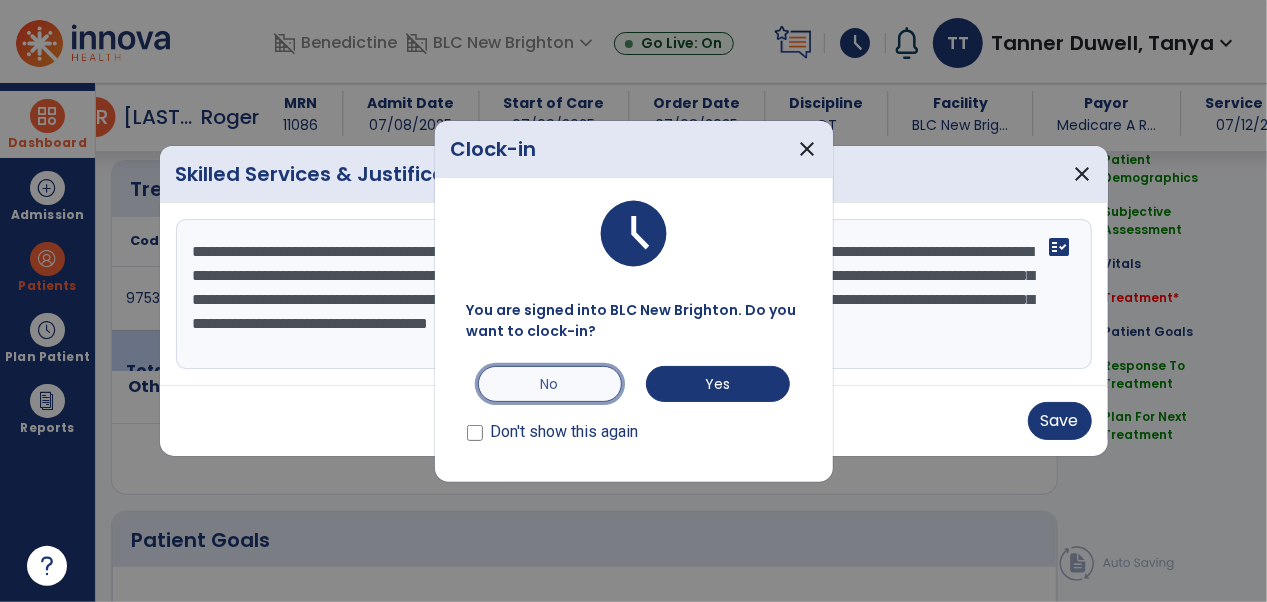 click on "No" at bounding box center (550, 384) 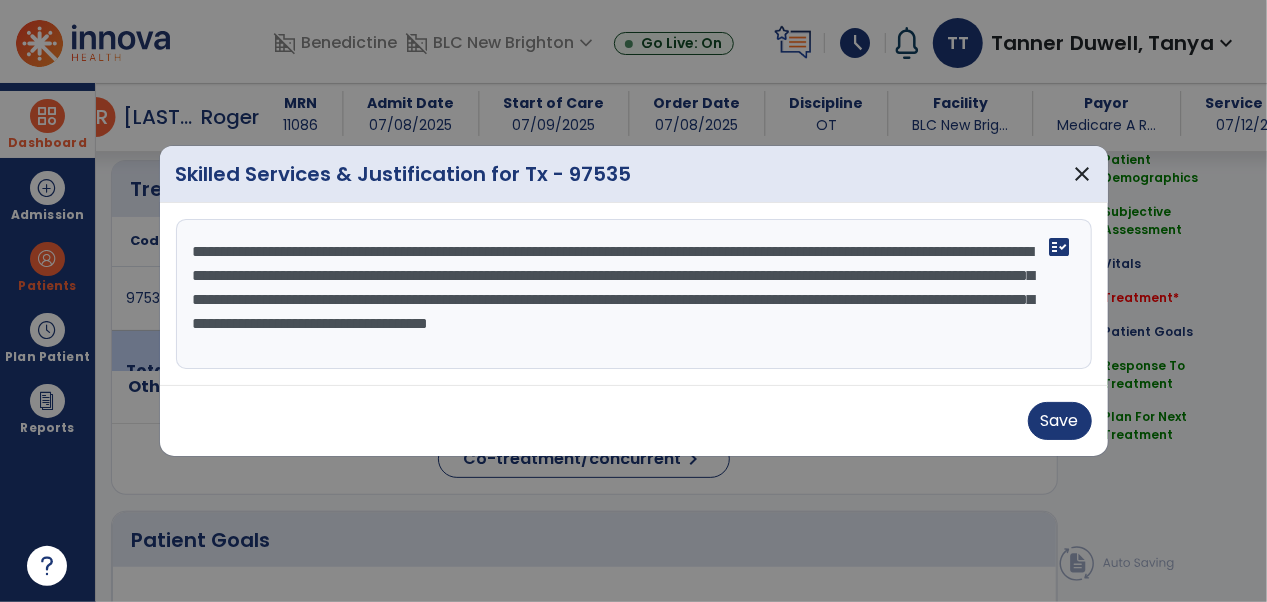 click on "**********" at bounding box center (634, 294) 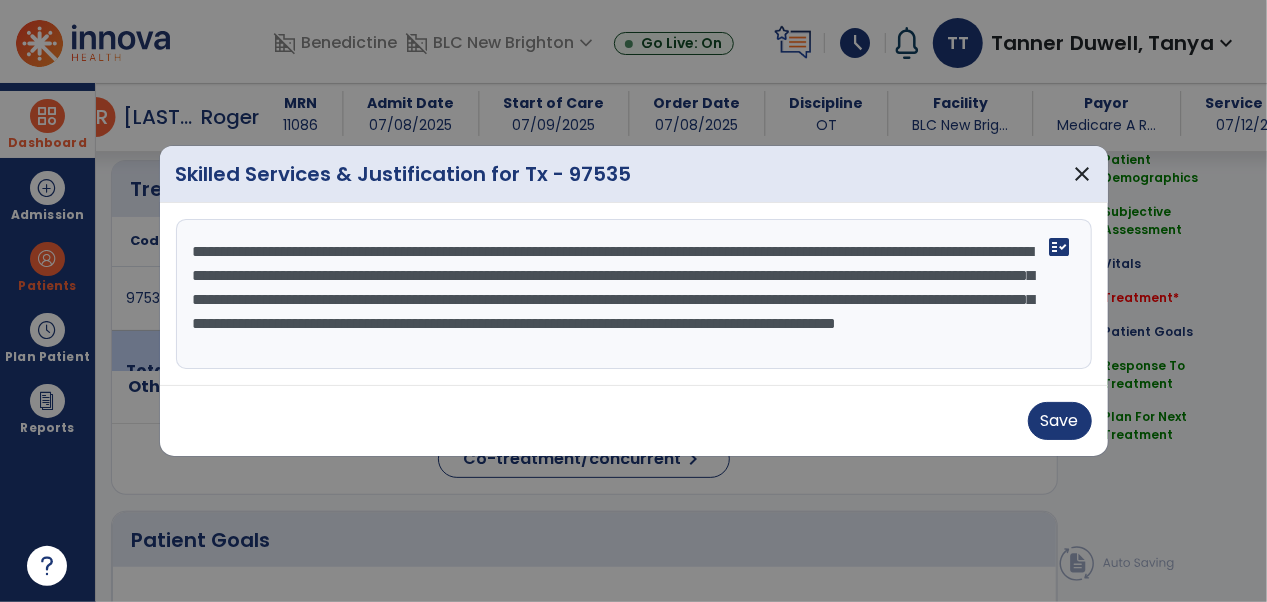 scroll, scrollTop: 14, scrollLeft: 0, axis: vertical 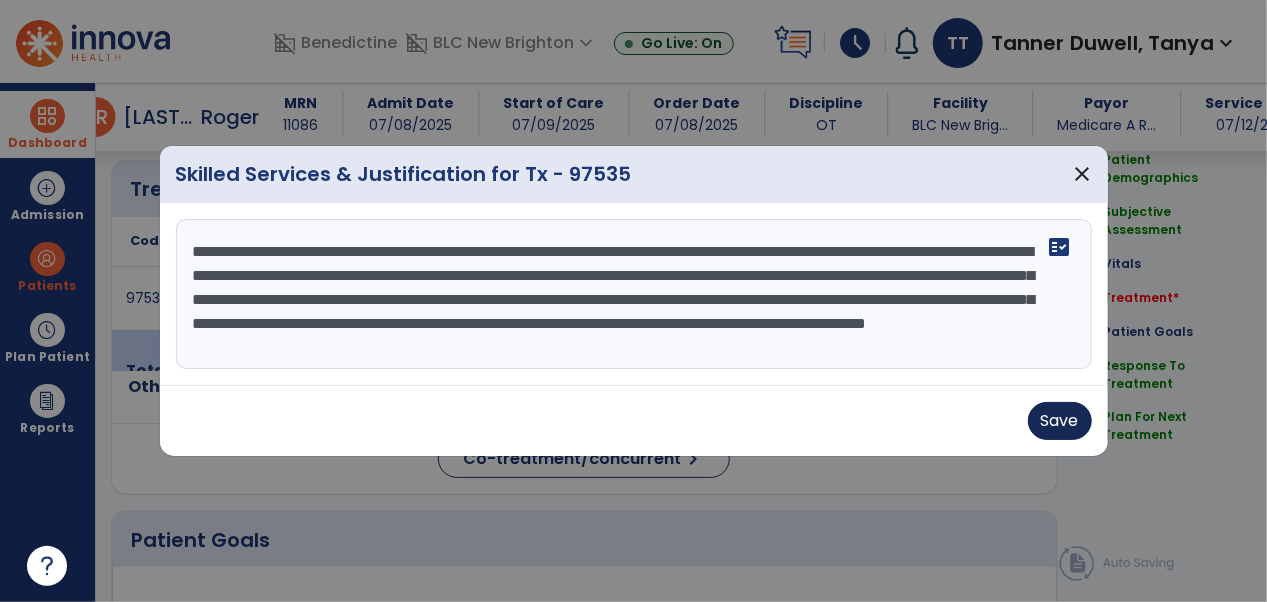 type on "**********" 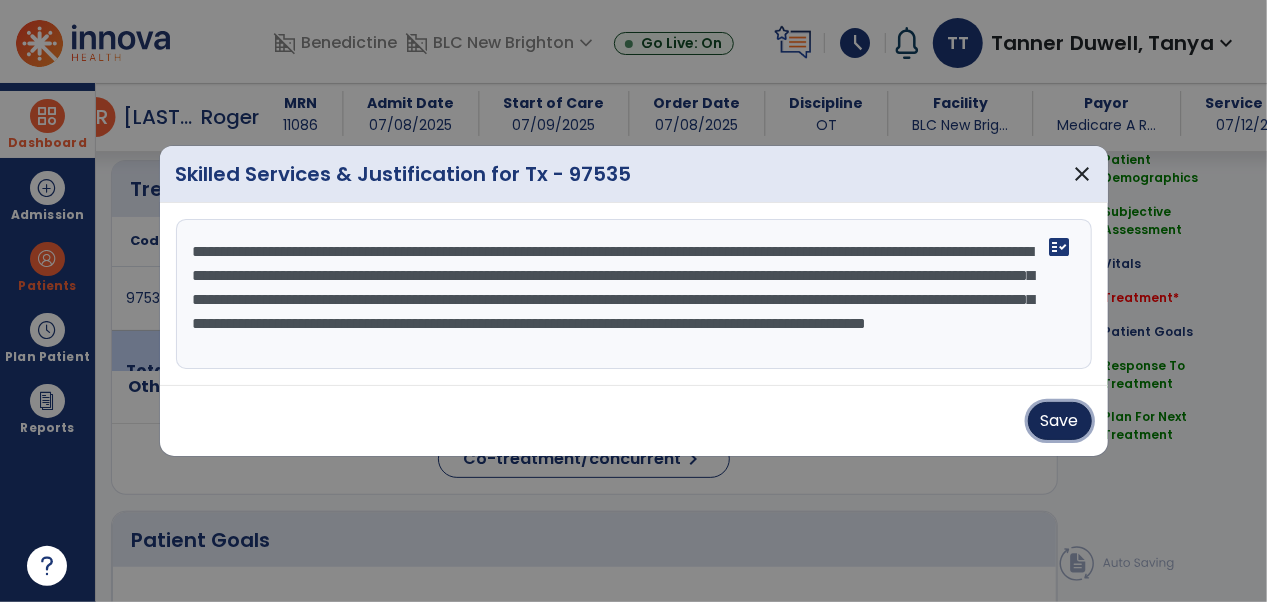 click on "Save" at bounding box center [1060, 421] 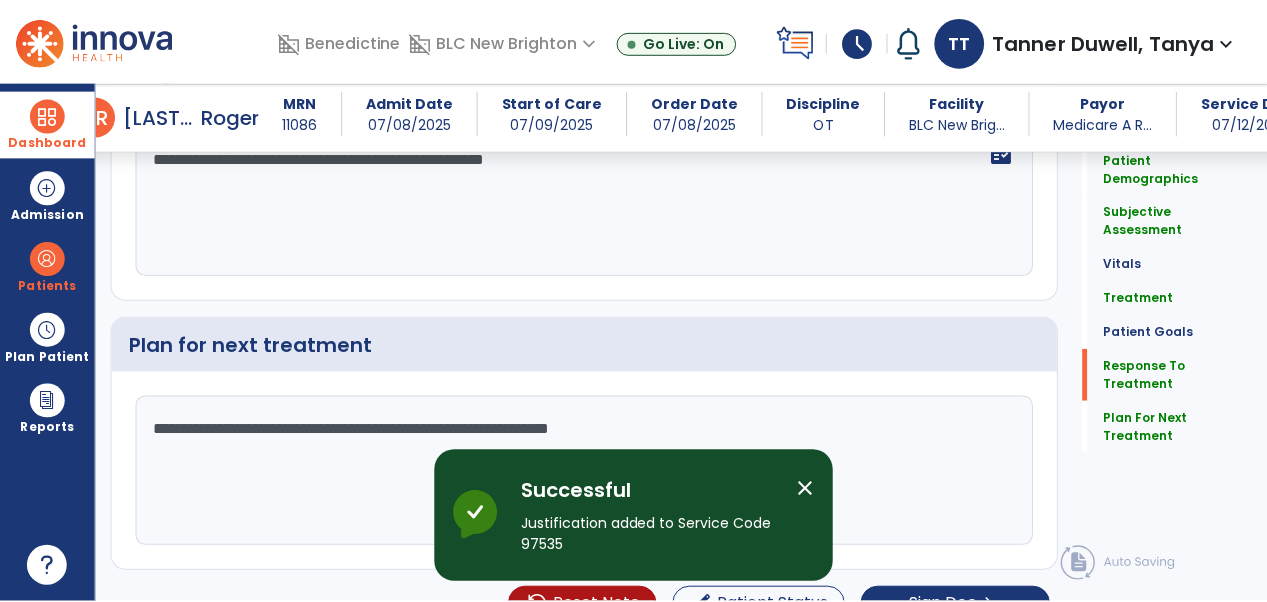 scroll, scrollTop: 3338, scrollLeft: 0, axis: vertical 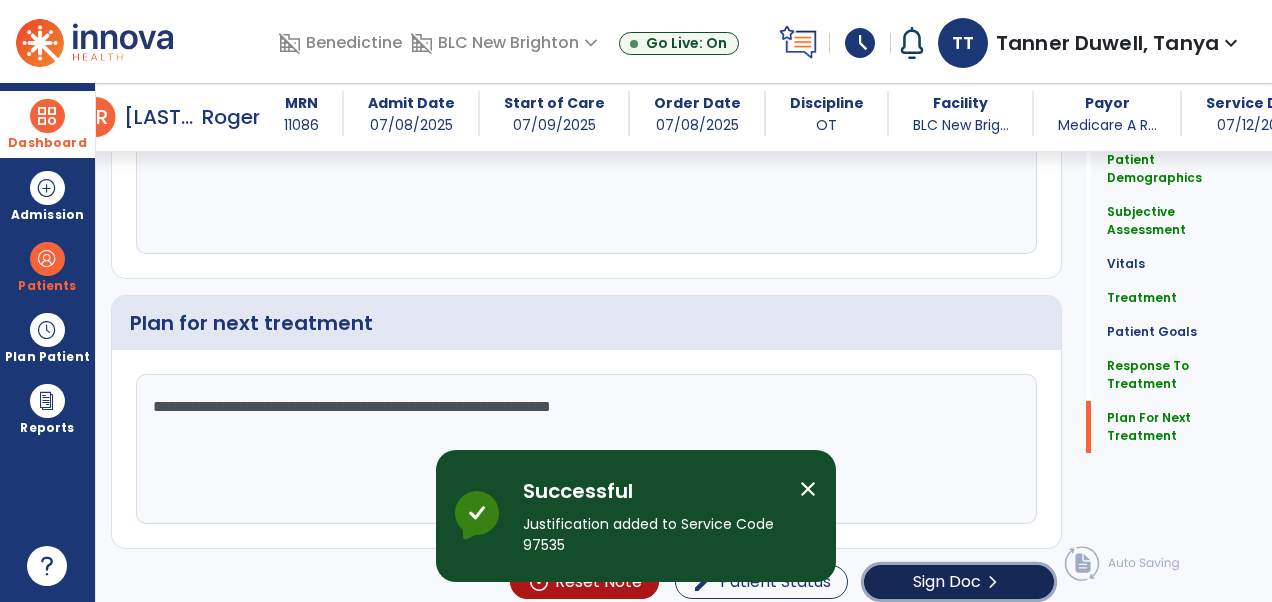 click on "Sign Doc" 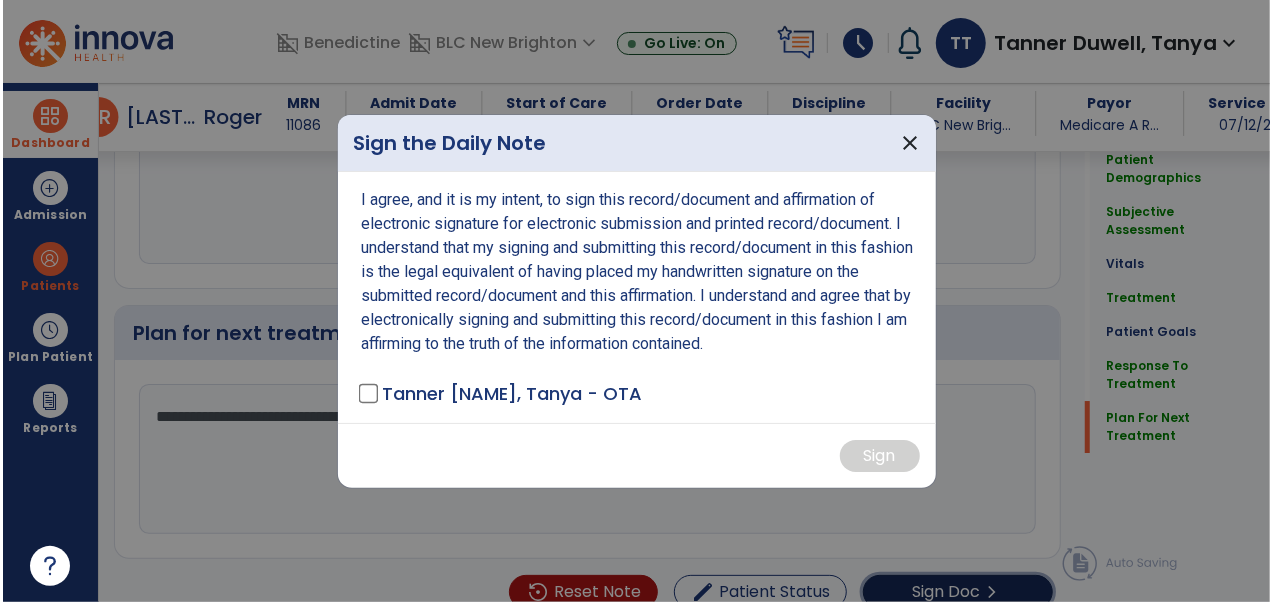 scroll, scrollTop: 3338, scrollLeft: 0, axis: vertical 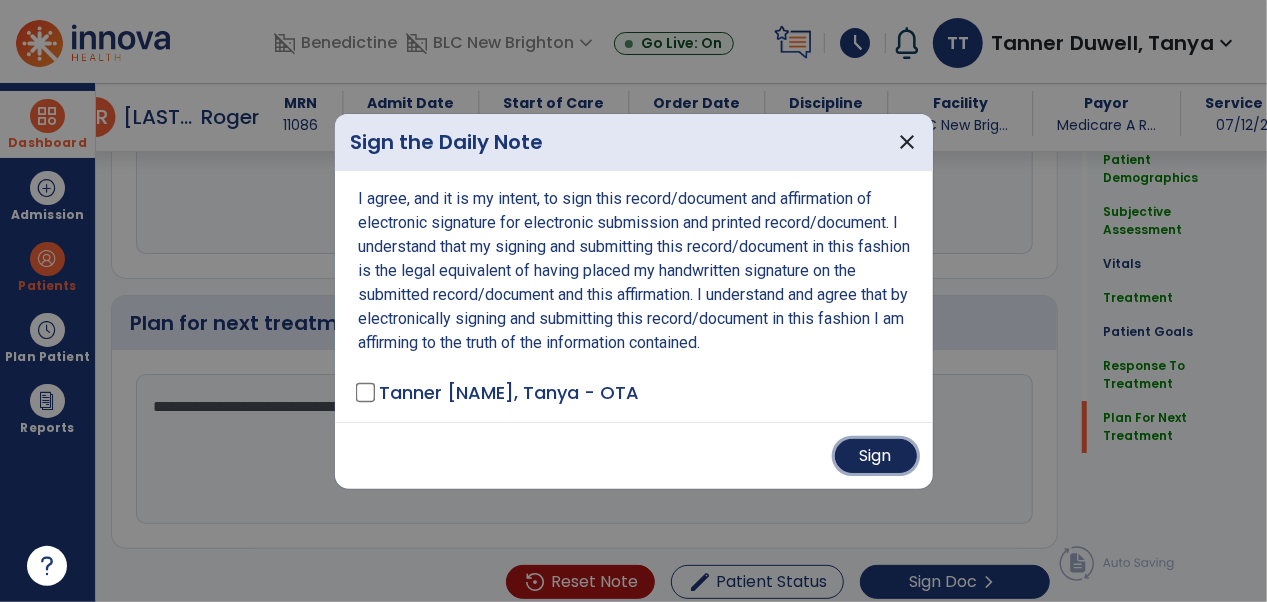click on "Sign" at bounding box center (876, 456) 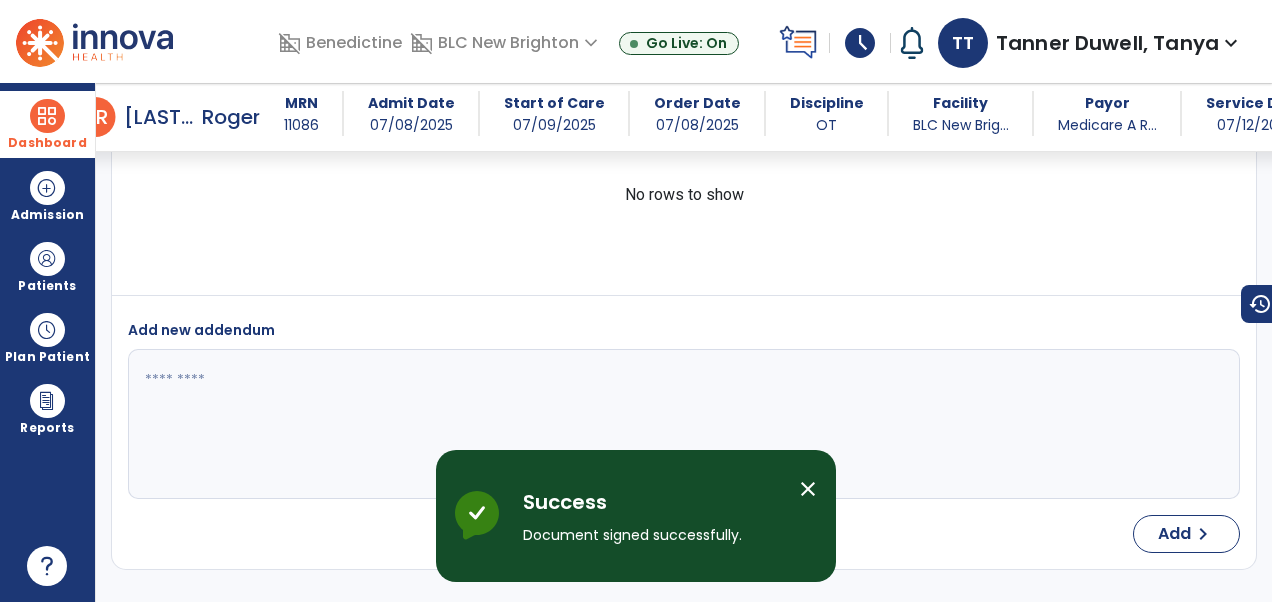 click at bounding box center (682, 424) 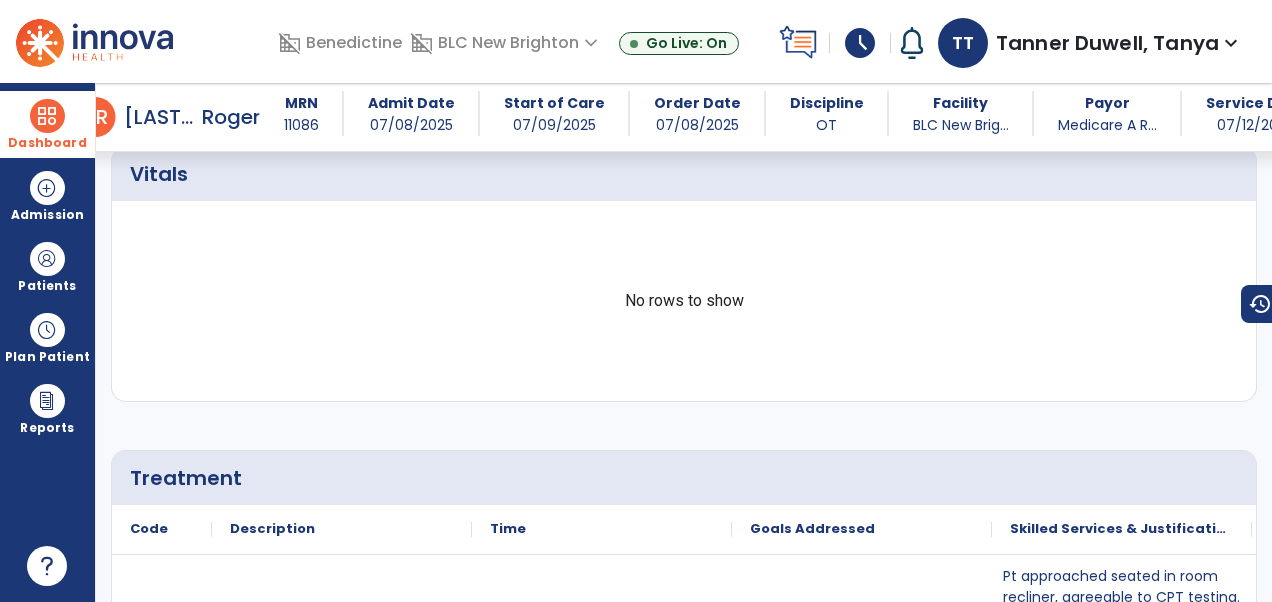 scroll, scrollTop: 1113, scrollLeft: 0, axis: vertical 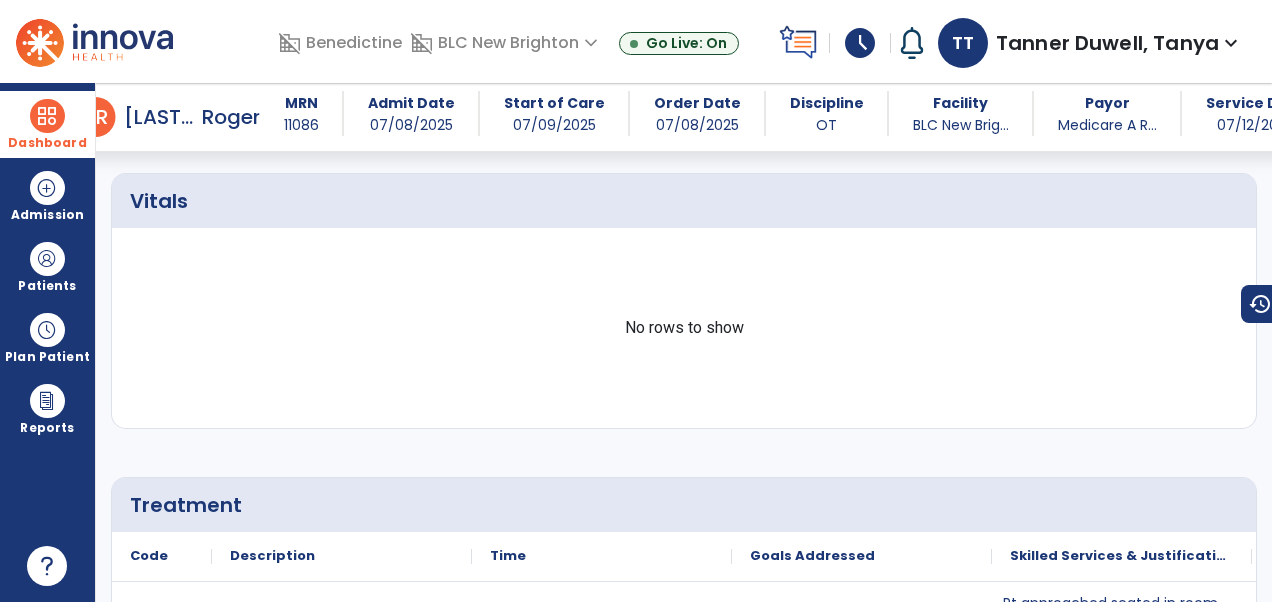 click at bounding box center (47, 116) 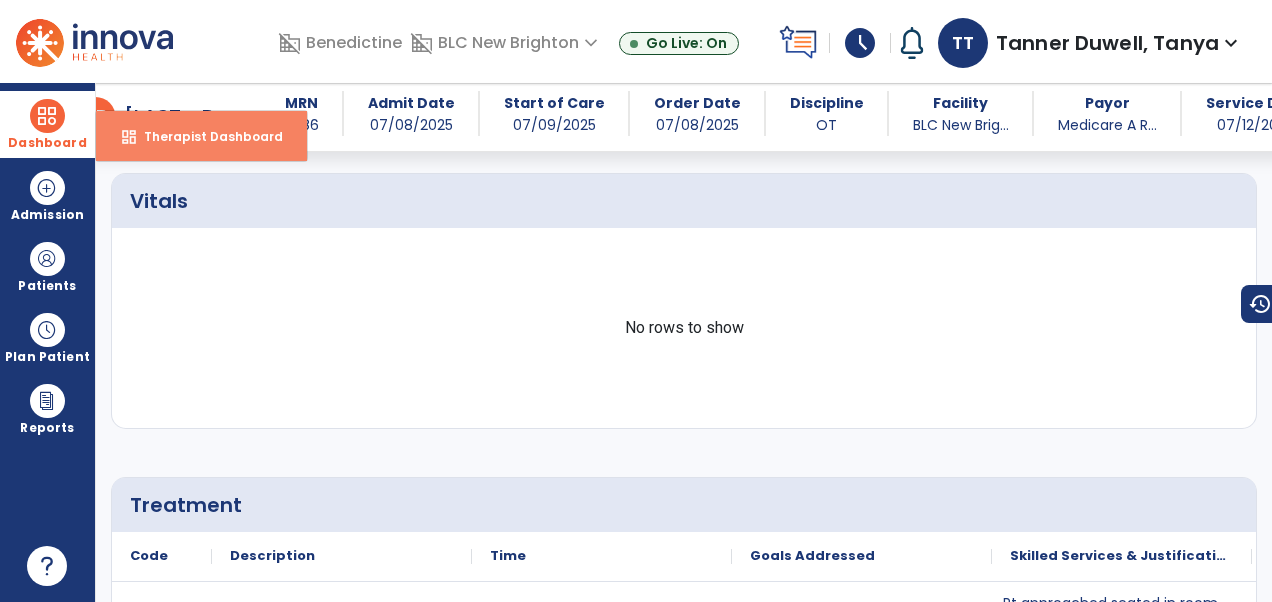 click on "dashboard  Therapist Dashboard" at bounding box center [201, 136] 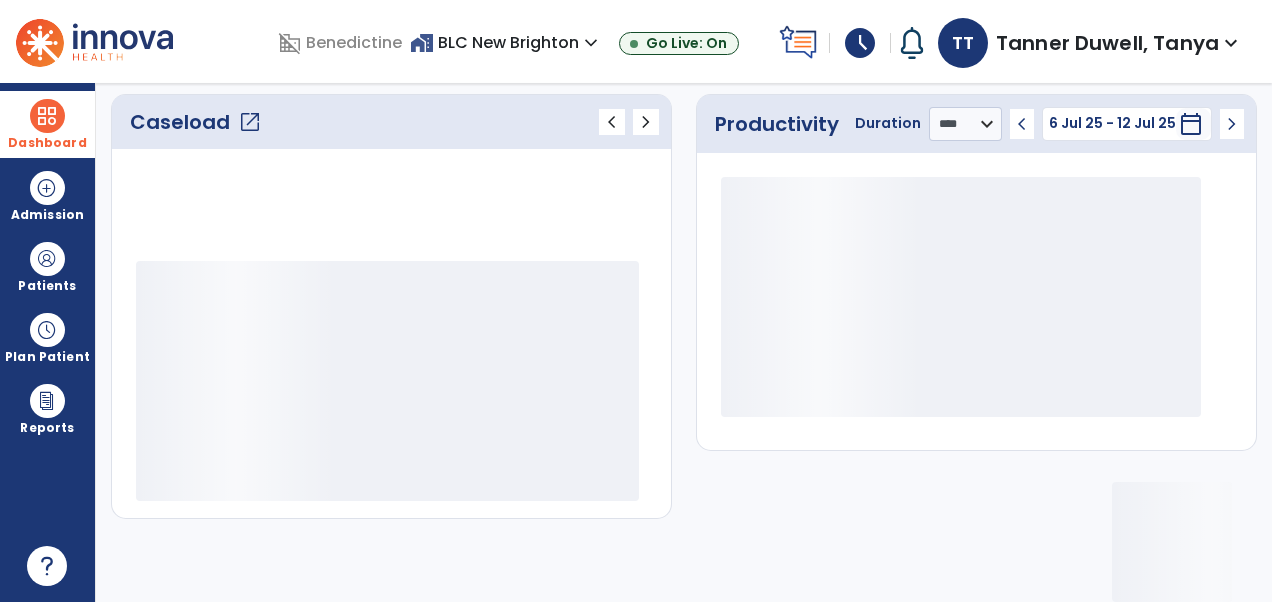 scroll, scrollTop: 298, scrollLeft: 0, axis: vertical 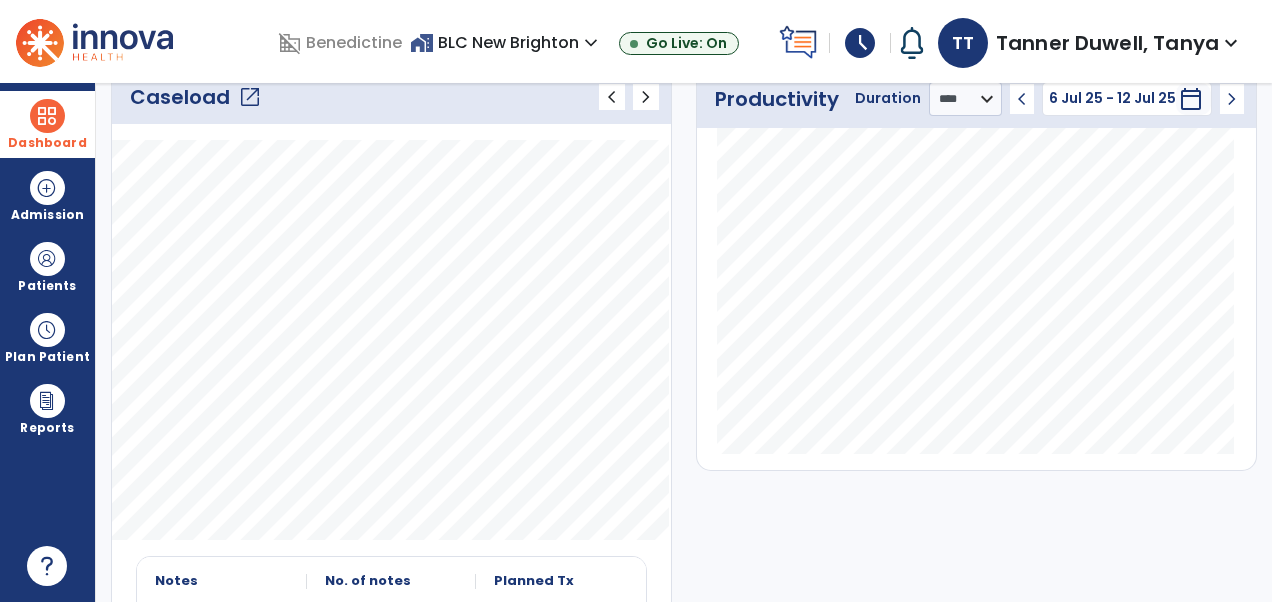 click on "open_in_new" 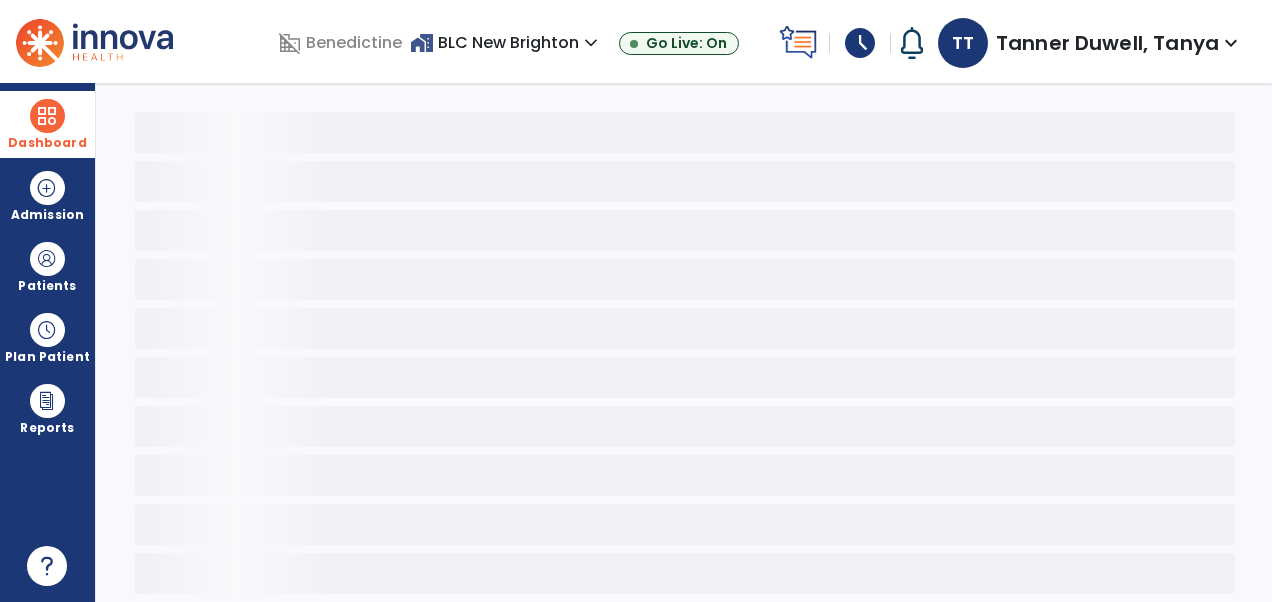 scroll, scrollTop: 58, scrollLeft: 0, axis: vertical 